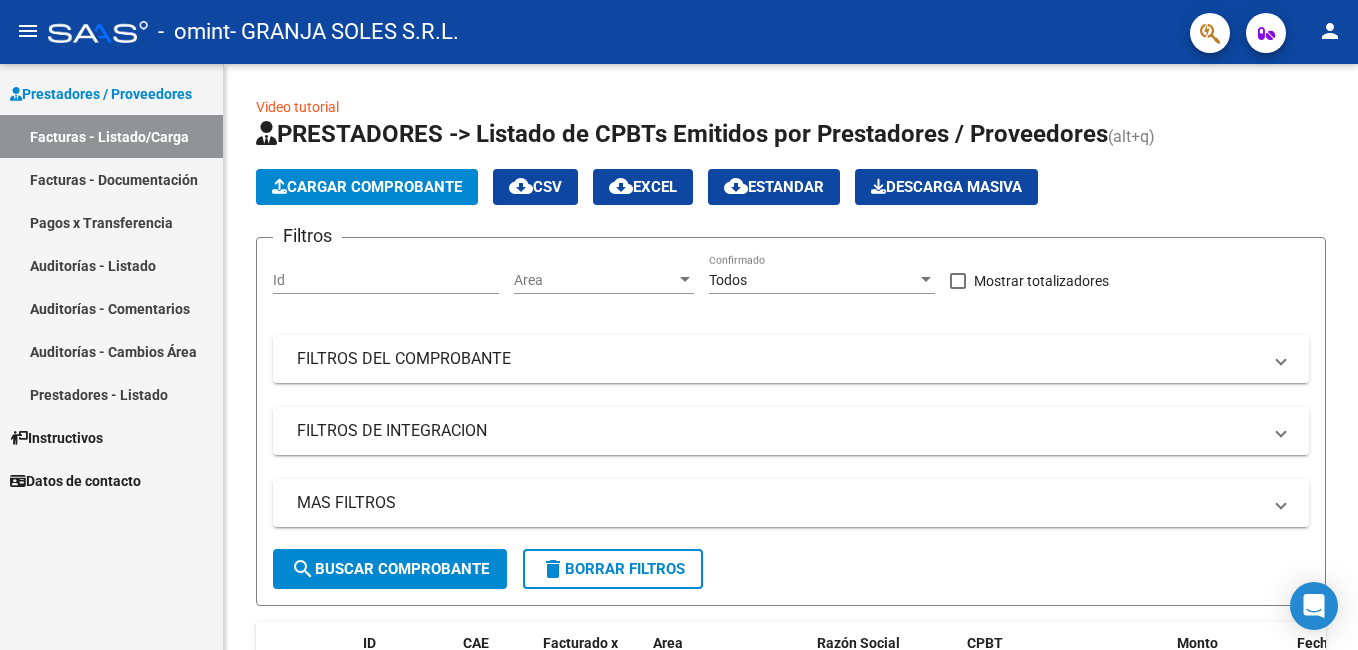 scroll, scrollTop: 0, scrollLeft: 0, axis: both 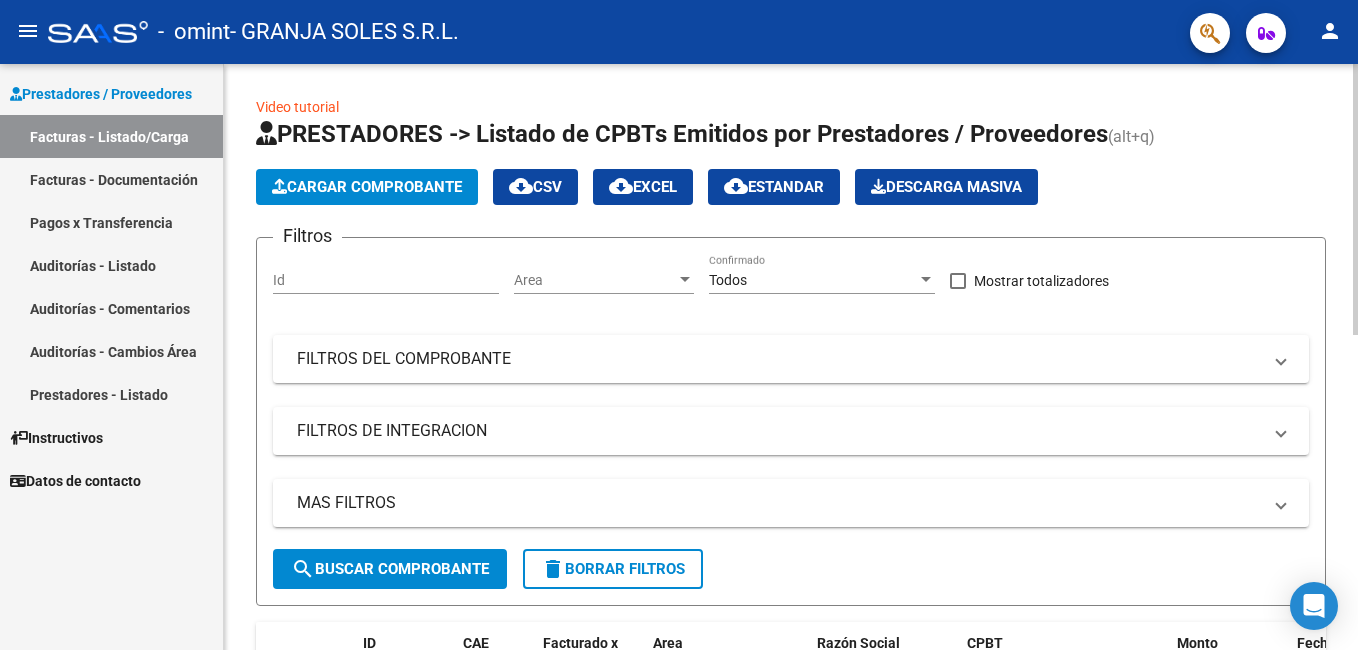click on "Cargar Comprobante" 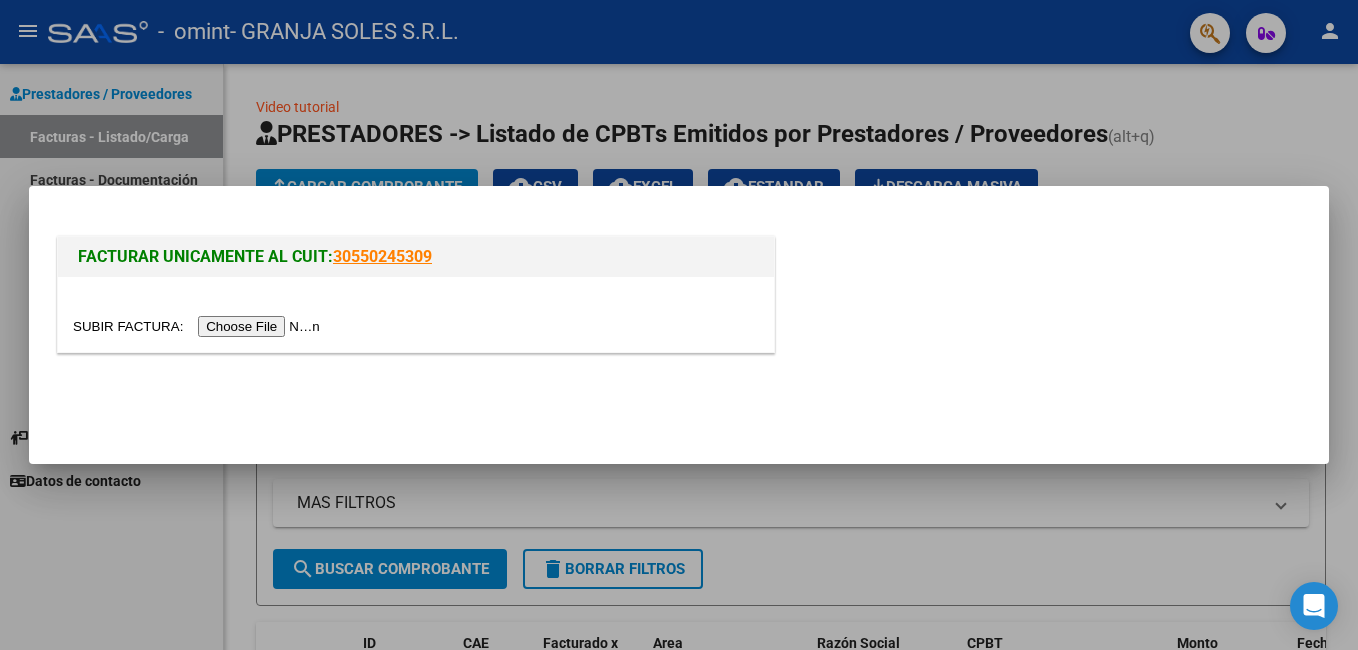 click at bounding box center (199, 326) 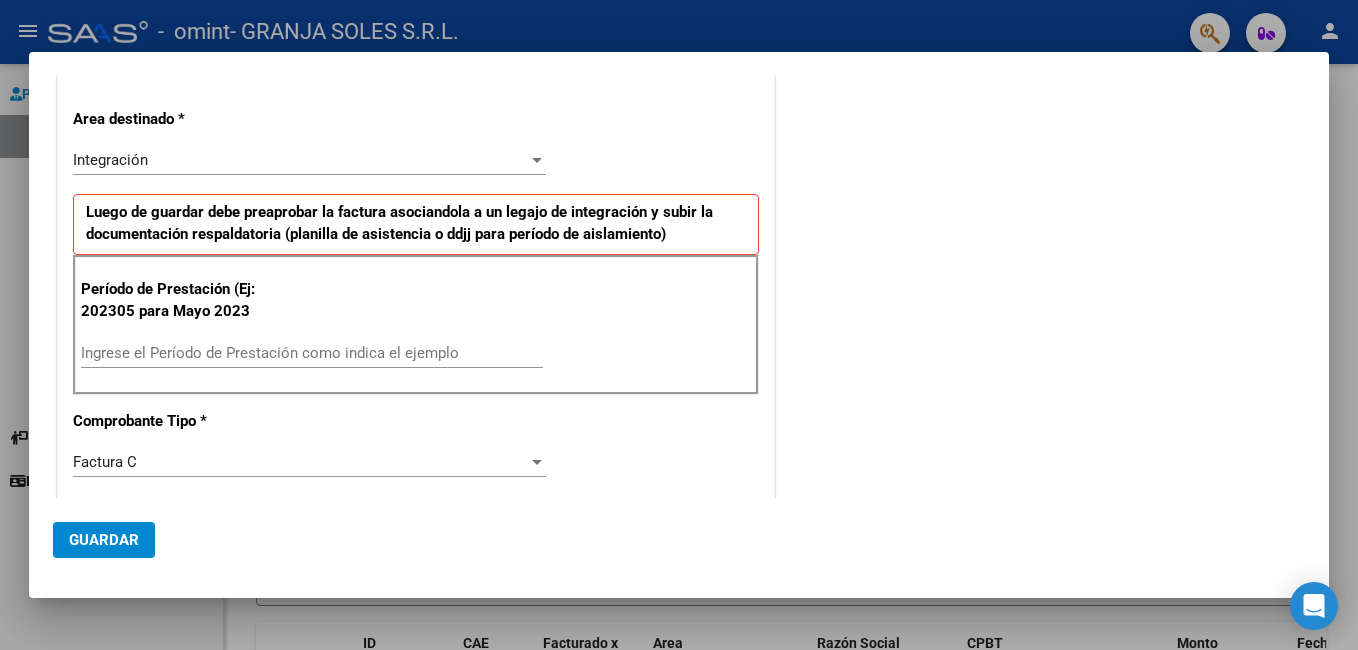 scroll, scrollTop: 337, scrollLeft: 0, axis: vertical 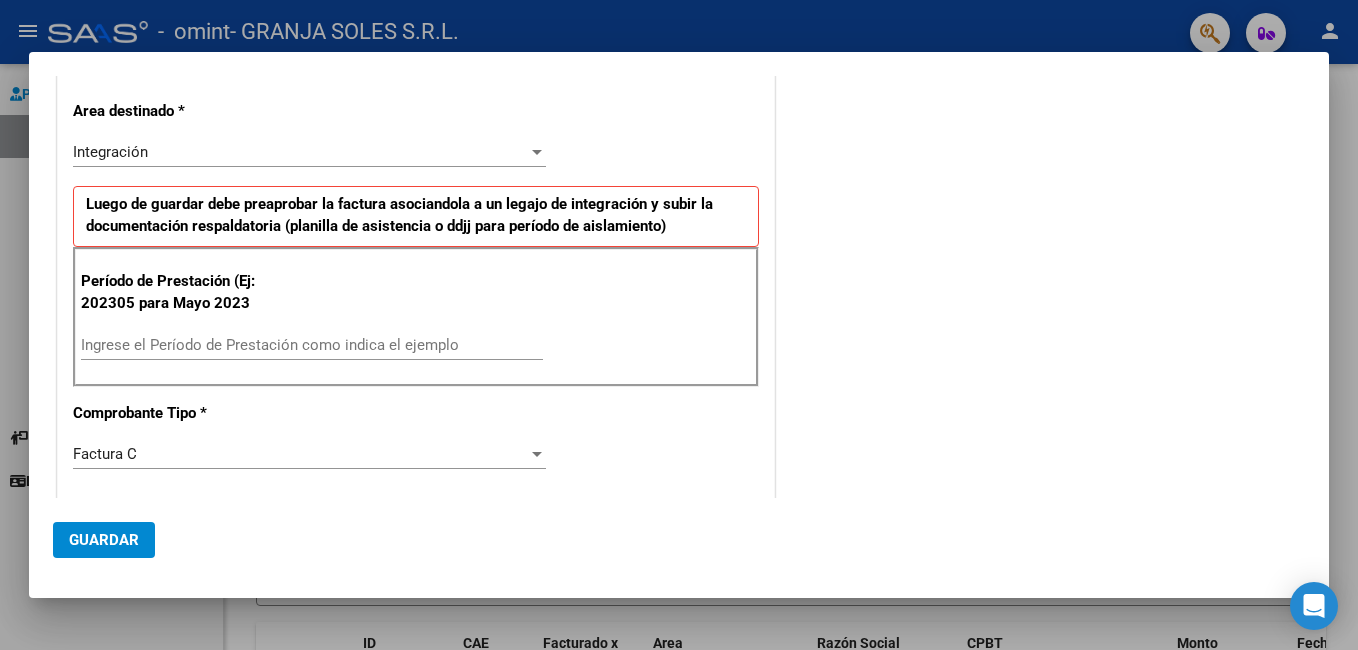 click on "Ingrese el Período de Prestación como indica el ejemplo" at bounding box center [312, 345] 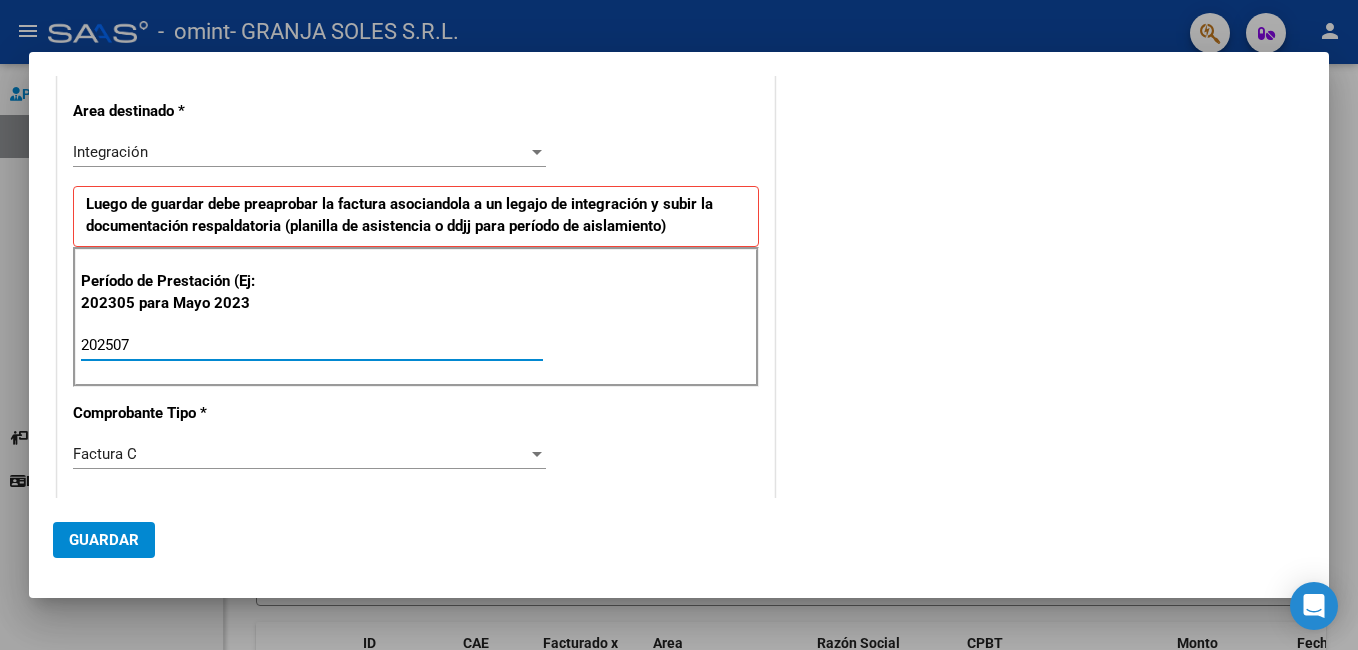 type on "202507" 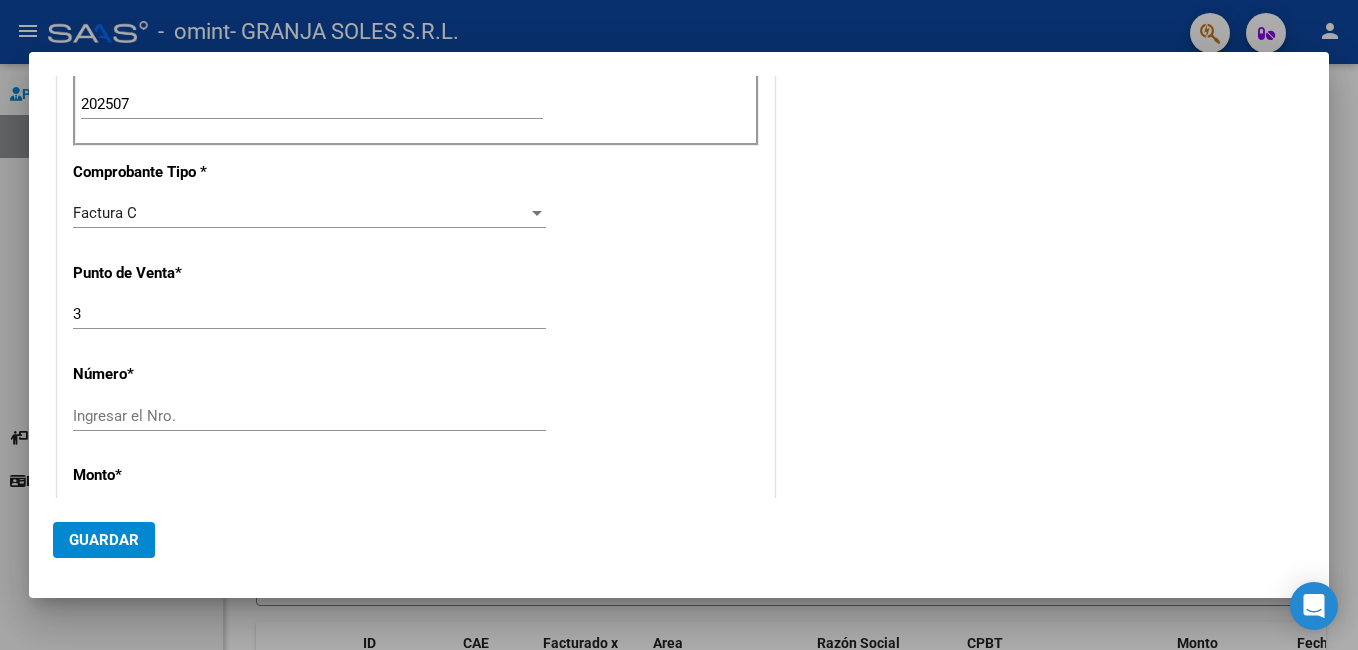 scroll, scrollTop: 561, scrollLeft: 0, axis: vertical 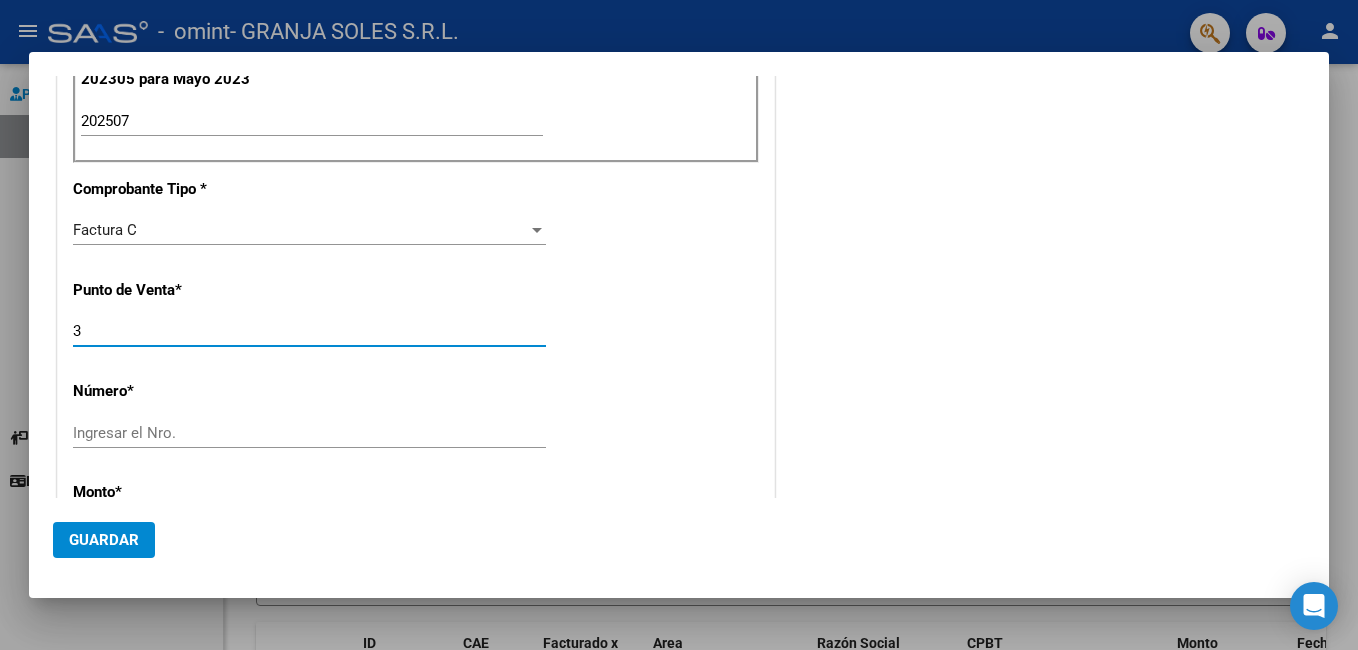 click on "3" at bounding box center (309, 331) 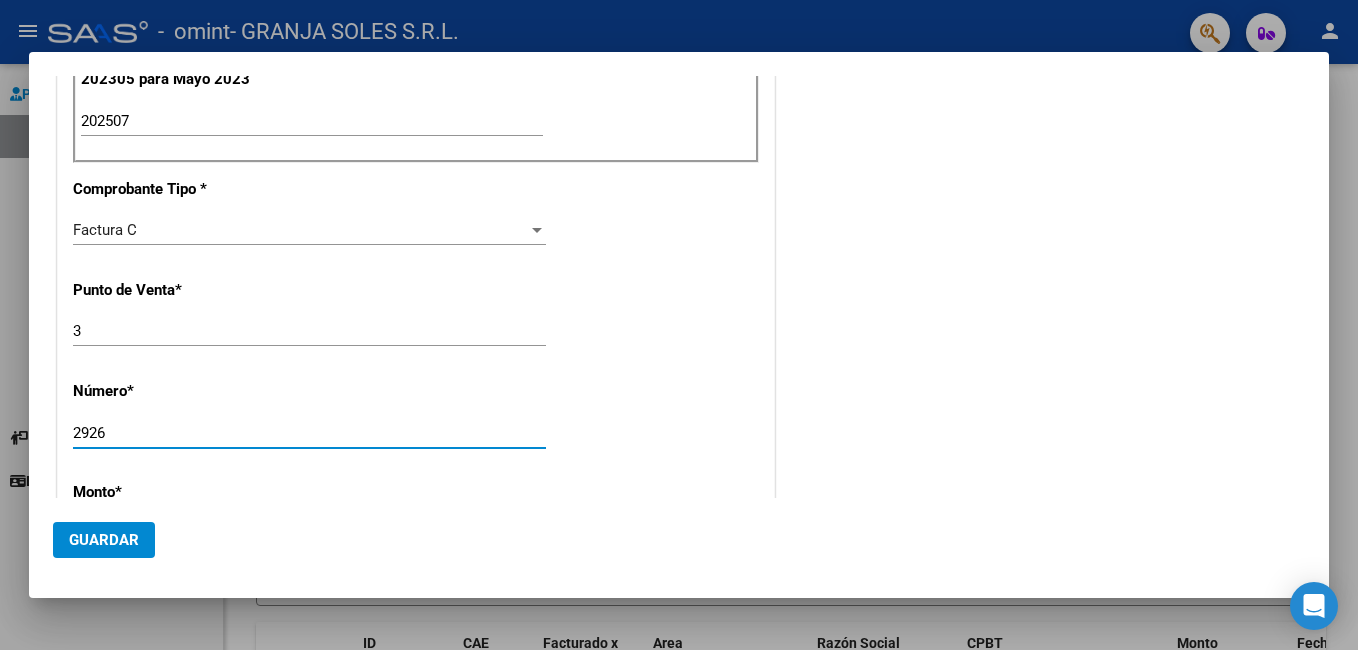 type on "2926" 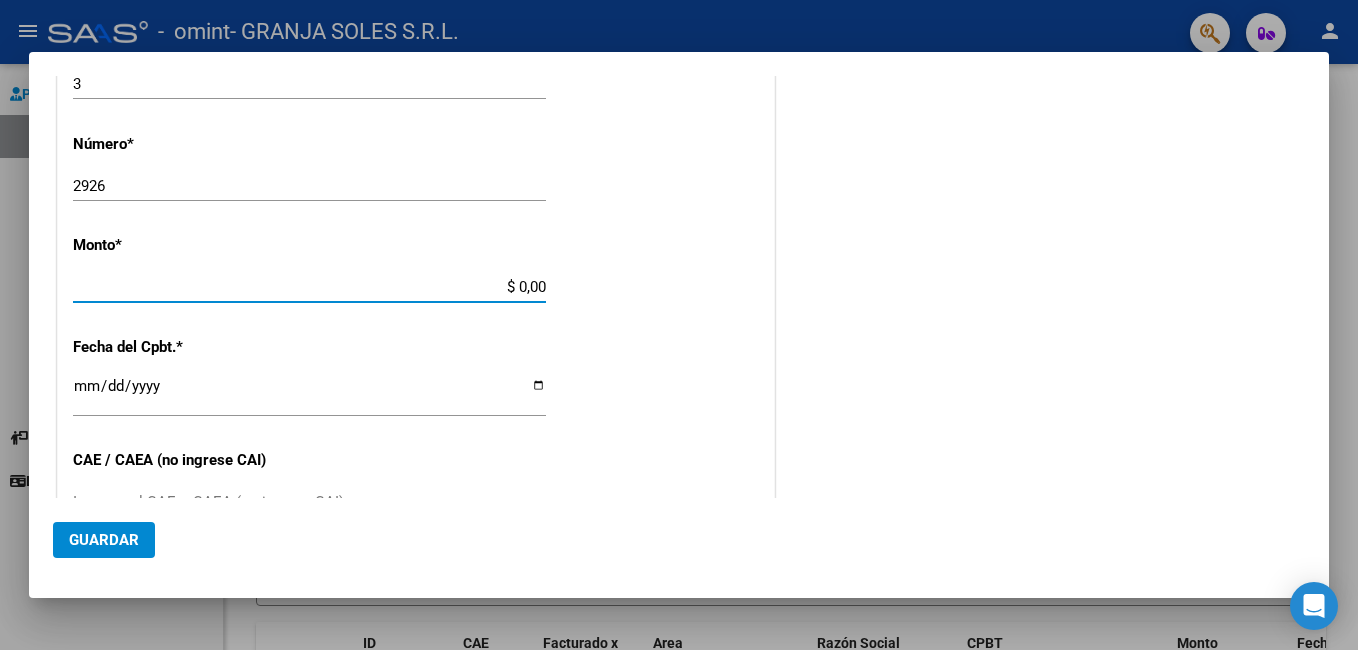 scroll, scrollTop: 798, scrollLeft: 0, axis: vertical 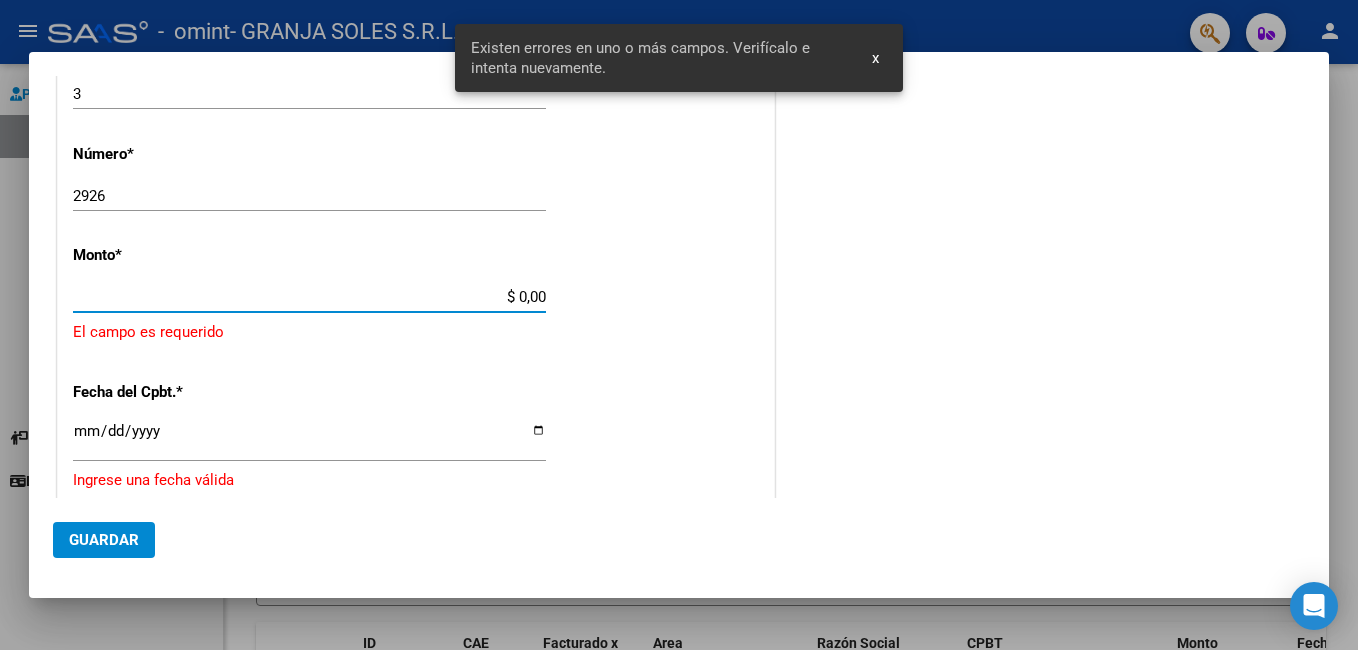 click on "$ 0,00" at bounding box center (309, 297) 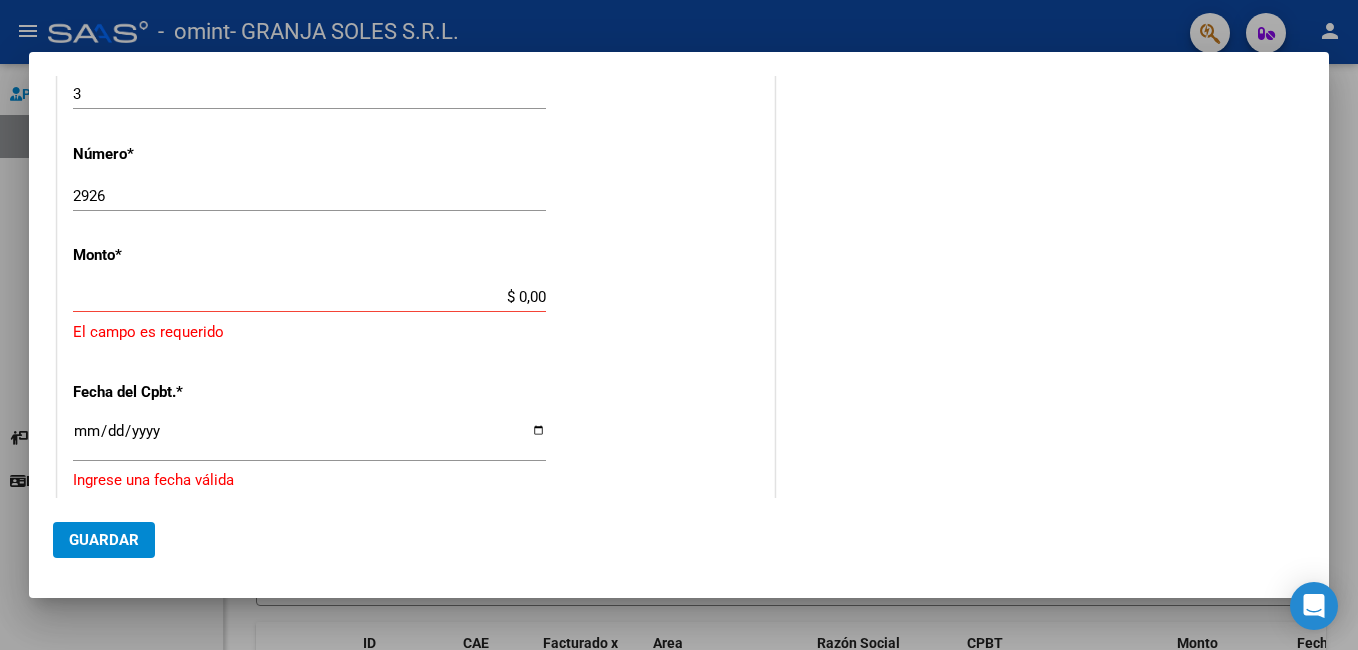 drag, startPoint x: 545, startPoint y: 295, endPoint x: 476, endPoint y: 298, distance: 69.065186 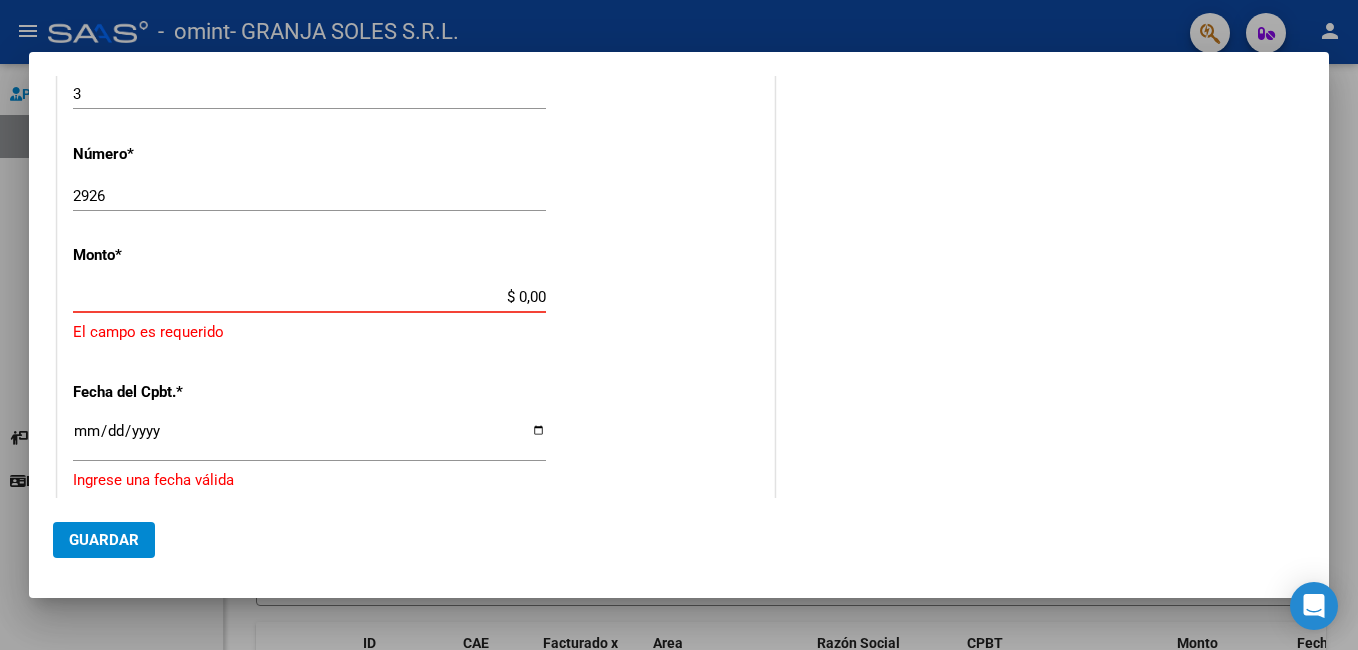 click on "Monto  *   $ 0,00 Ingresar el monto   El campo es requerido" 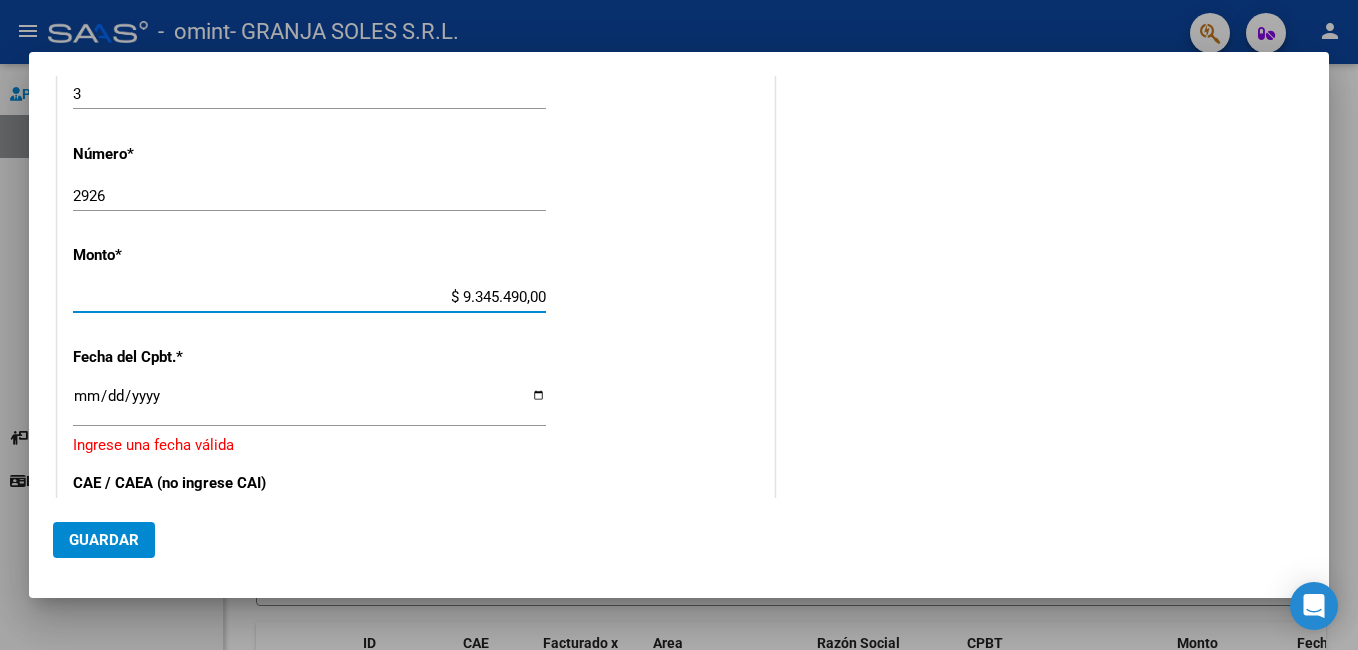 type on "$ 93.454.906,00" 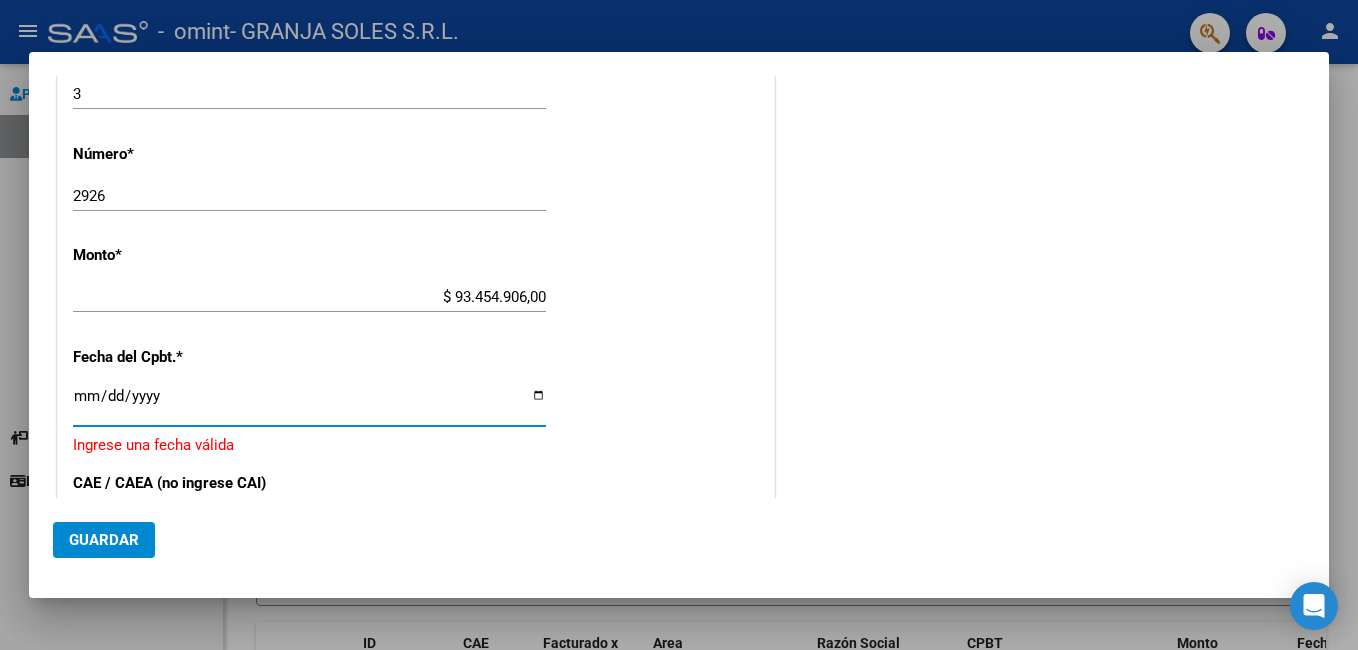 click on "Ingresar la fecha" at bounding box center [309, 404] 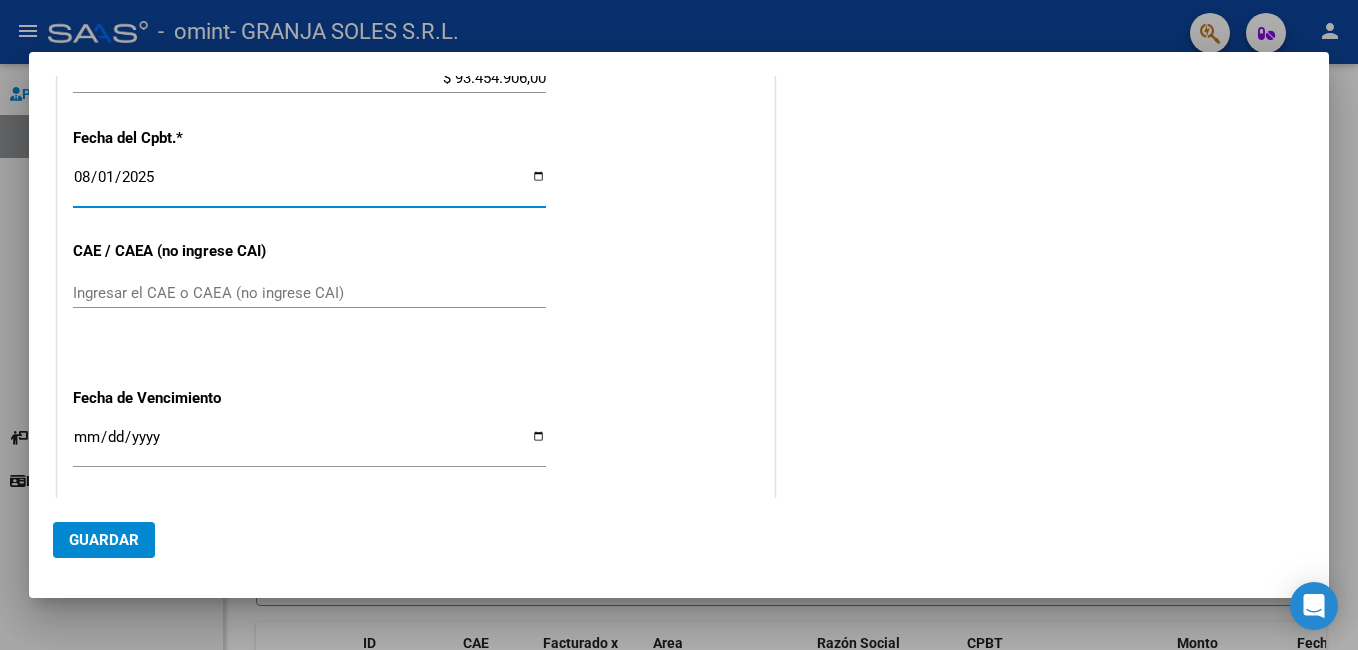 scroll, scrollTop: 1038, scrollLeft: 0, axis: vertical 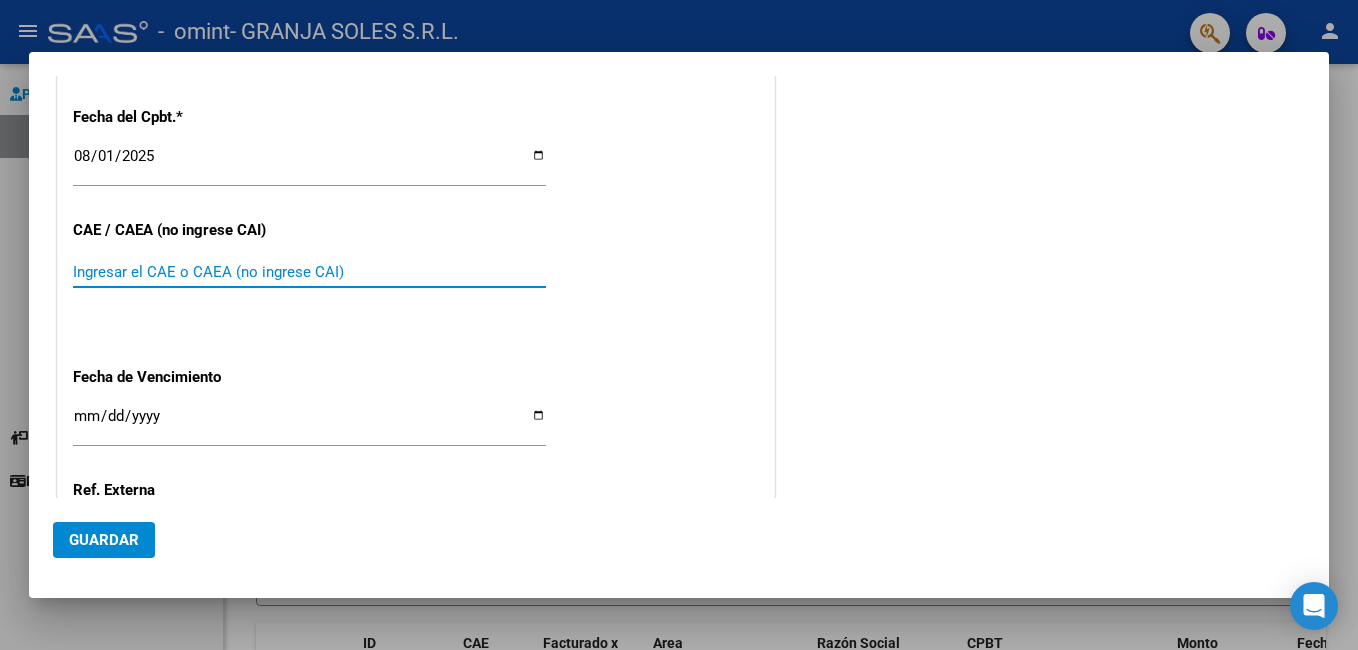 click on "Ingresar el CAE o CAEA (no ingrese CAI)" at bounding box center (309, 272) 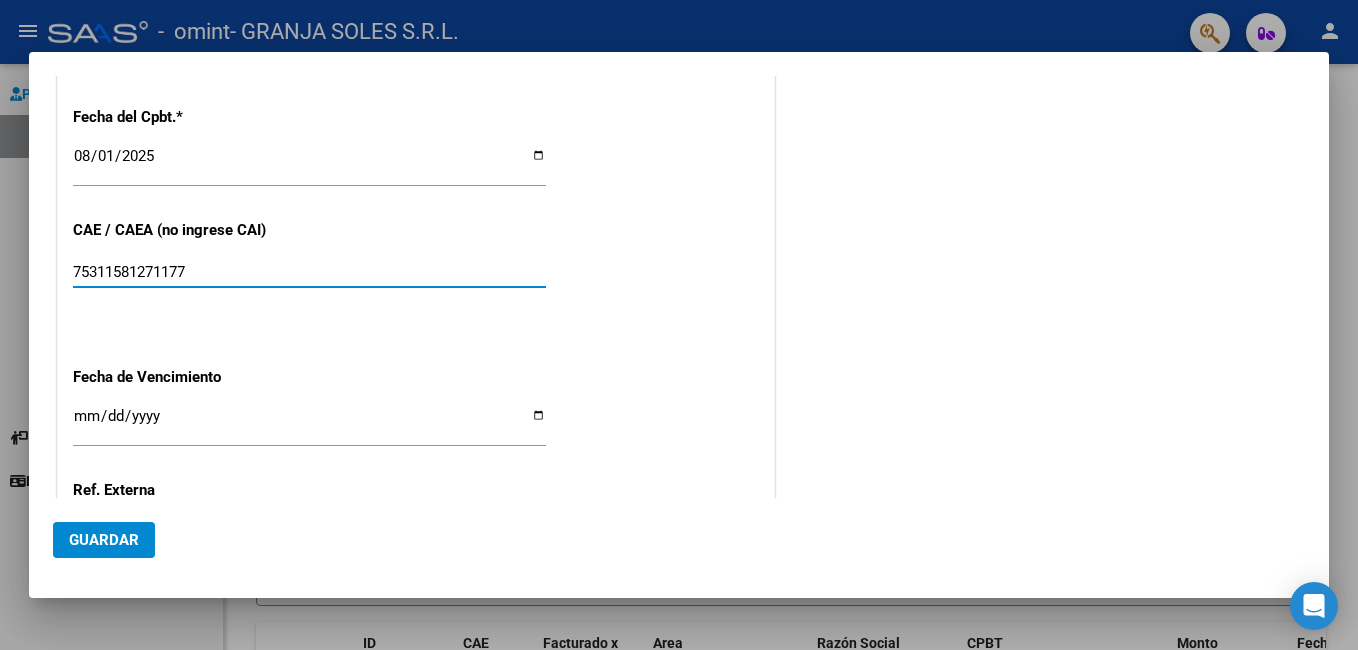 type on "75311581271177" 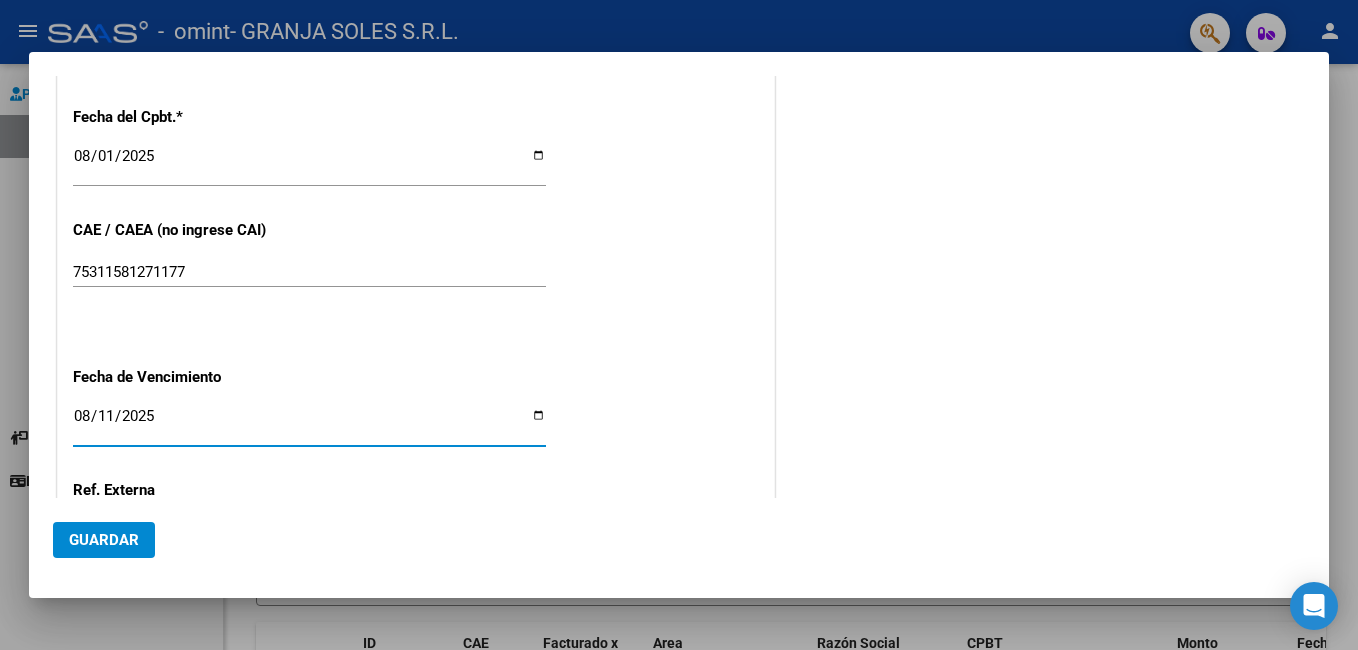 type on "2025-08-11" 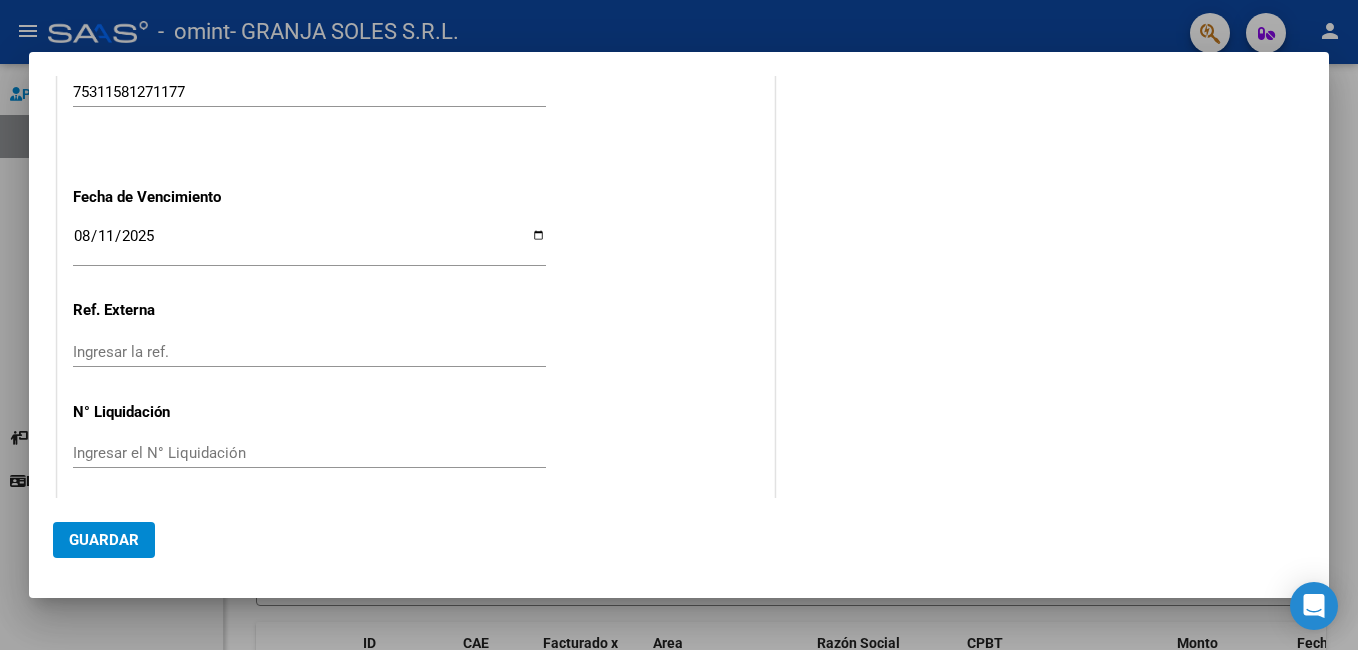 scroll, scrollTop: 1226, scrollLeft: 0, axis: vertical 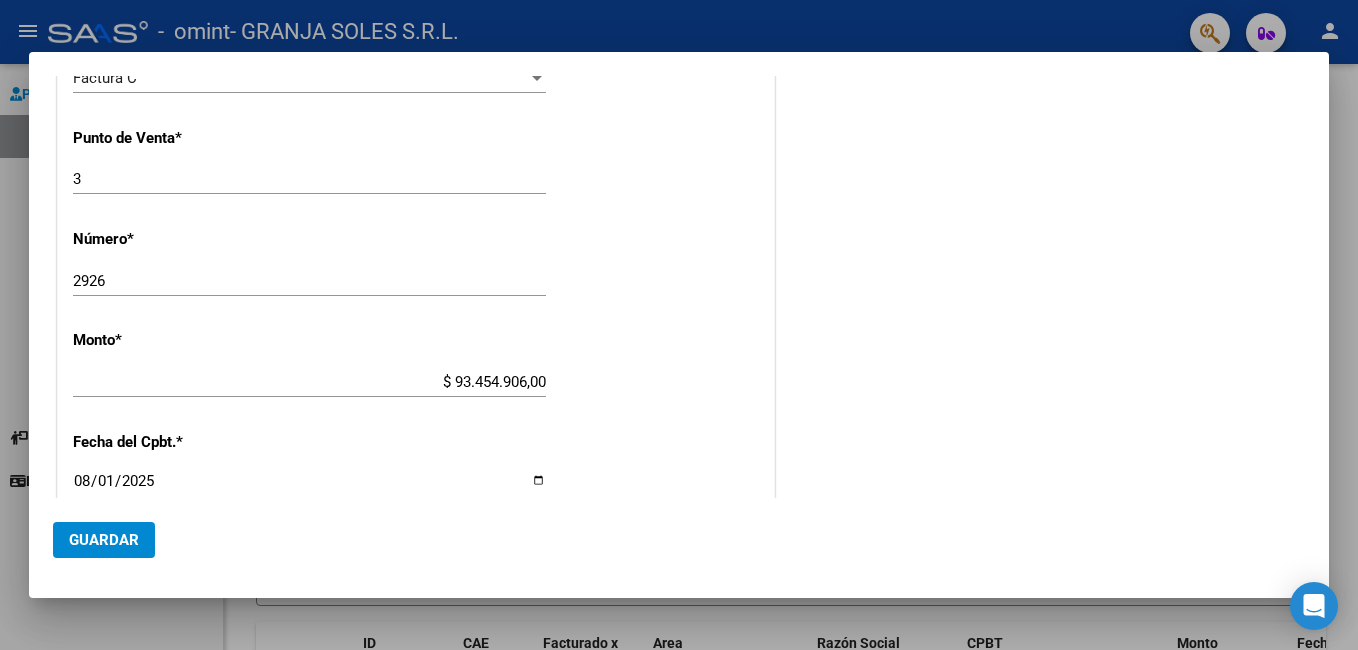 click on "$ 93.454.906,00" at bounding box center (309, 382) 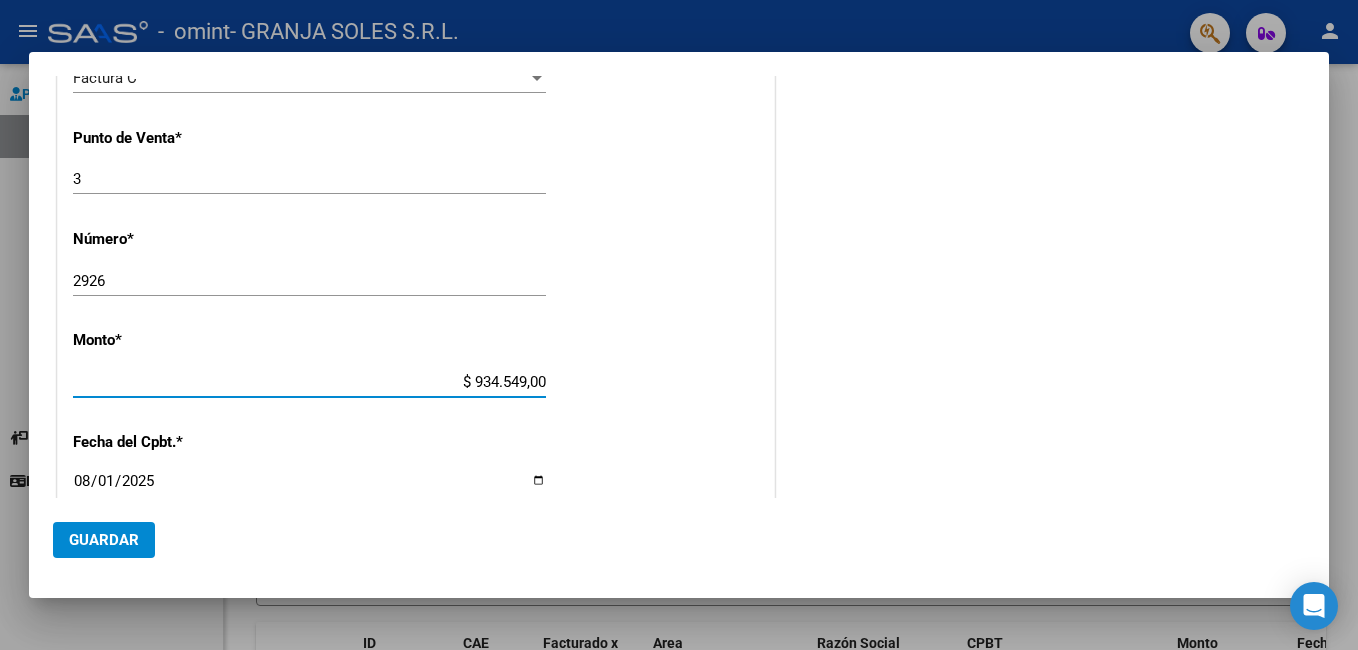 click on "$ 934.549,00" at bounding box center (309, 382) 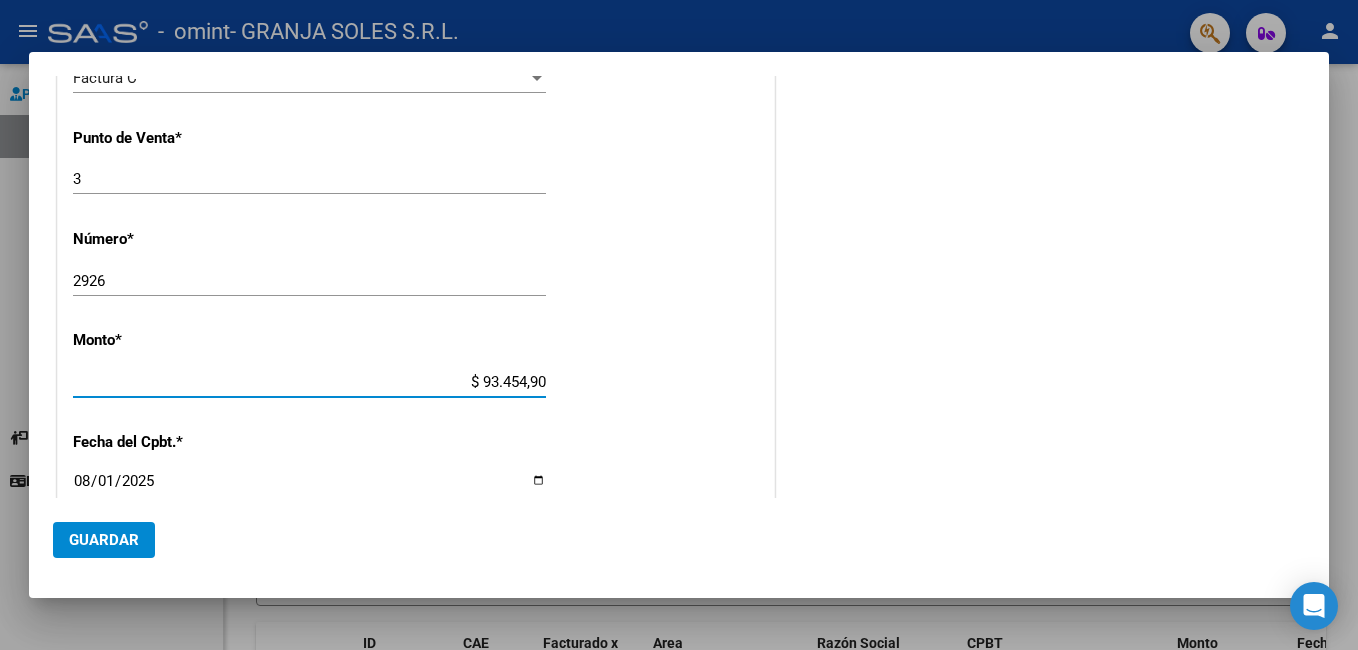 type on "$ 934.549,06" 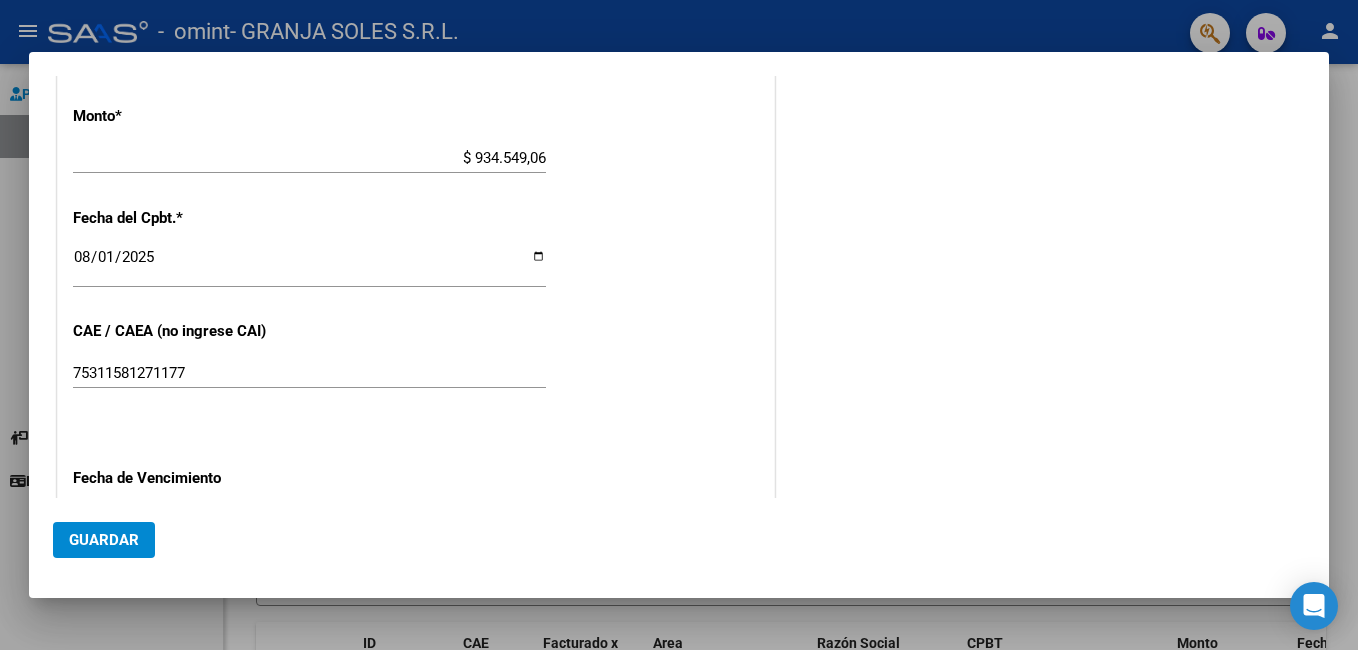 scroll, scrollTop: 1059, scrollLeft: 0, axis: vertical 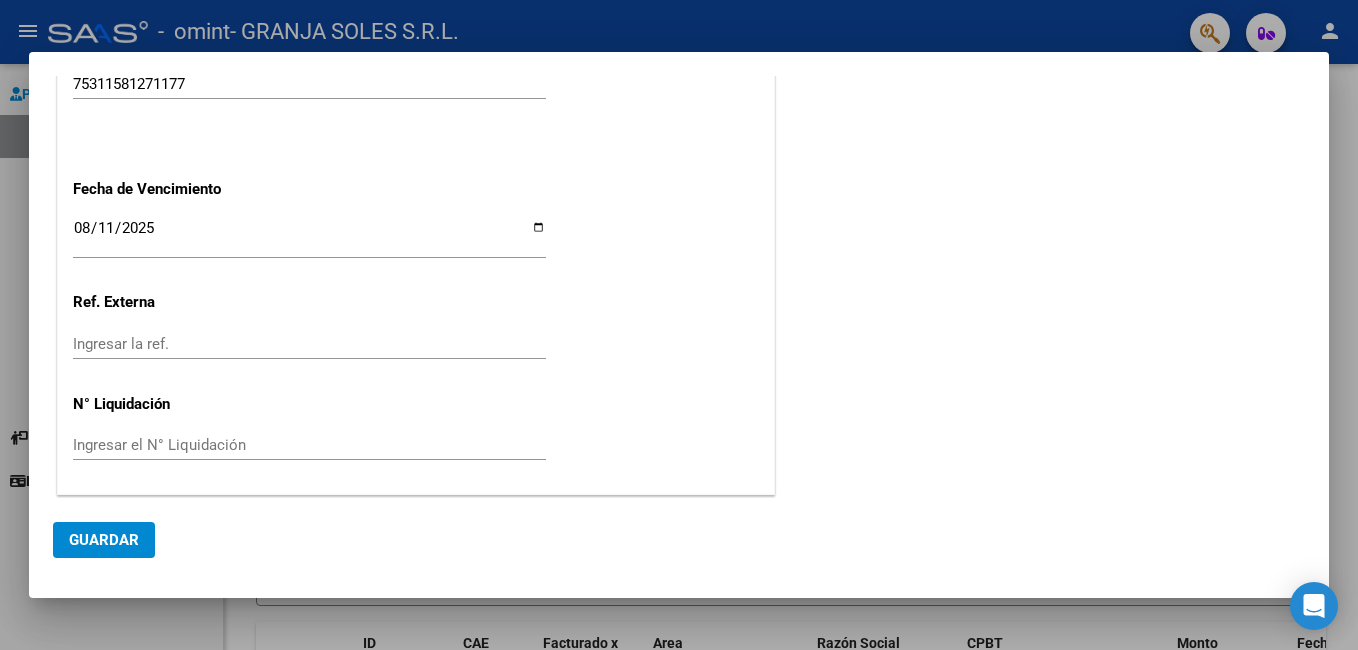 click on "Guardar" 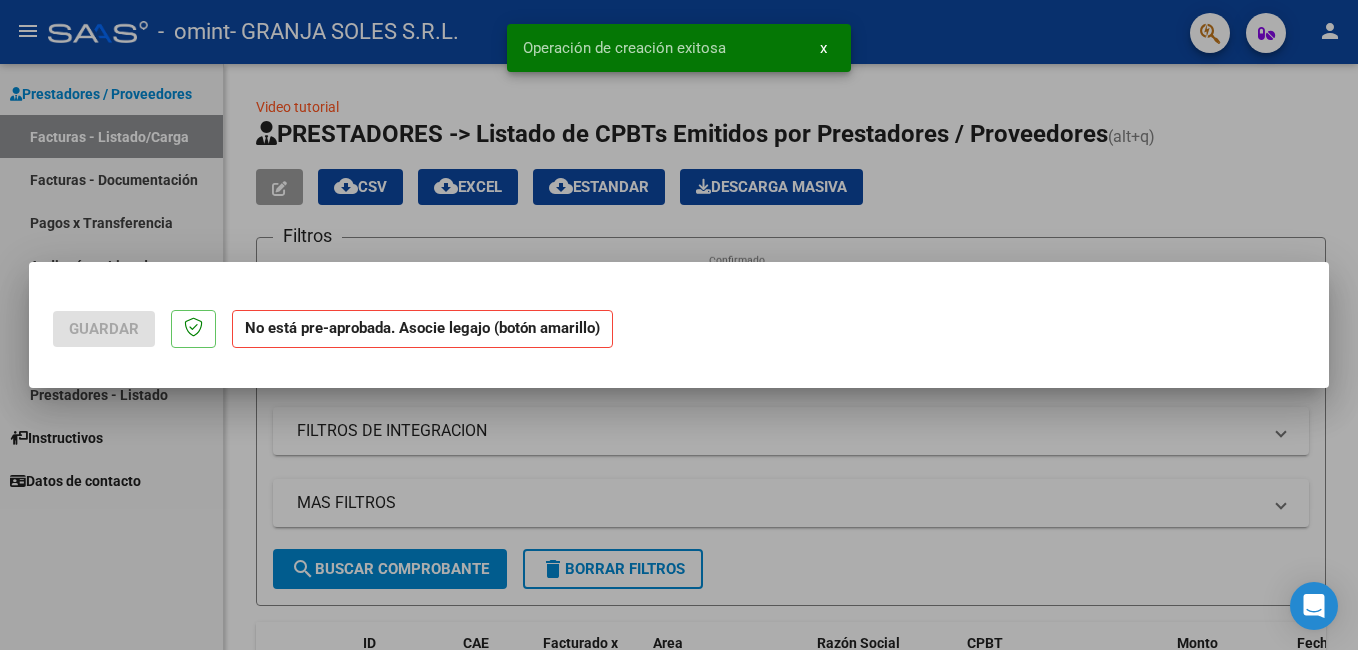 scroll, scrollTop: 0, scrollLeft: 0, axis: both 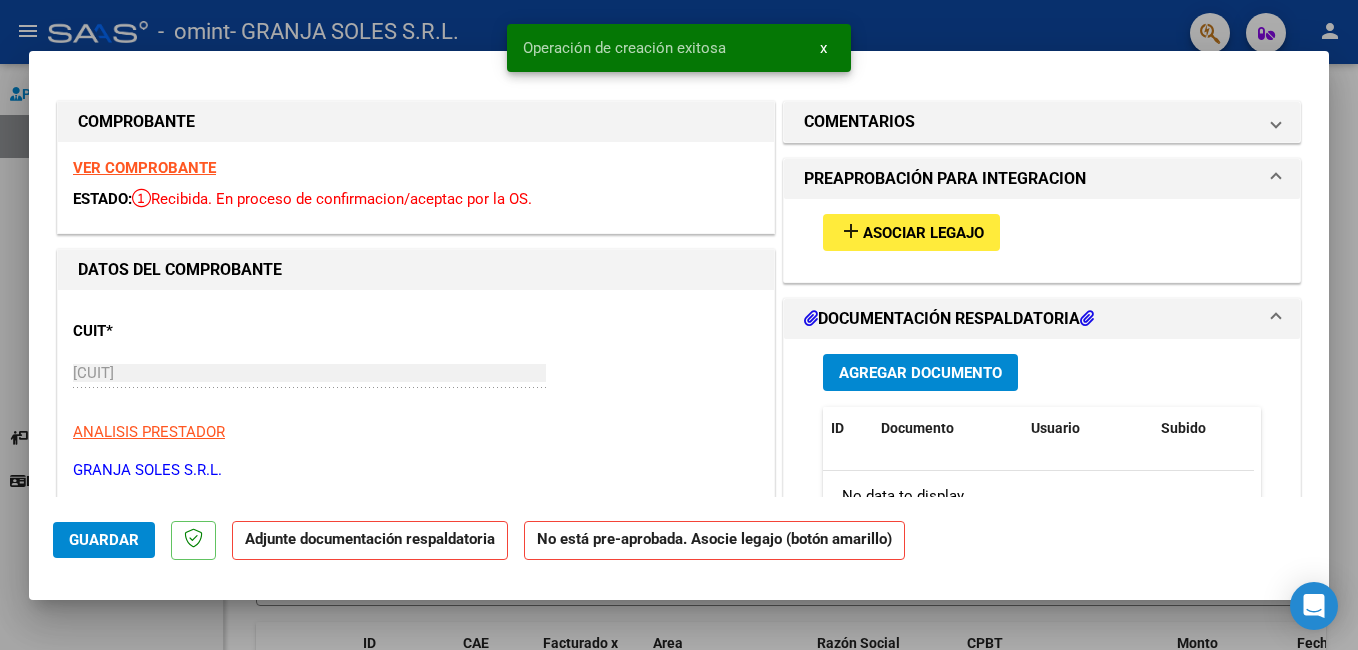 click on "Asociar Legajo" at bounding box center [923, 233] 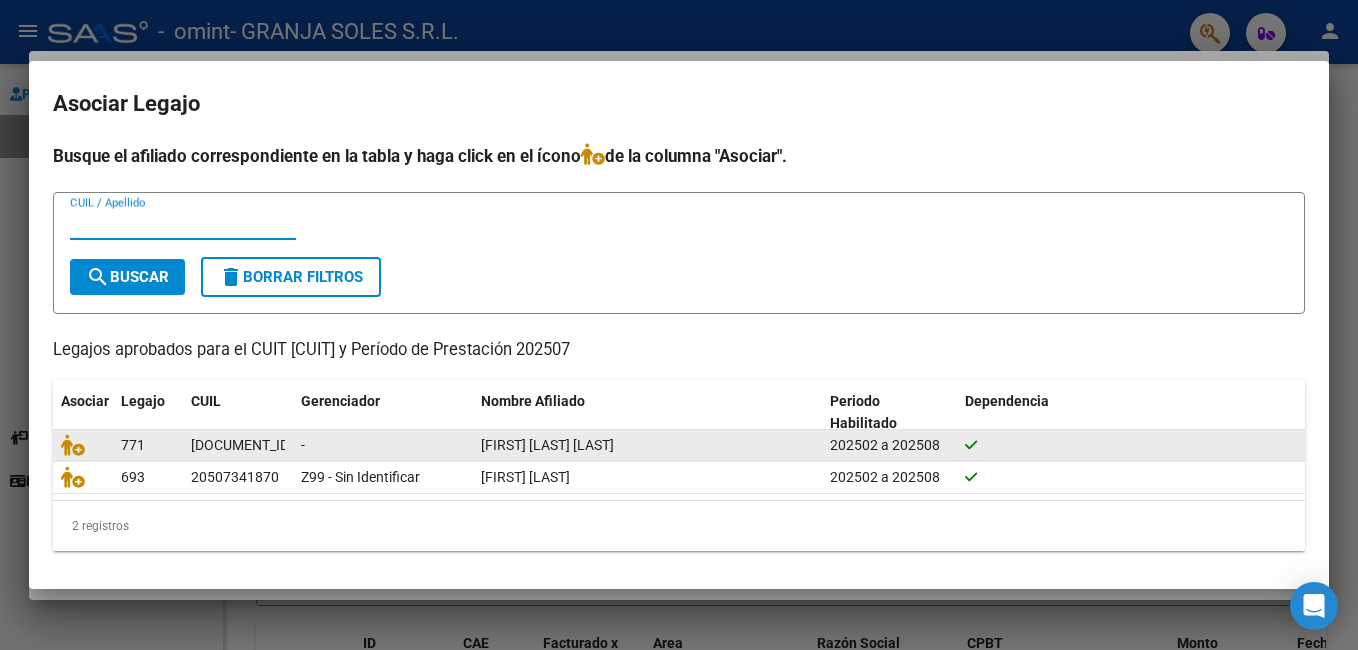 click on "[FIRST] [LAST] [LAST]" 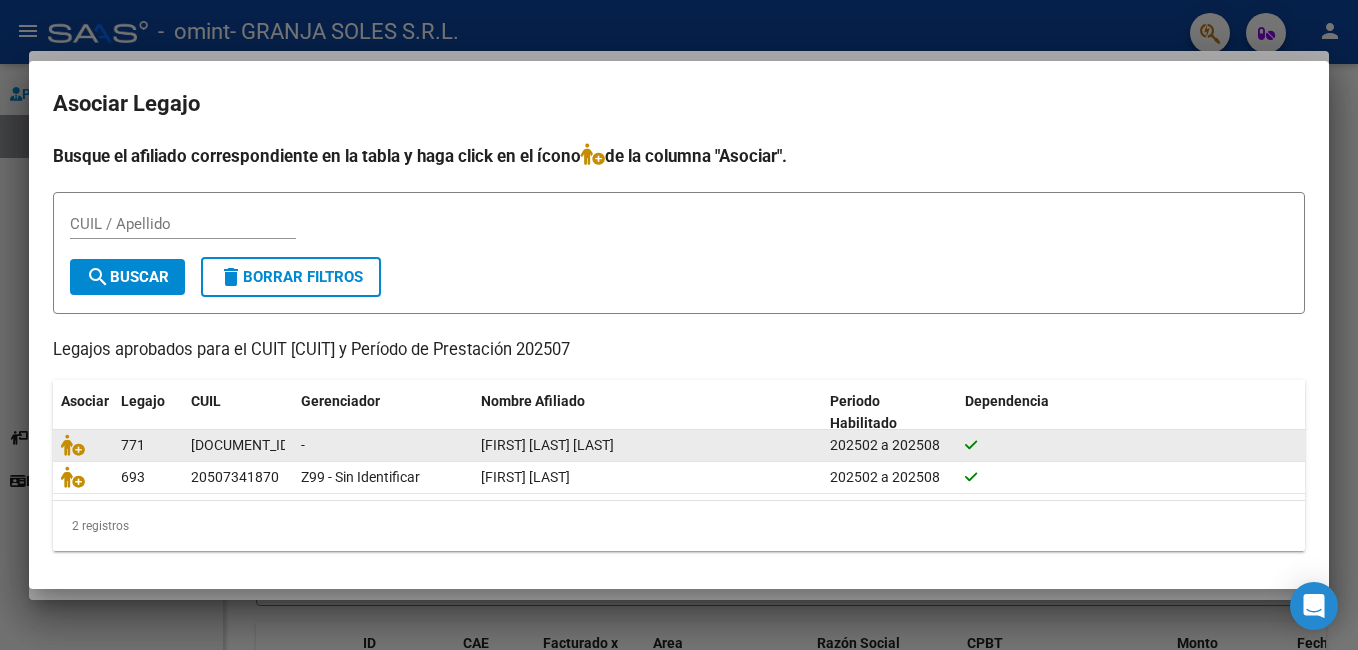 click on "-" 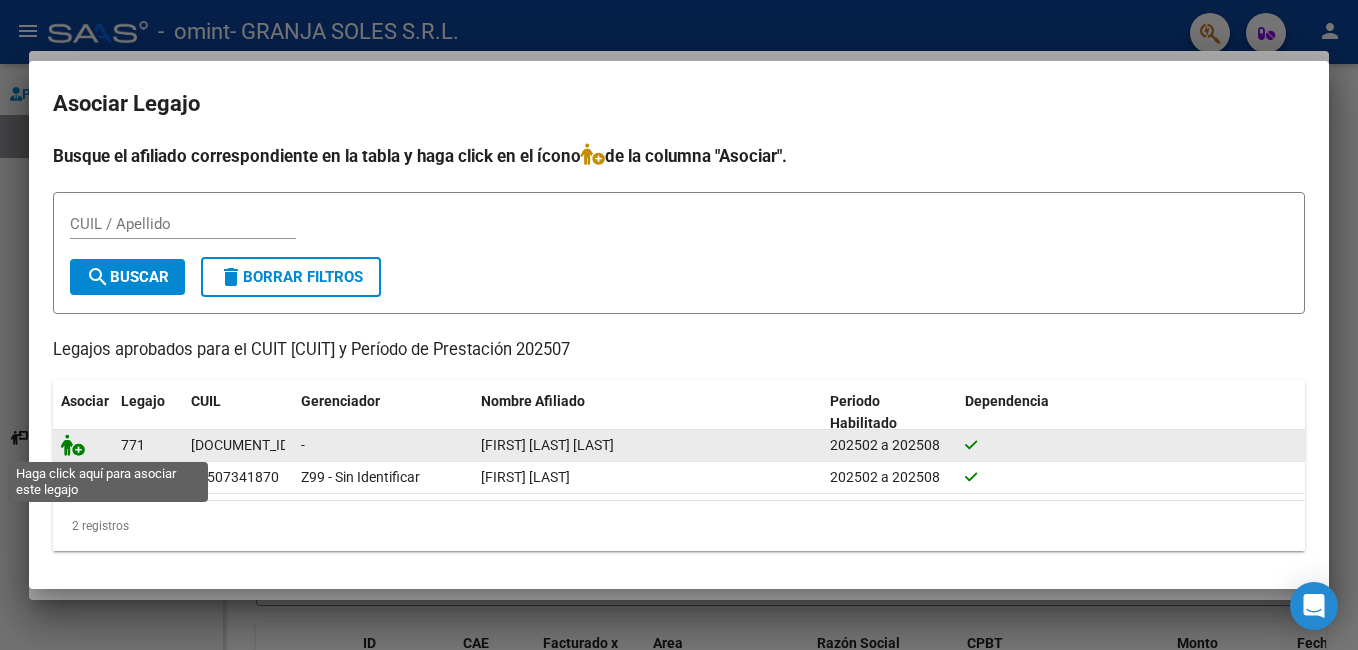 click 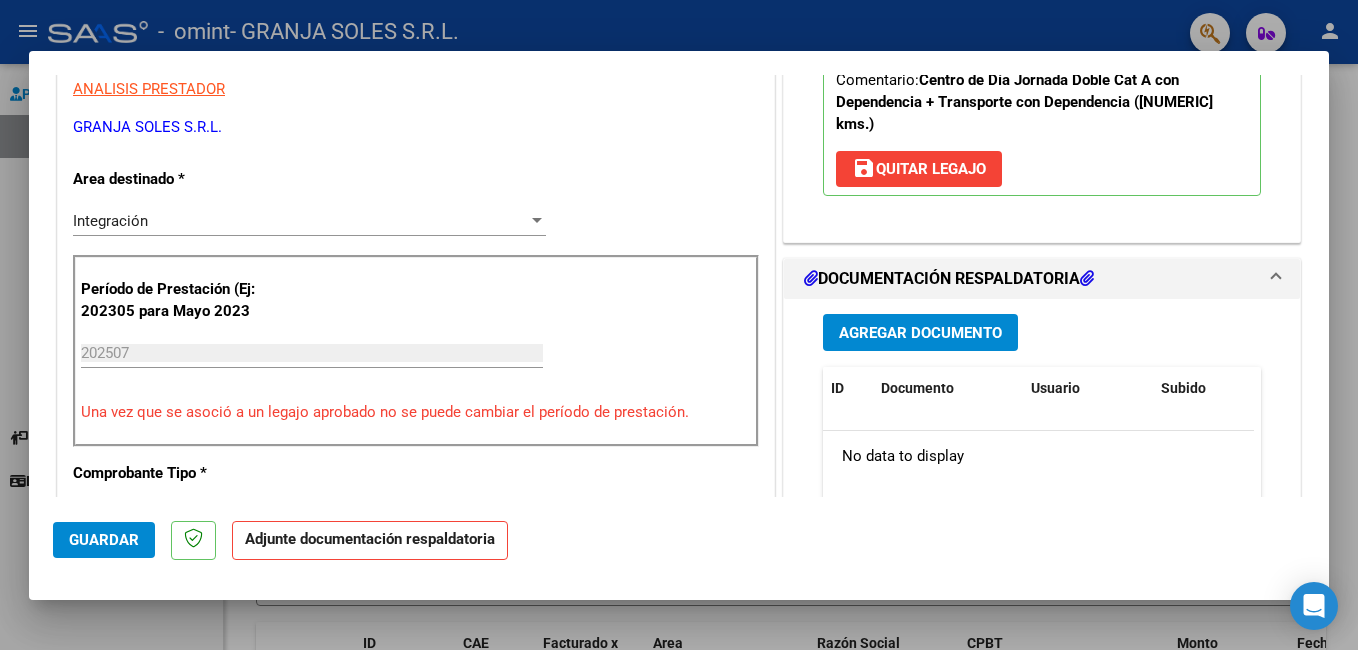 scroll, scrollTop: 398, scrollLeft: 0, axis: vertical 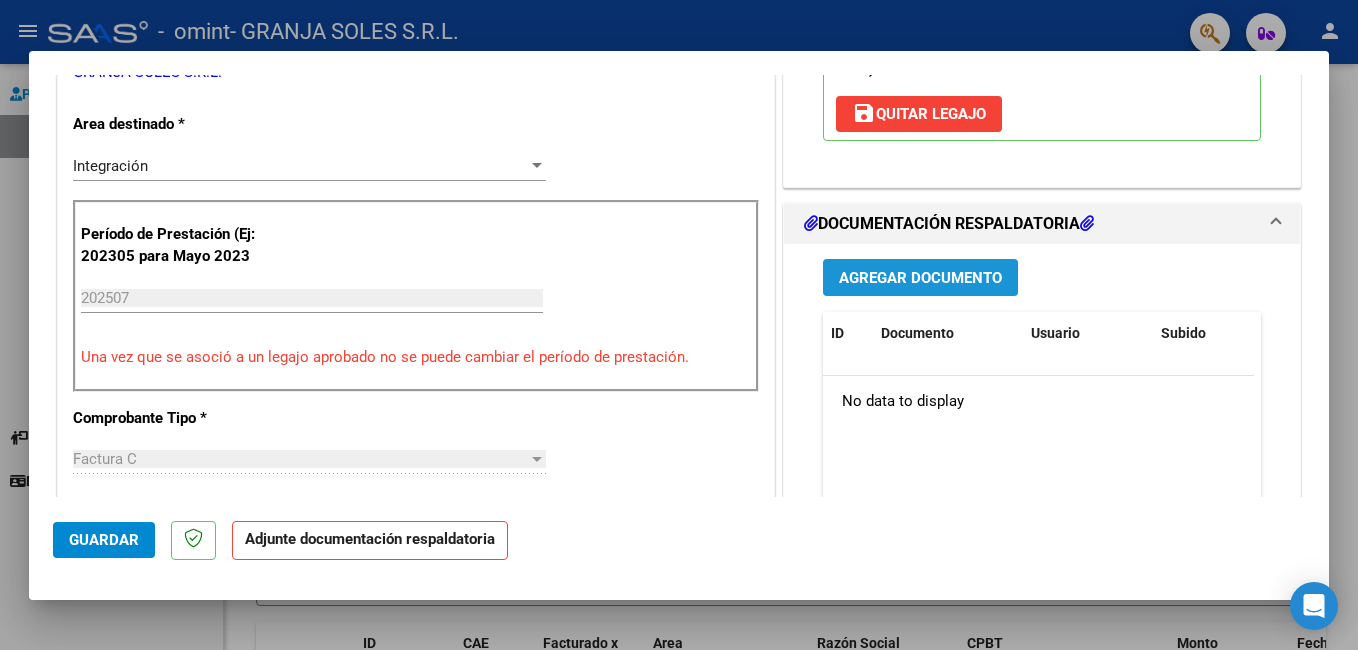 click on "Agregar Documento" at bounding box center [920, 278] 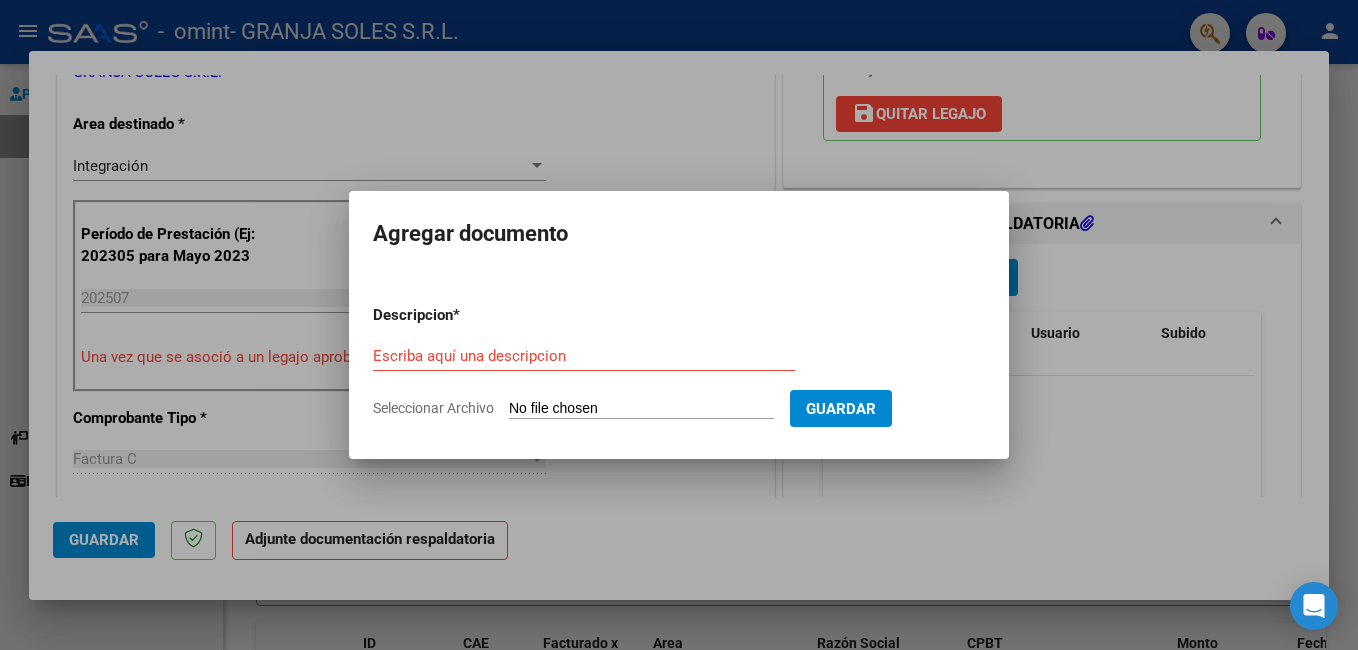 click on "Escriba aquí una descripcion" at bounding box center (584, 356) 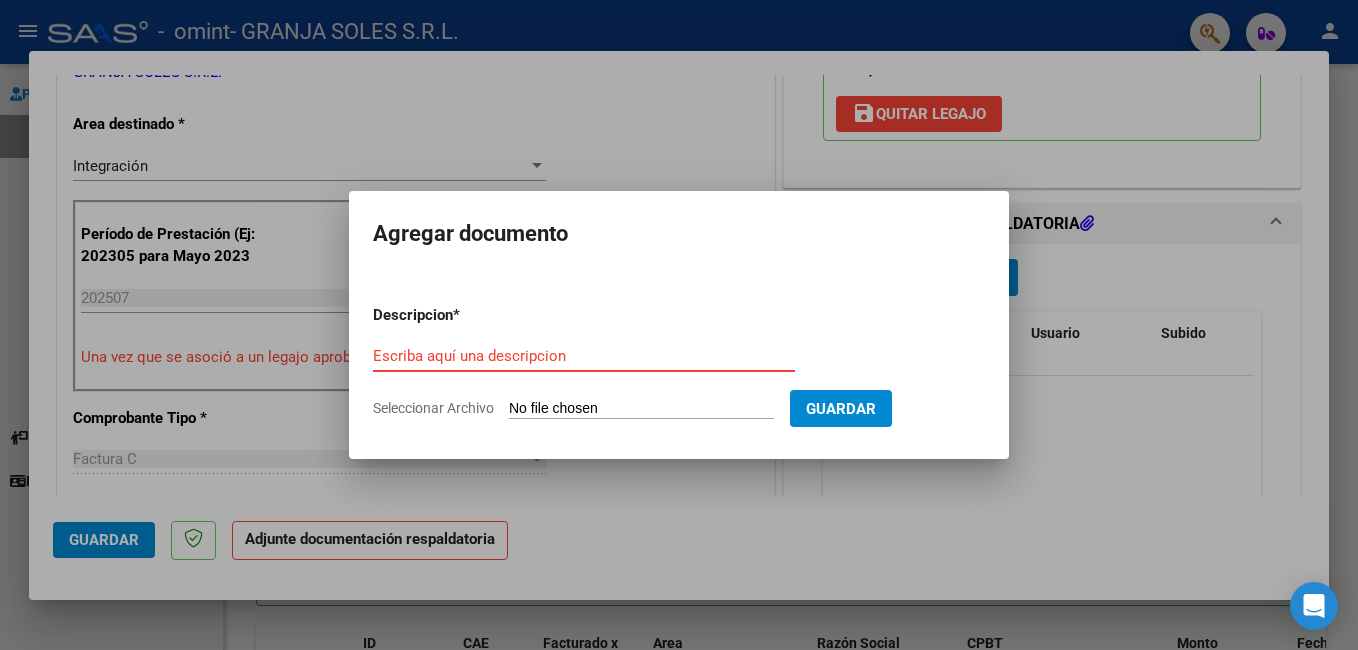 click on "Escriba aquí una descripcion" at bounding box center (584, 356) 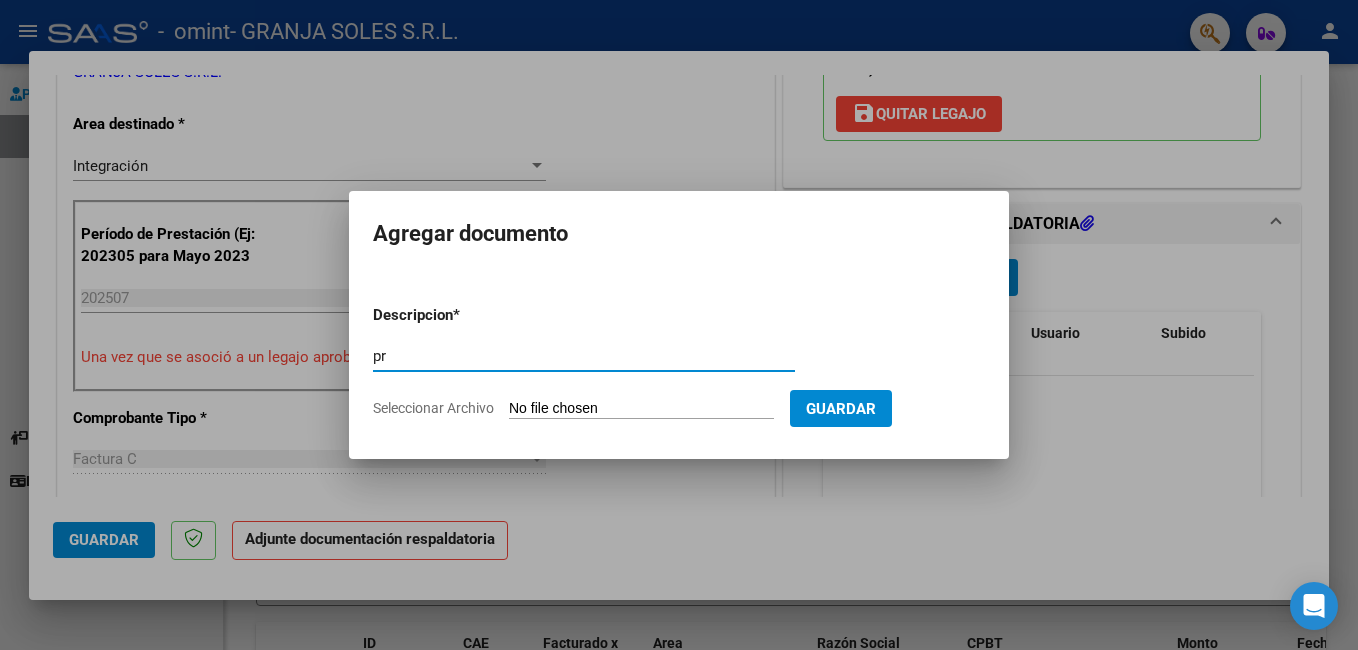 type on "p" 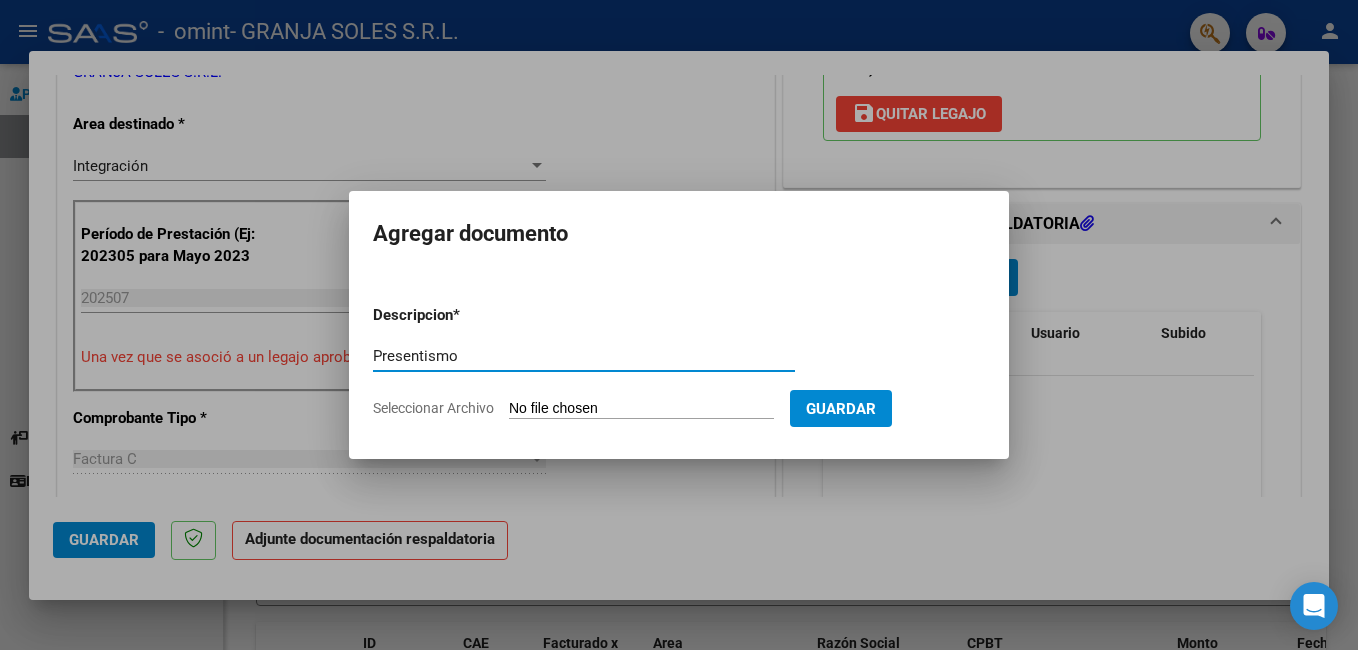 type on "Presentismo" 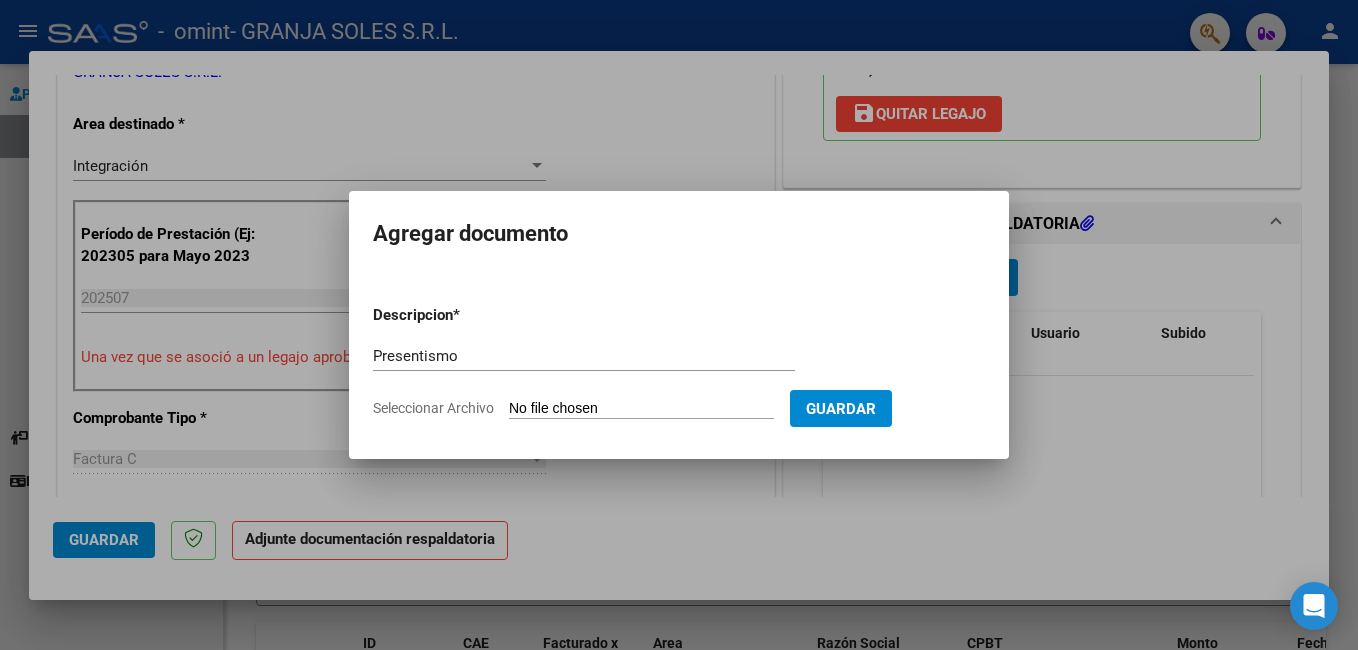 click on "Guardar" at bounding box center (841, 408) 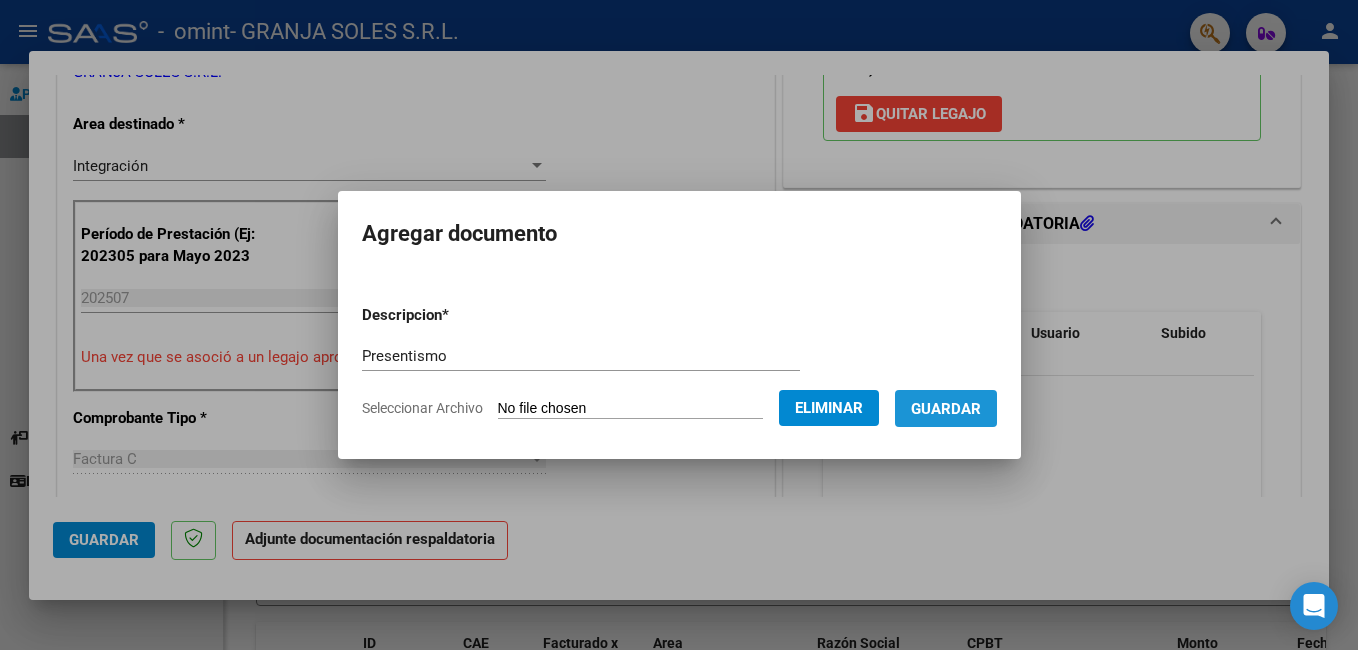 click on "Guardar" at bounding box center [946, 408] 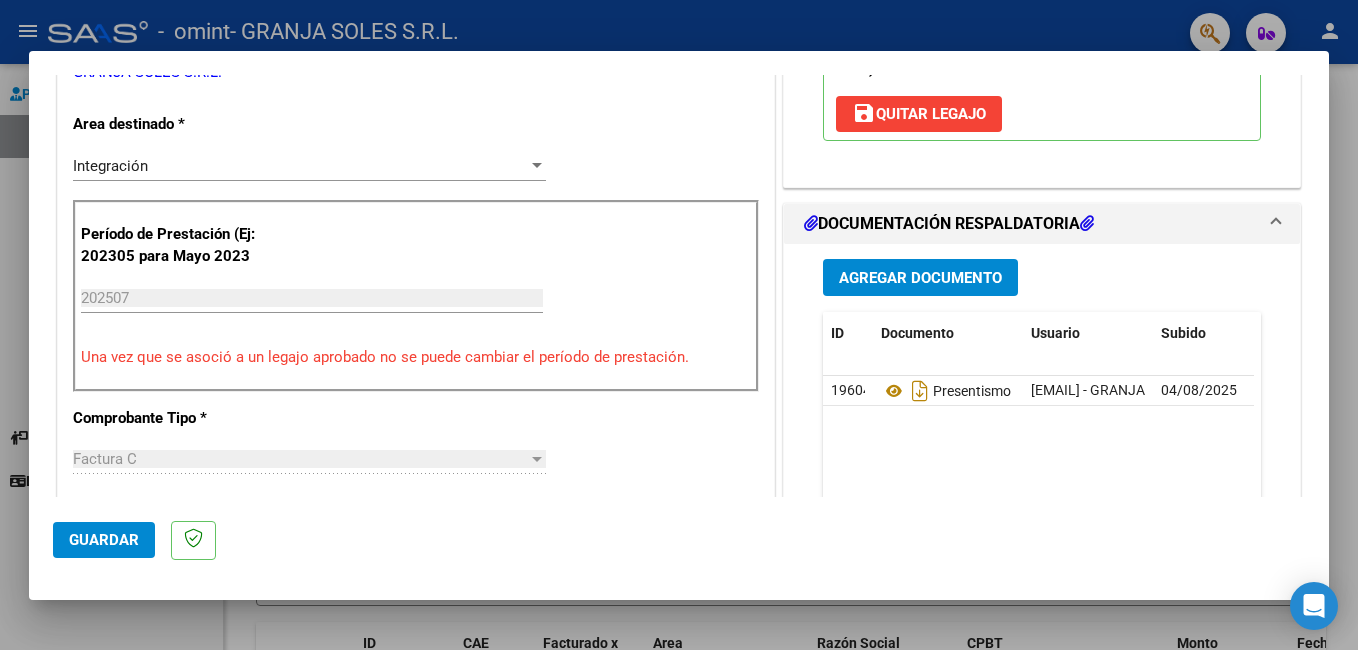 click on "Guardar" 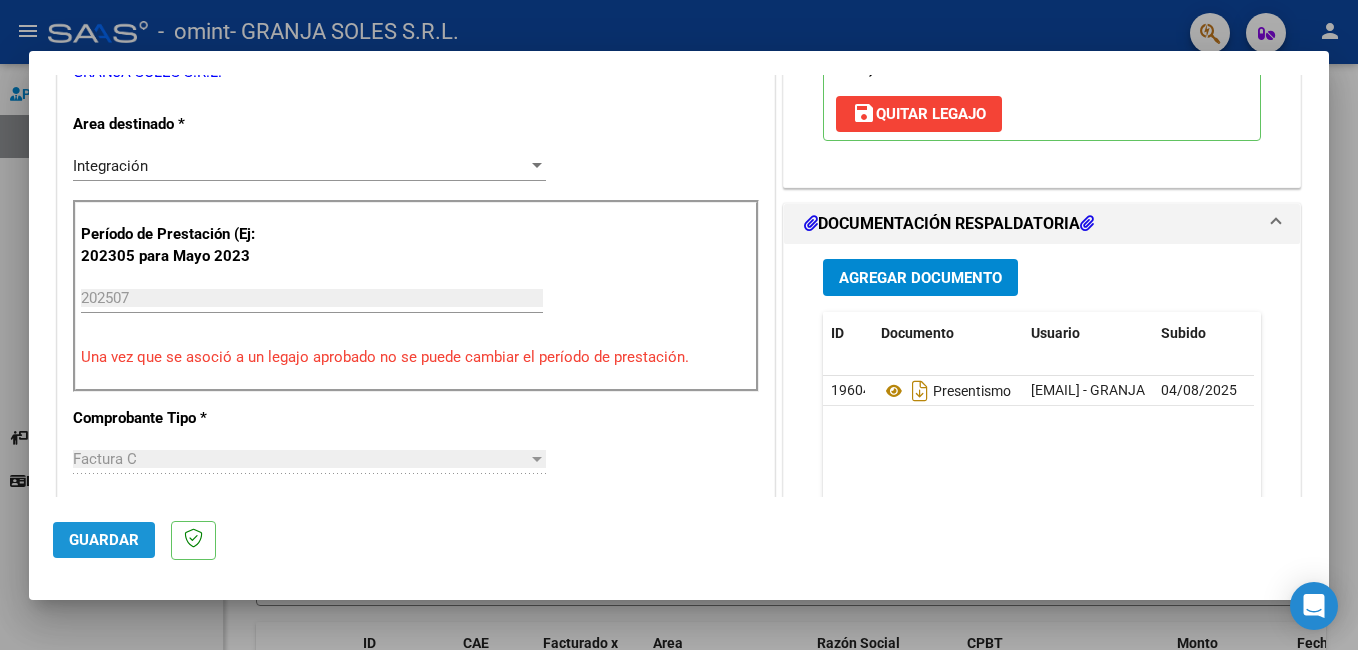 click on "Guardar" 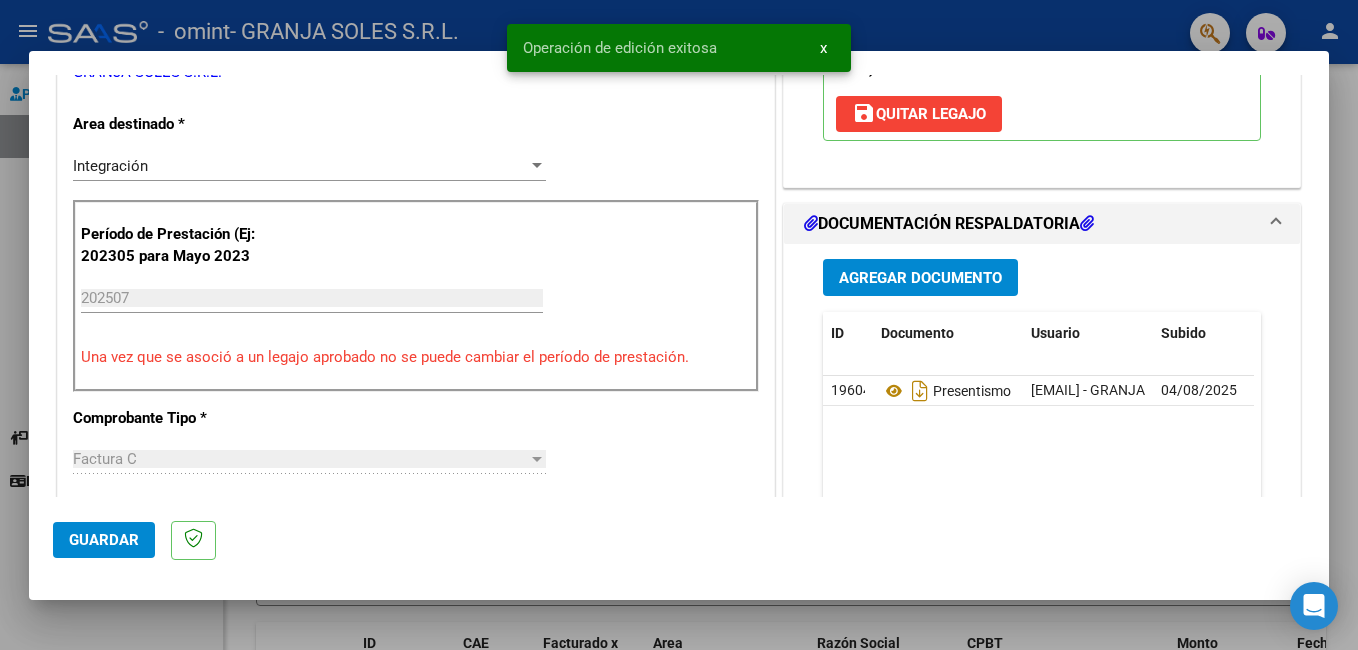 scroll, scrollTop: 0, scrollLeft: 0, axis: both 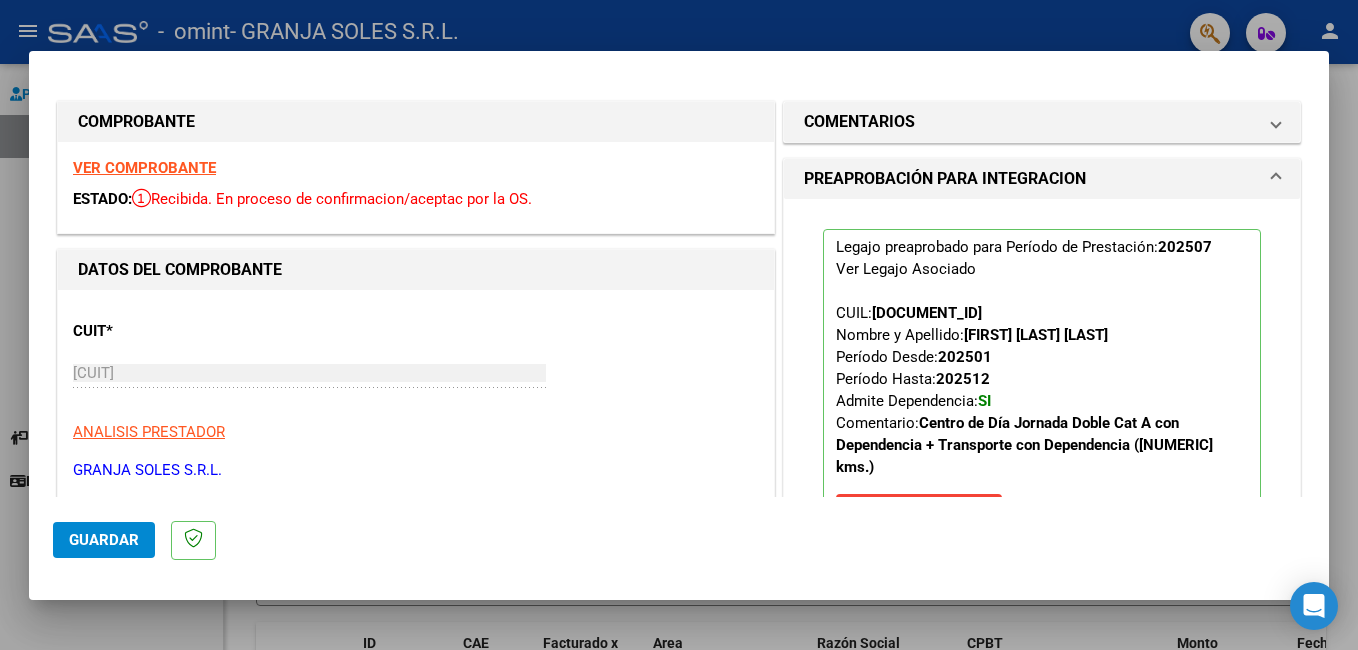 click at bounding box center (679, 325) 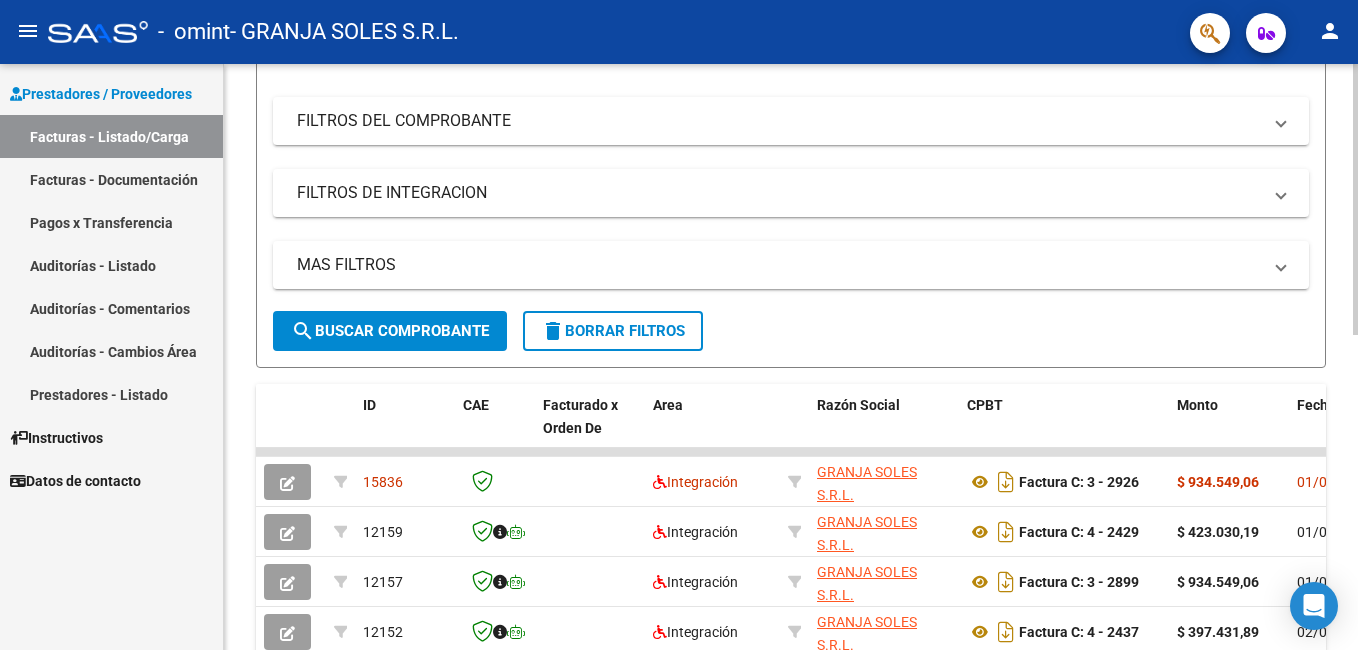 scroll, scrollTop: 242, scrollLeft: 0, axis: vertical 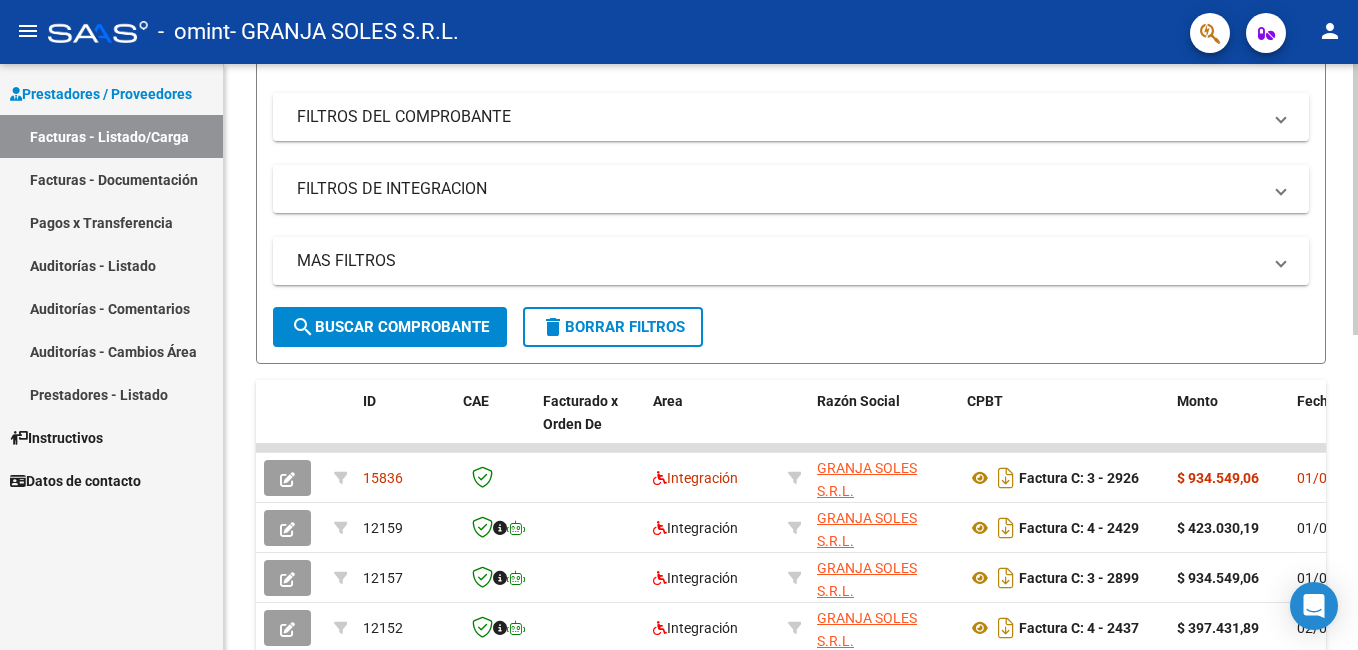 click 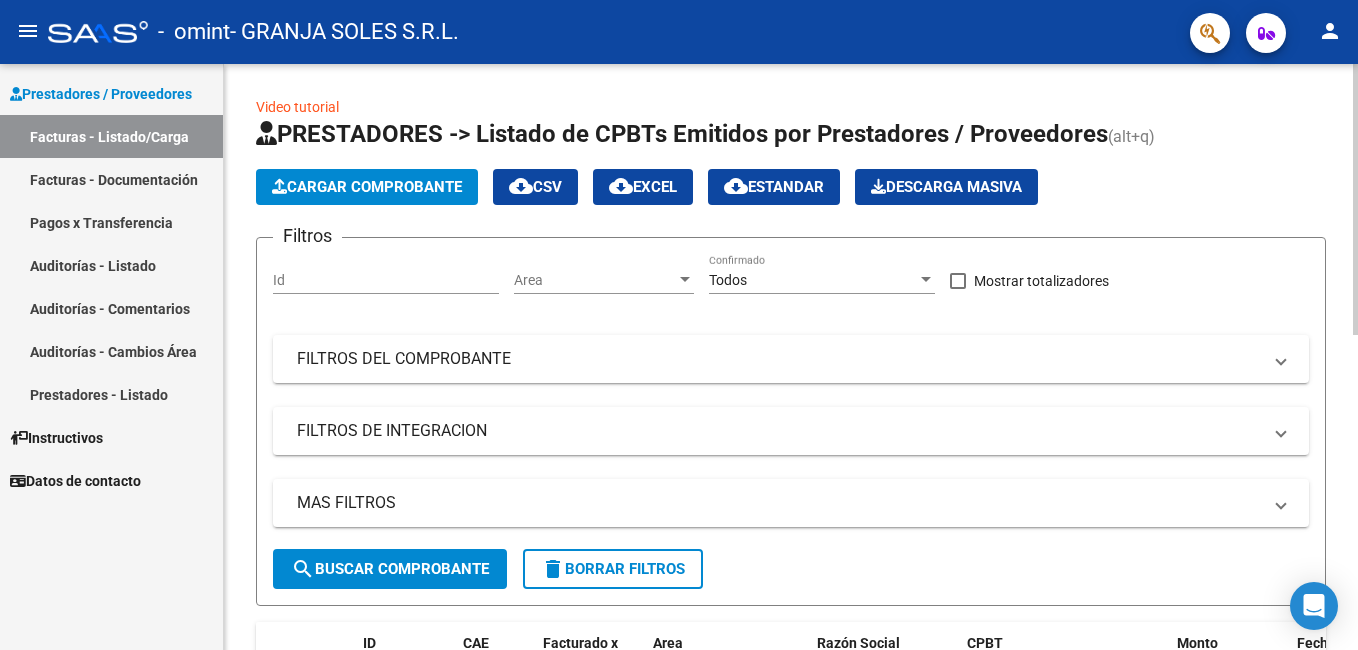 click on "Video tutorial   PRESTADORES -> Listado de CPBTs Emitidos por Prestadores / Proveedores (alt+q)   Cargar Comprobante
cloud_download  CSV  cloud_download  EXCEL  cloud_download  Estandar   Descarga Masiva
Filtros Id Area Area Todos Confirmado   Mostrar totalizadores   FILTROS DEL COMPROBANTE  Comprobante Tipo Comprobante Tipo Start date – End date Fec. Comprobante Desde / Hasta Días Emisión Desde(cant. días) Días Emisión Hasta(cant. días) CUIT / Razón Social Pto. Venta Nro. Comprobante Código SSS CAE Válido CAE Válido Todos Cargado Módulo Hosp. Todos Tiene facturacion Apócrifa Hospital Refes  FILTROS DE INTEGRACION  Período De Prestación Campos del Archivo de Rendición Devuelto x SSS (dr_envio) Todos Rendido x SSS (dr_envio) Tipo de Registro Tipo de Registro Período Presentación Período Presentación Campos del Legajo Asociado (preaprobación) Afiliado Legajo (cuil/nombre) Todos Solo facturas preaprobadas  MAS FILTROS  Todos Con Doc. Respaldatoria Todos Con Trazabilidad Todos – – 3" 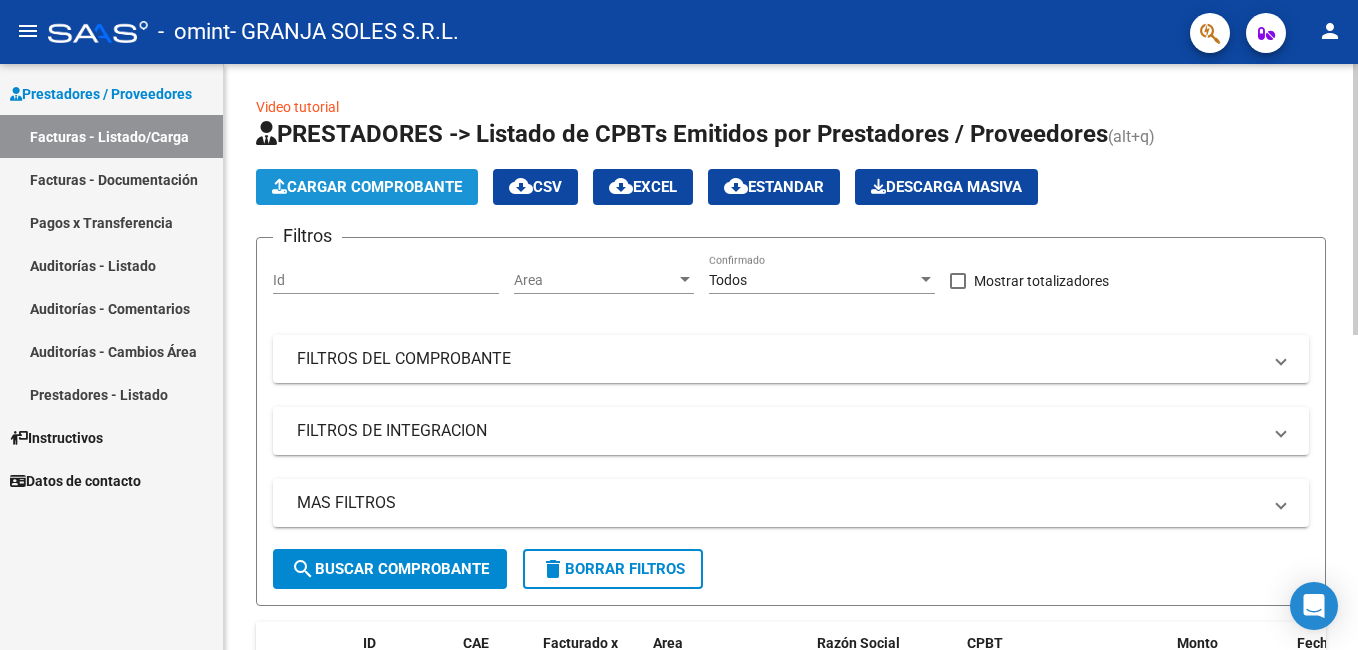 click on "Cargar Comprobante" 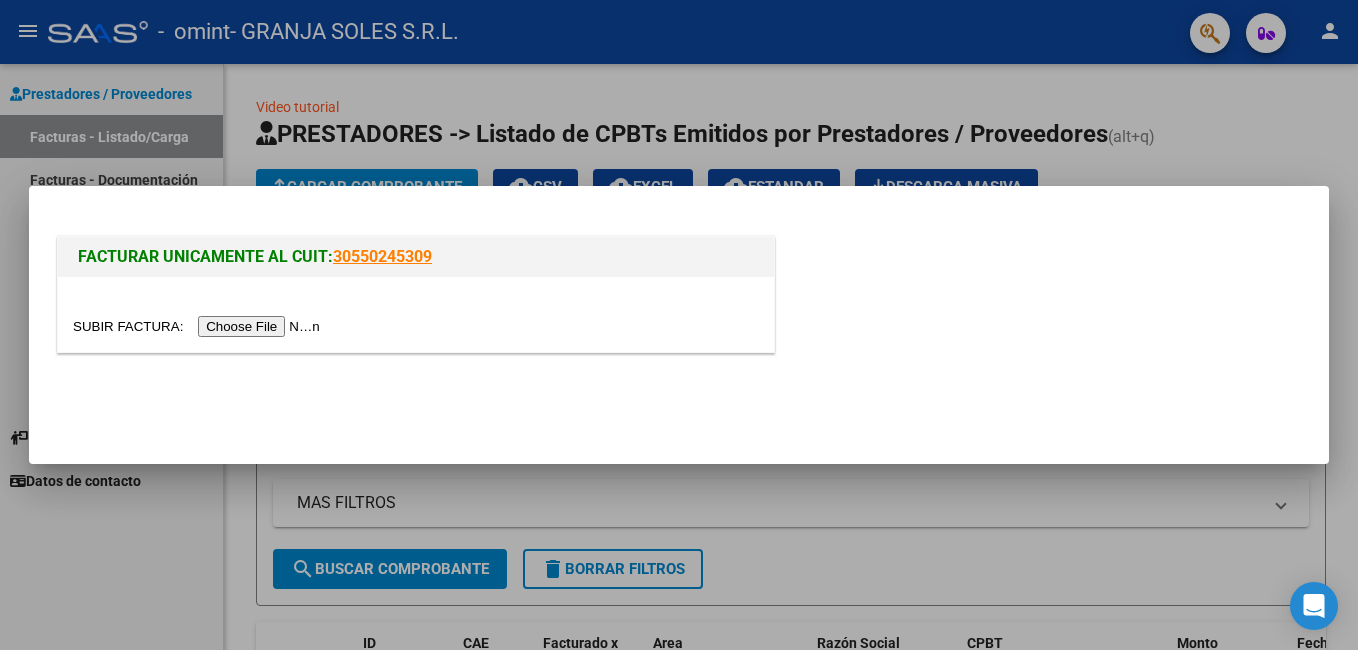 click at bounding box center (199, 326) 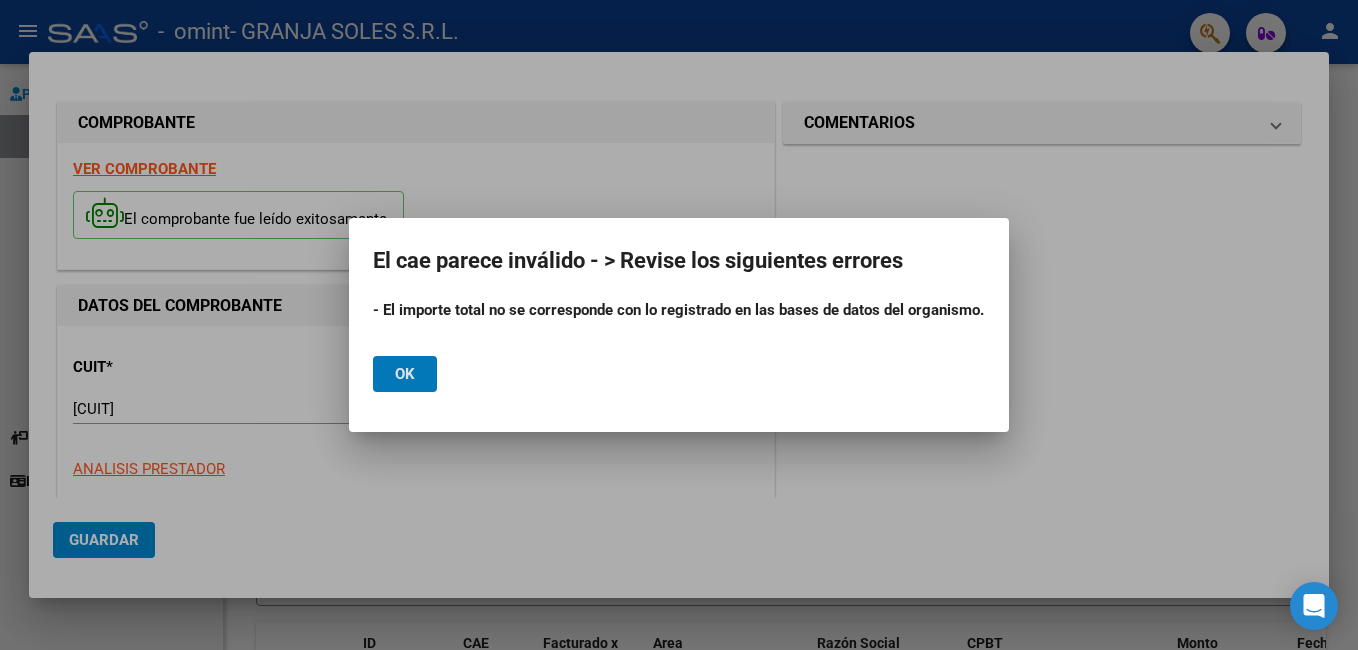click on "Ok" 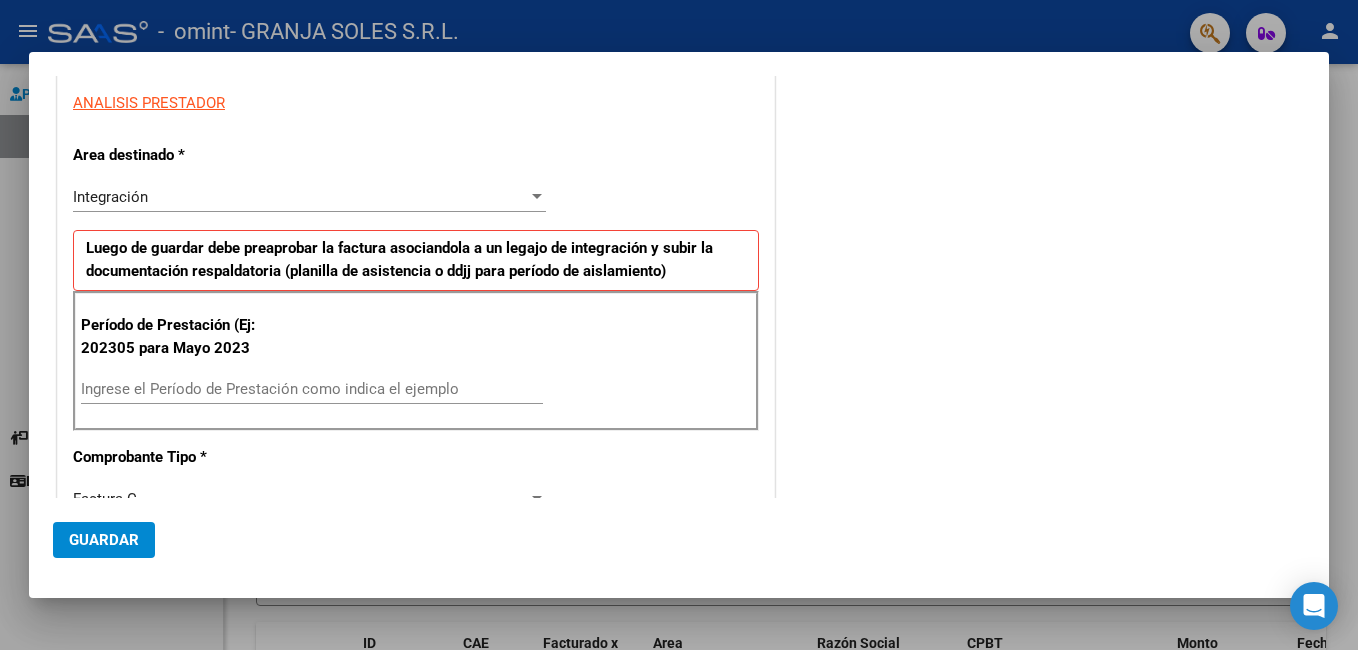 scroll, scrollTop: 385, scrollLeft: 0, axis: vertical 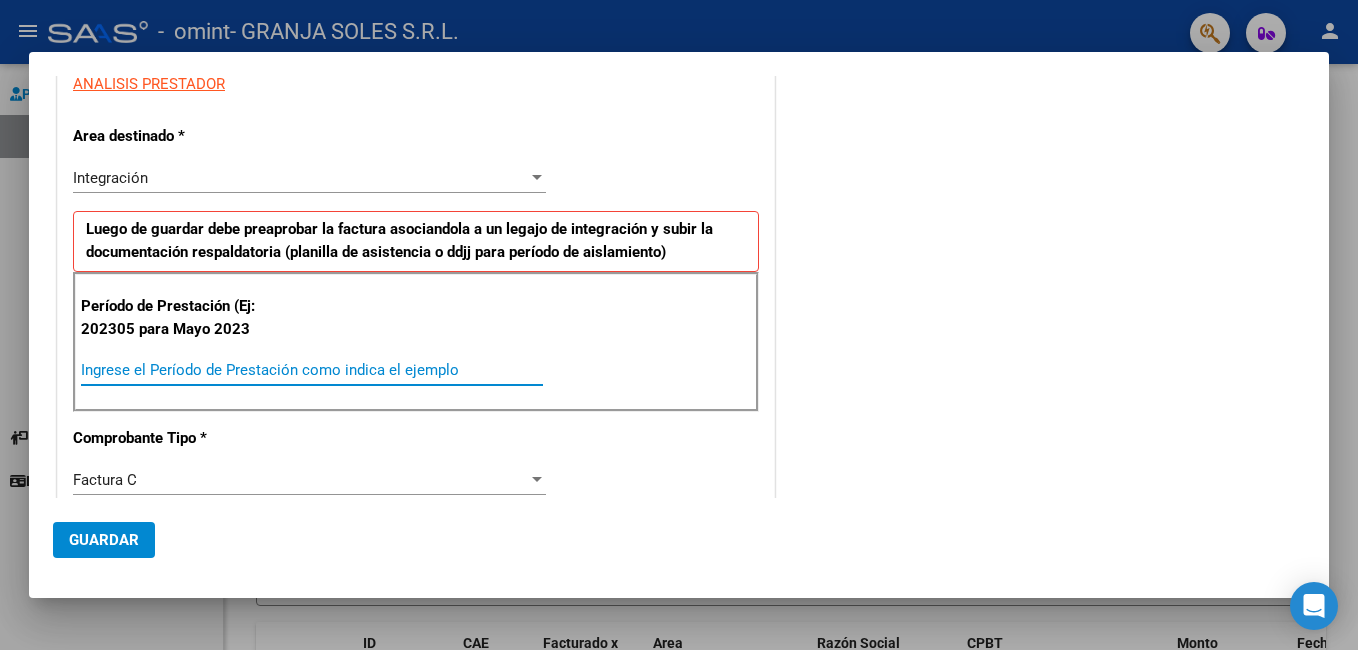 click on "Ingrese el Período de Prestación como indica el ejemplo" at bounding box center [312, 370] 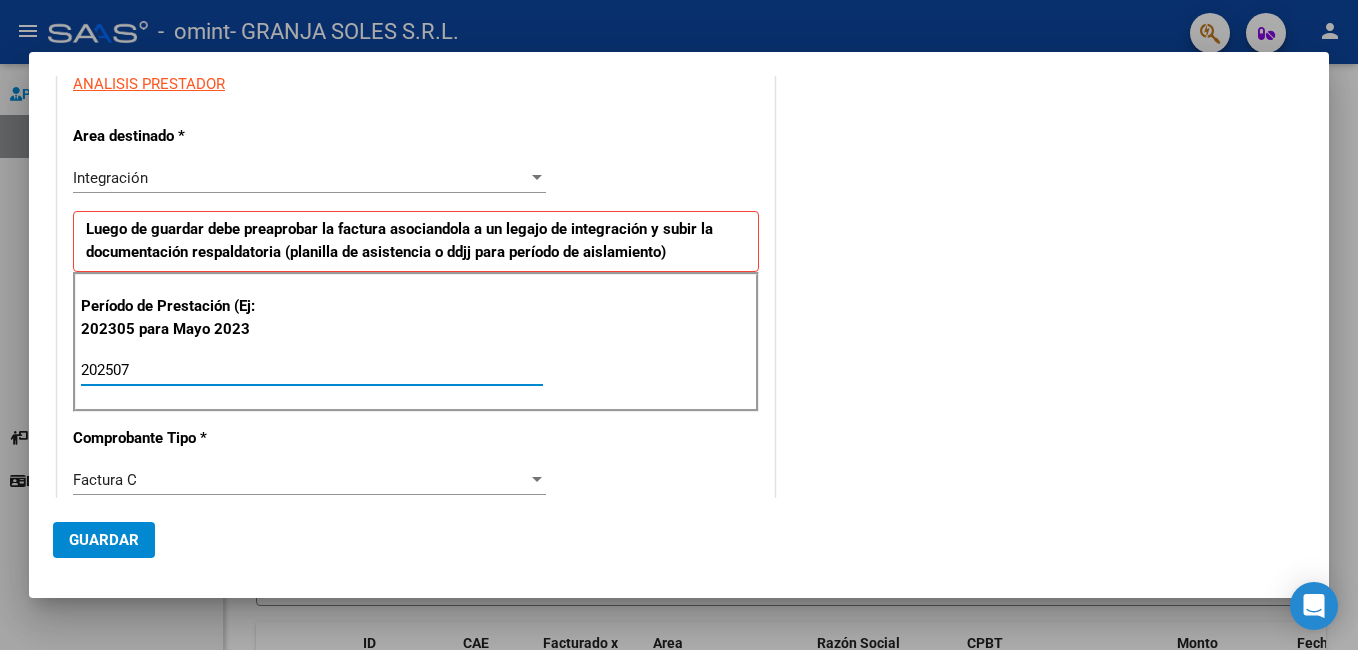 type on "202507" 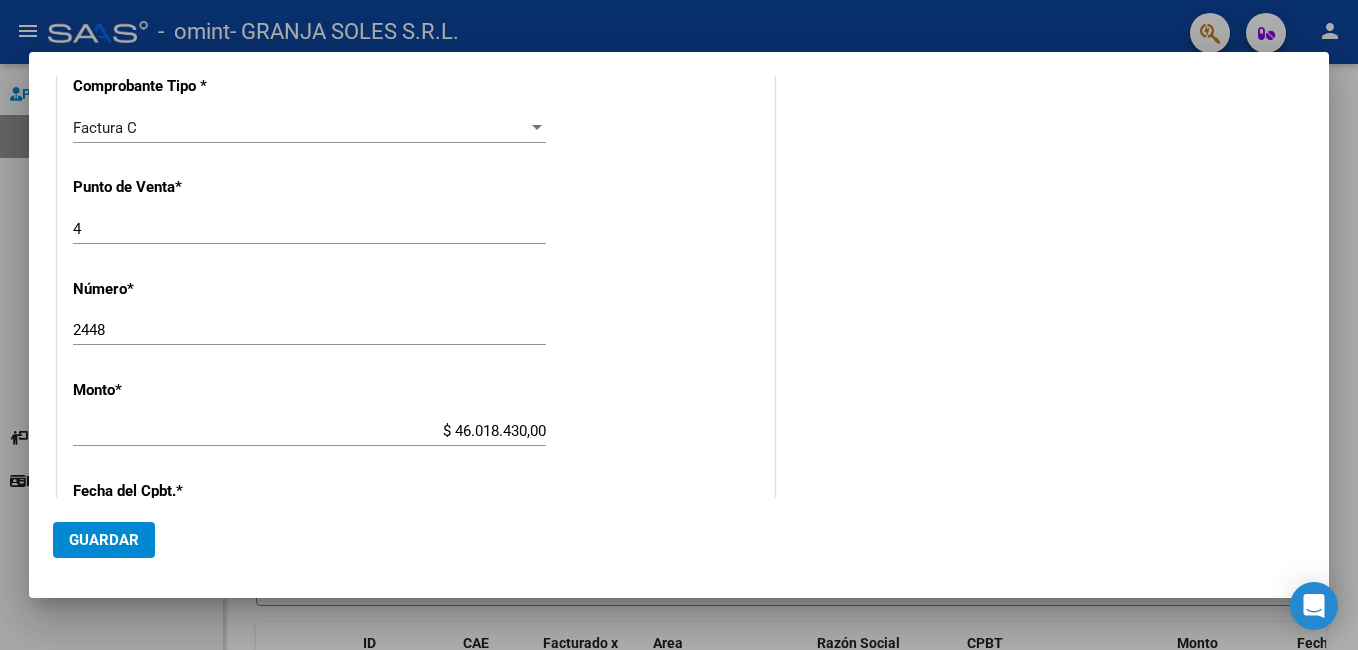 scroll, scrollTop: 742, scrollLeft: 0, axis: vertical 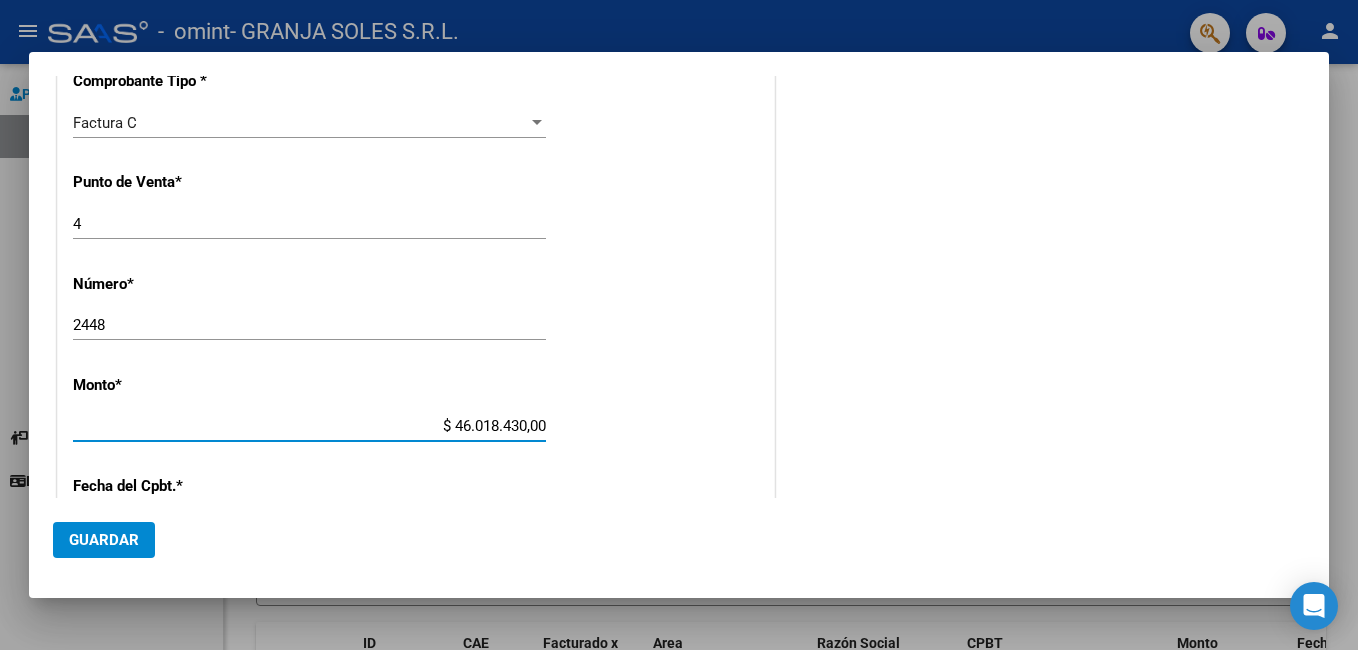 click on "$ 46.018.430,00" at bounding box center [309, 426] 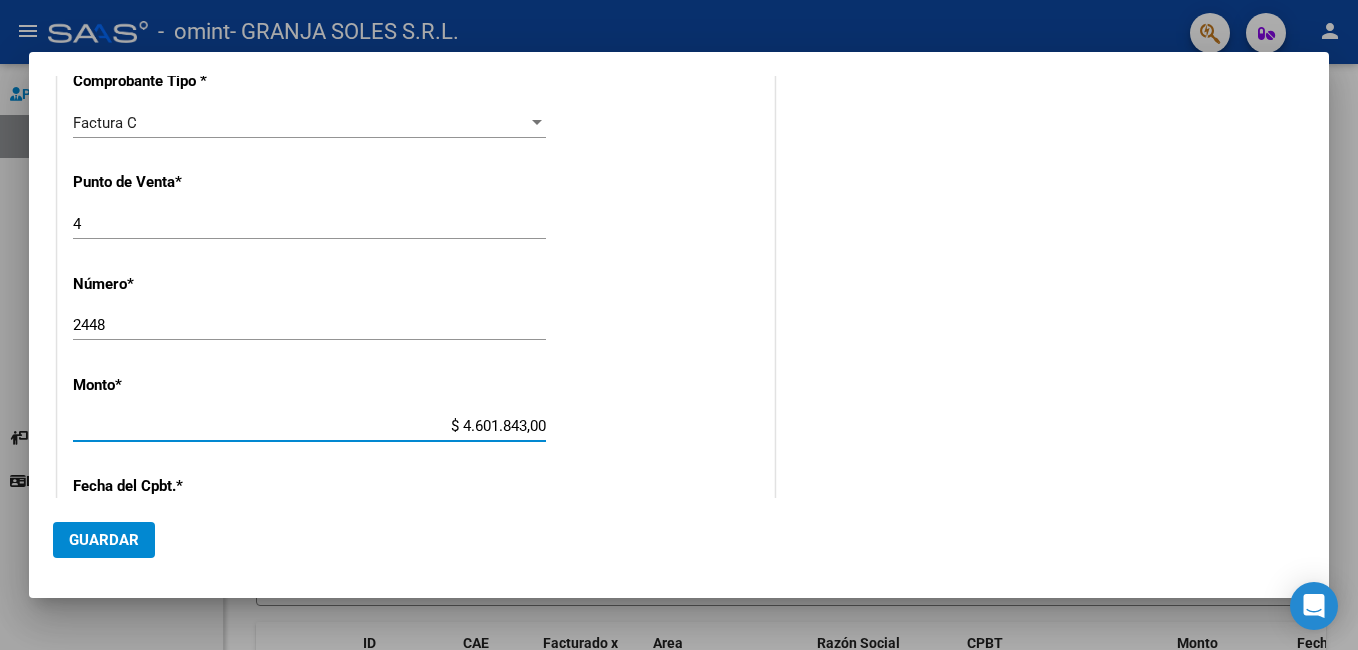 type on "$ 460.184,30" 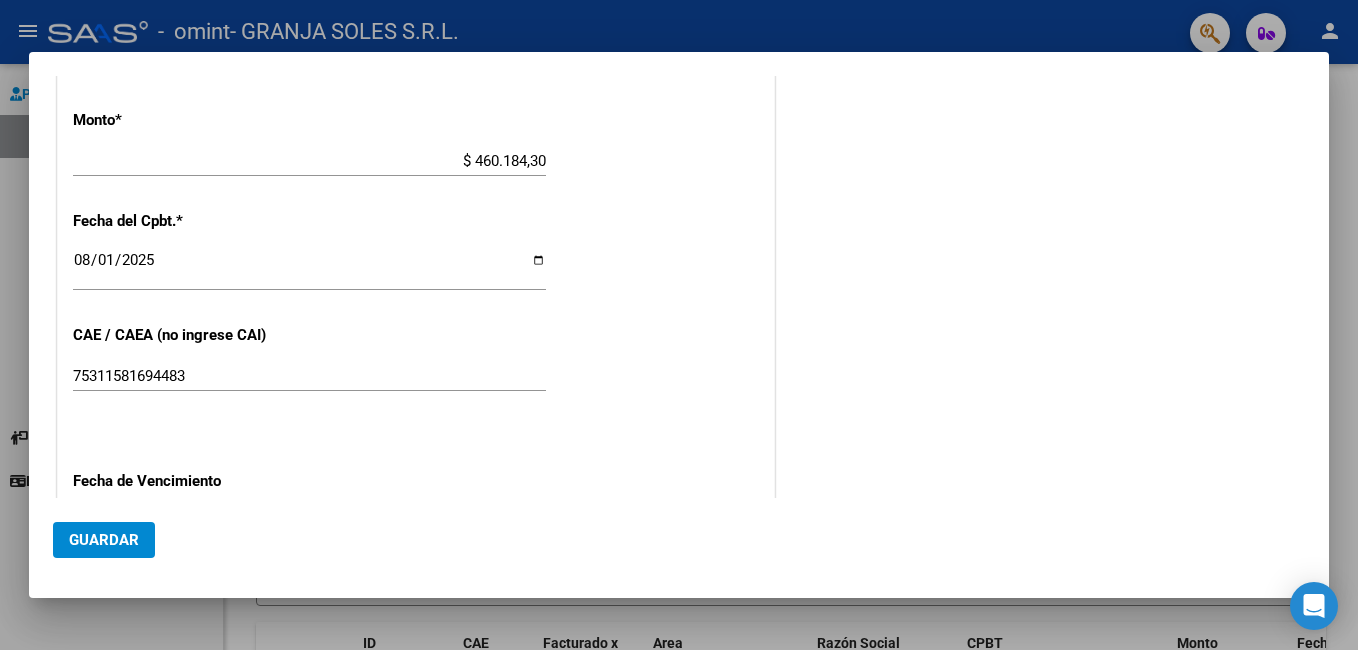 scroll, scrollTop: 1025, scrollLeft: 0, axis: vertical 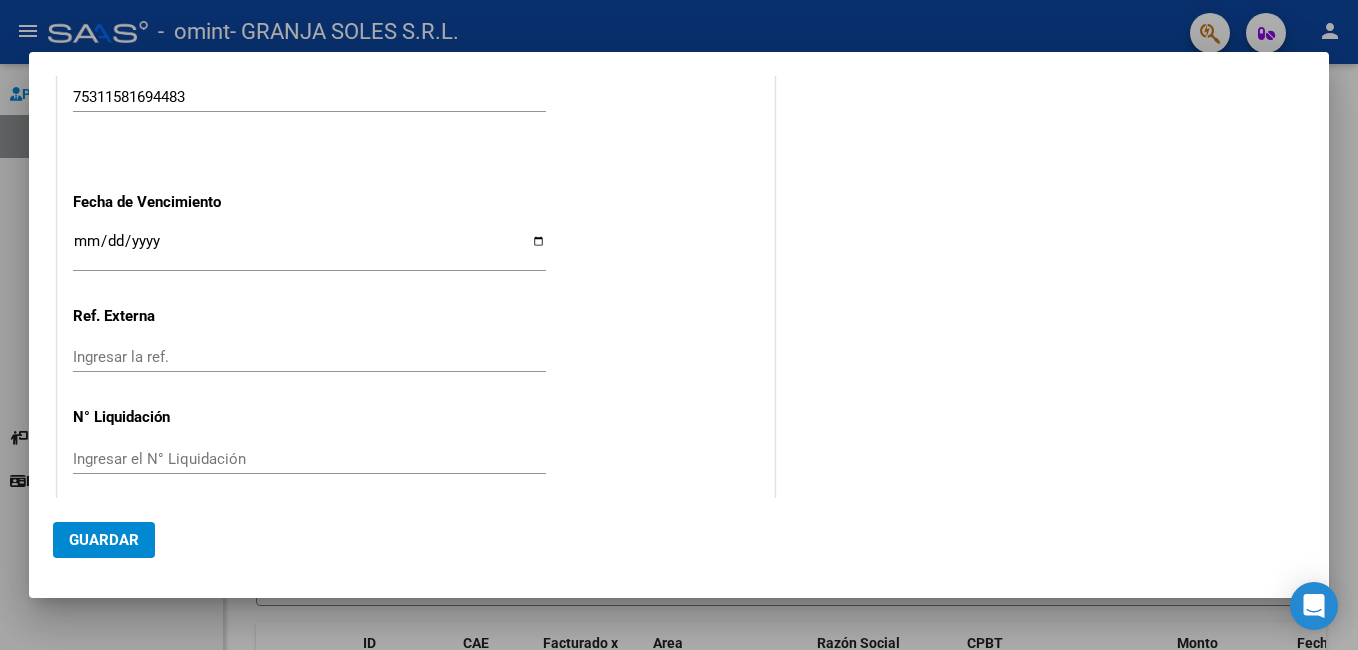 click on "Ingresar la fecha" at bounding box center (309, 249) 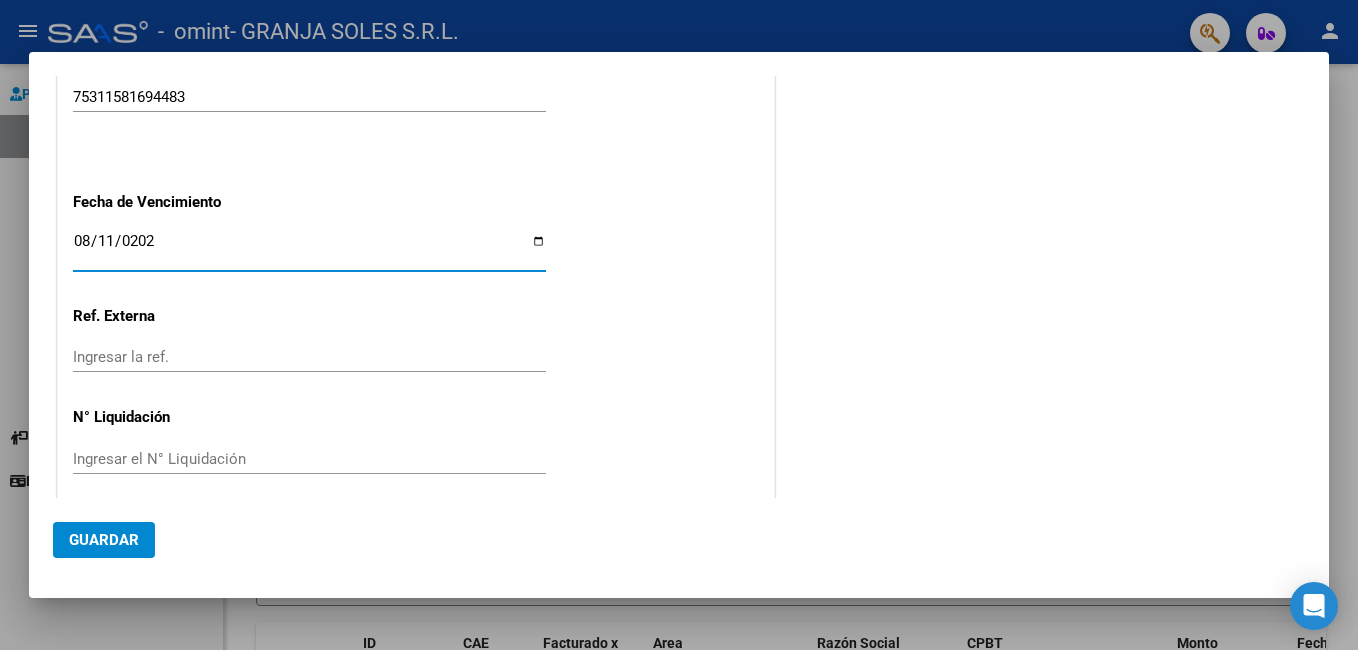 type on "2025-08-11" 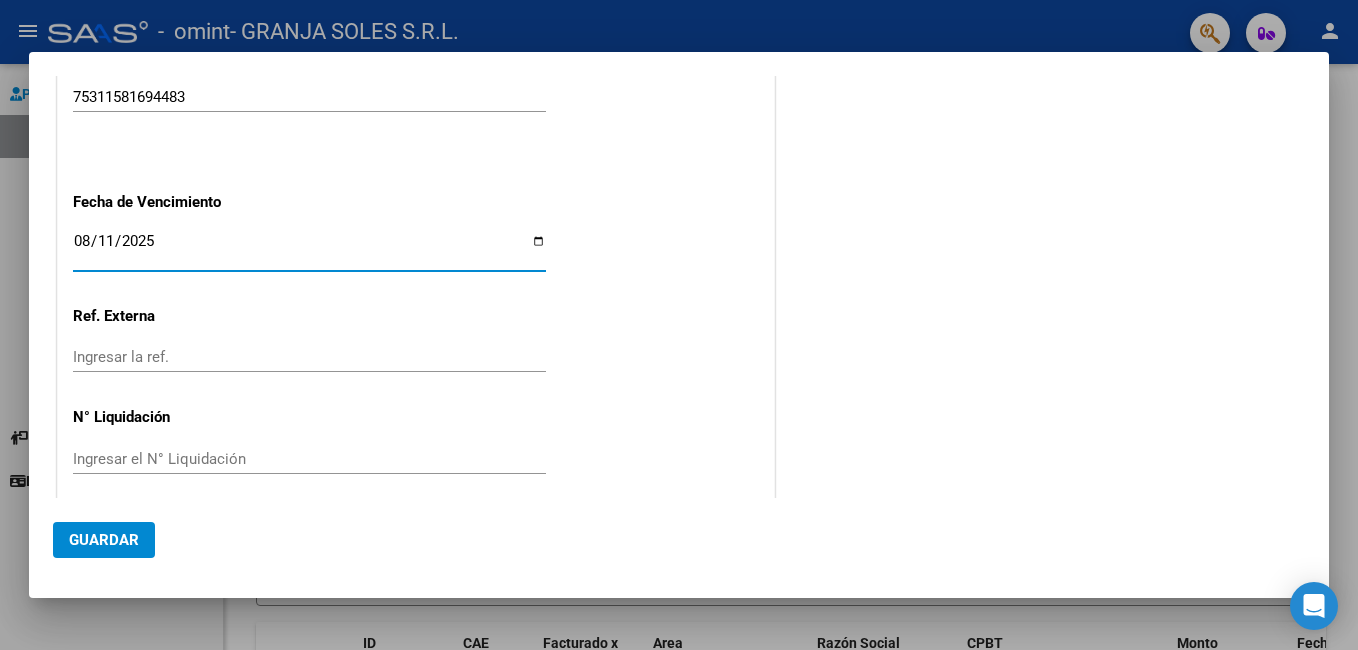 click on "Guardar" 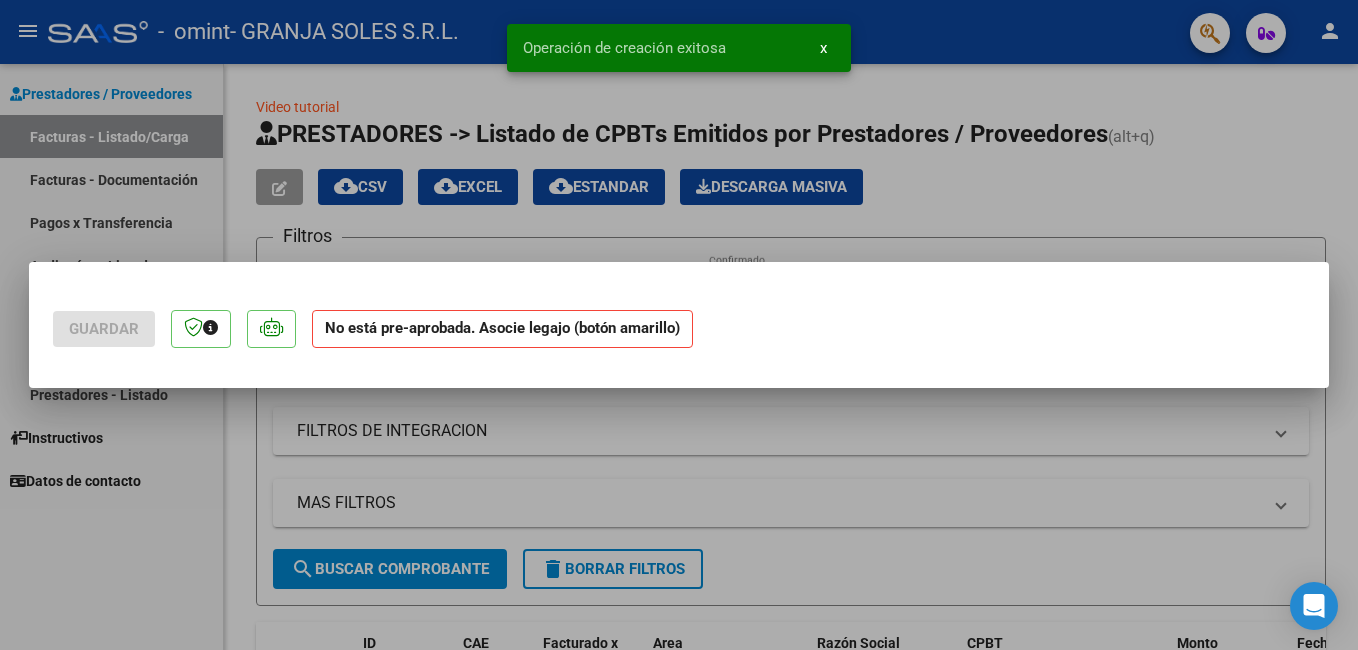 scroll, scrollTop: 0, scrollLeft: 0, axis: both 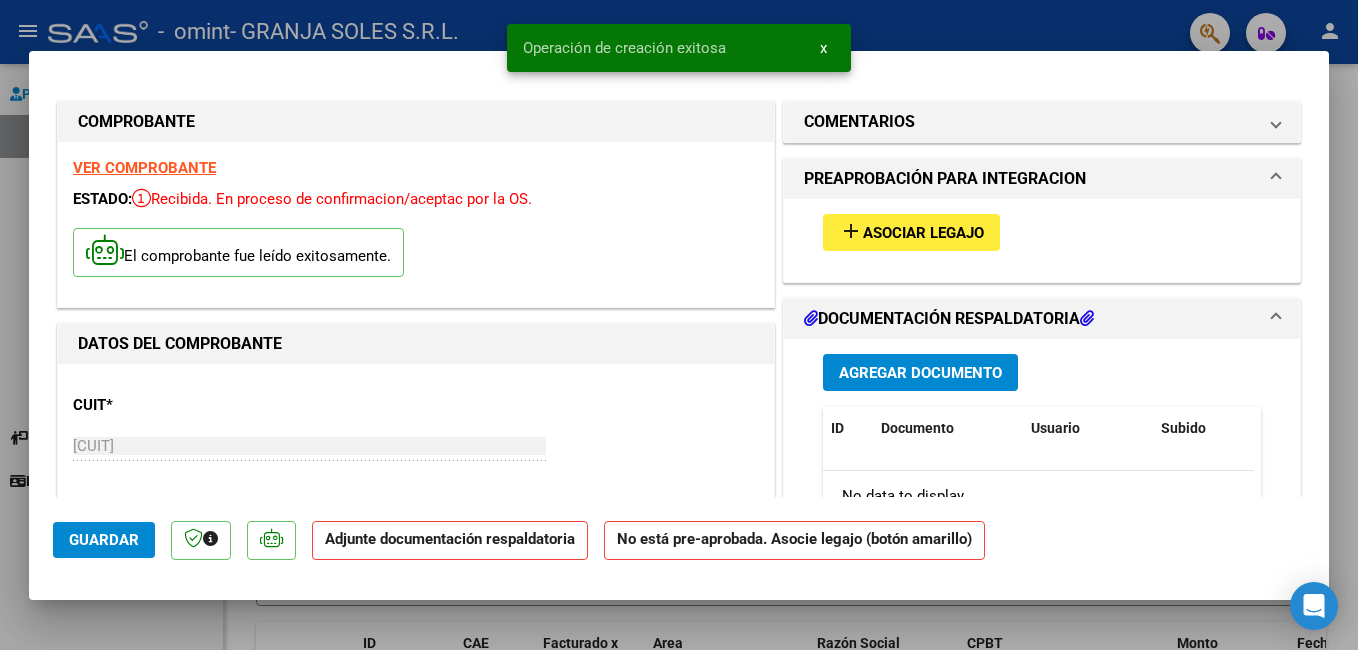 click on "Asociar Legajo" at bounding box center [923, 233] 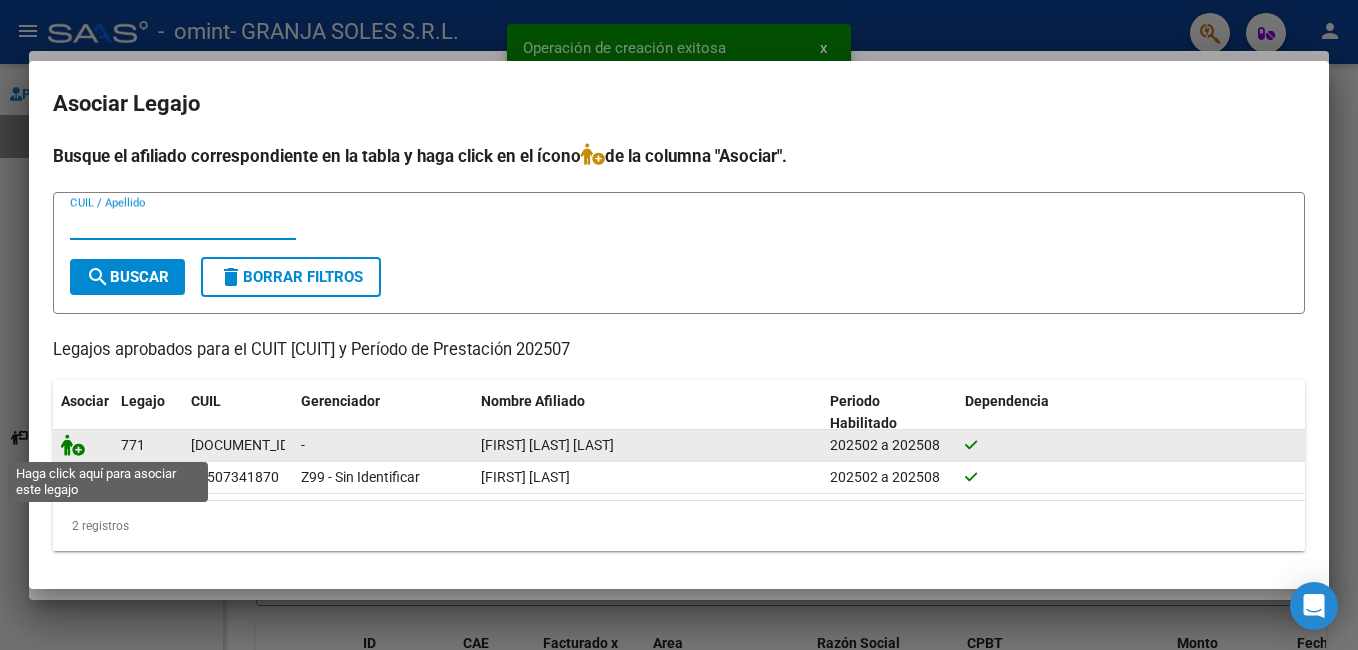 click 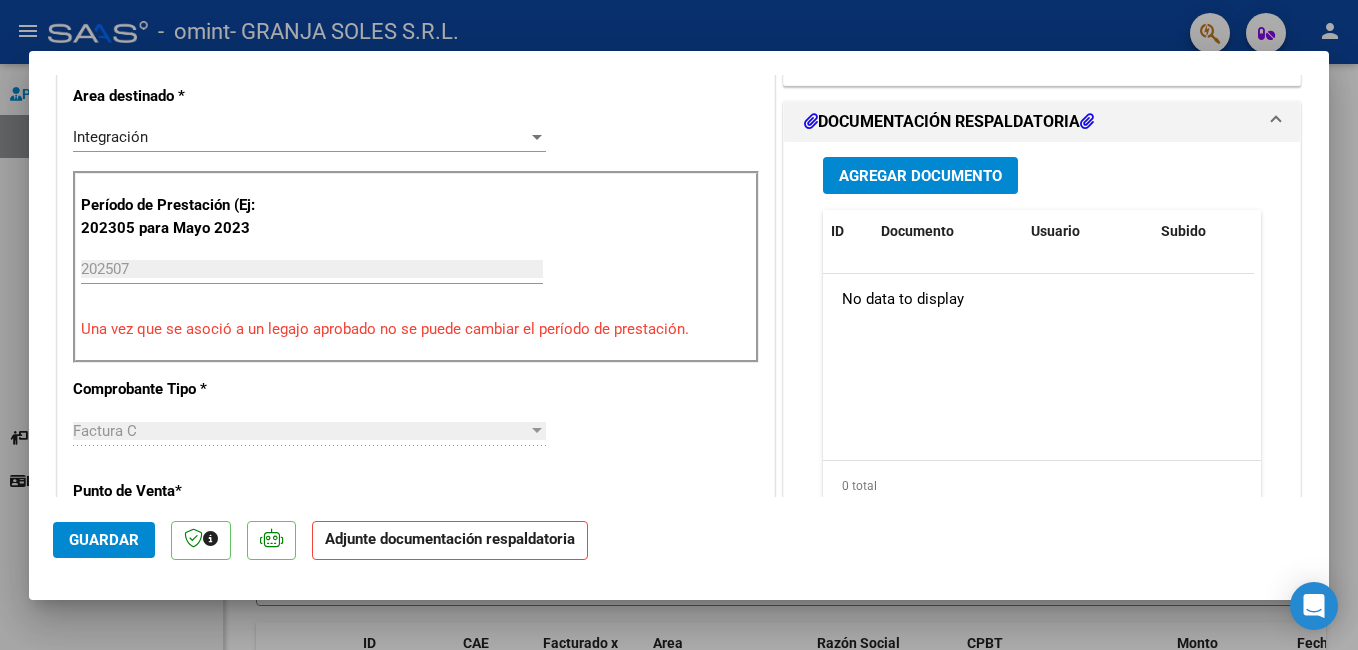 scroll, scrollTop: 491, scrollLeft: 0, axis: vertical 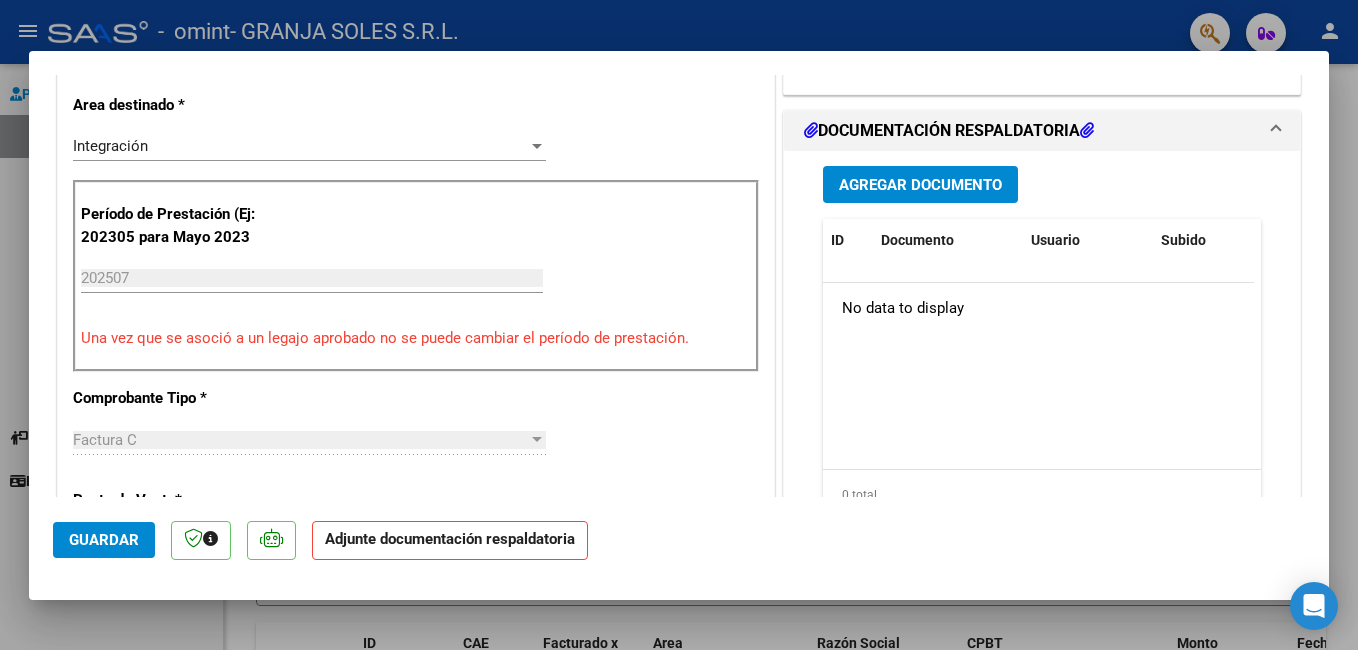 click on "Agregar Documento" at bounding box center [920, 185] 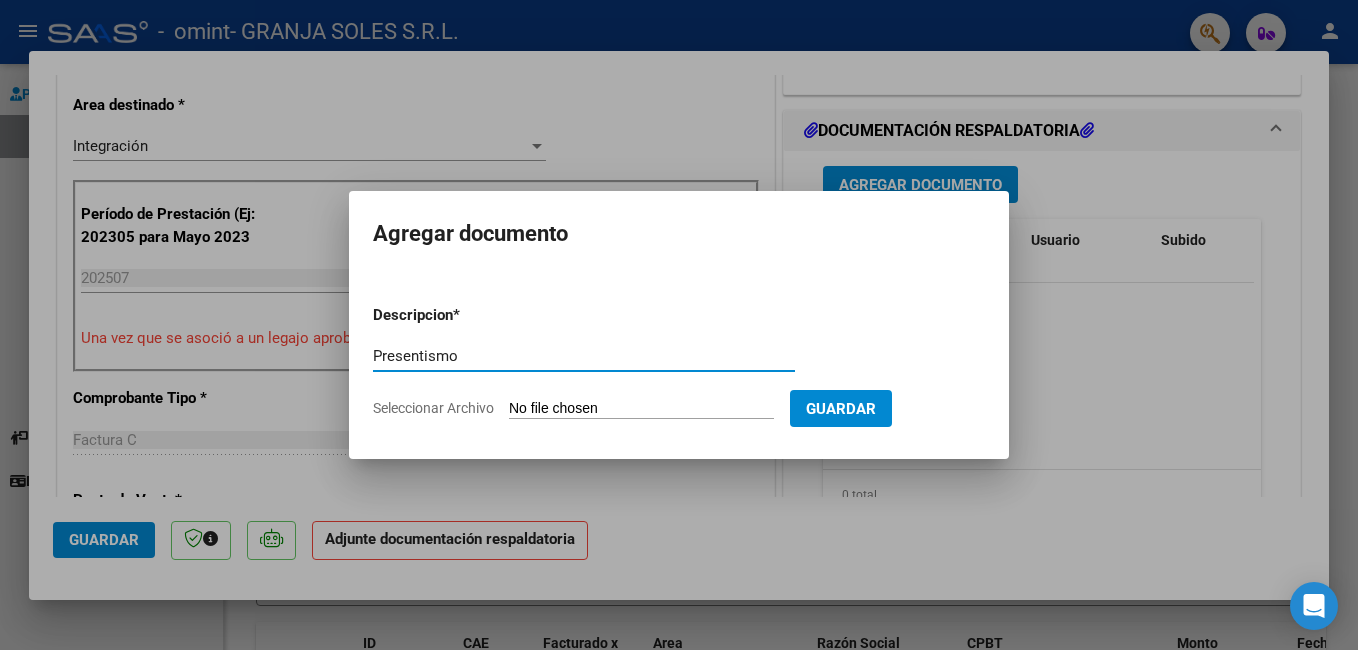 type on "Presentismo" 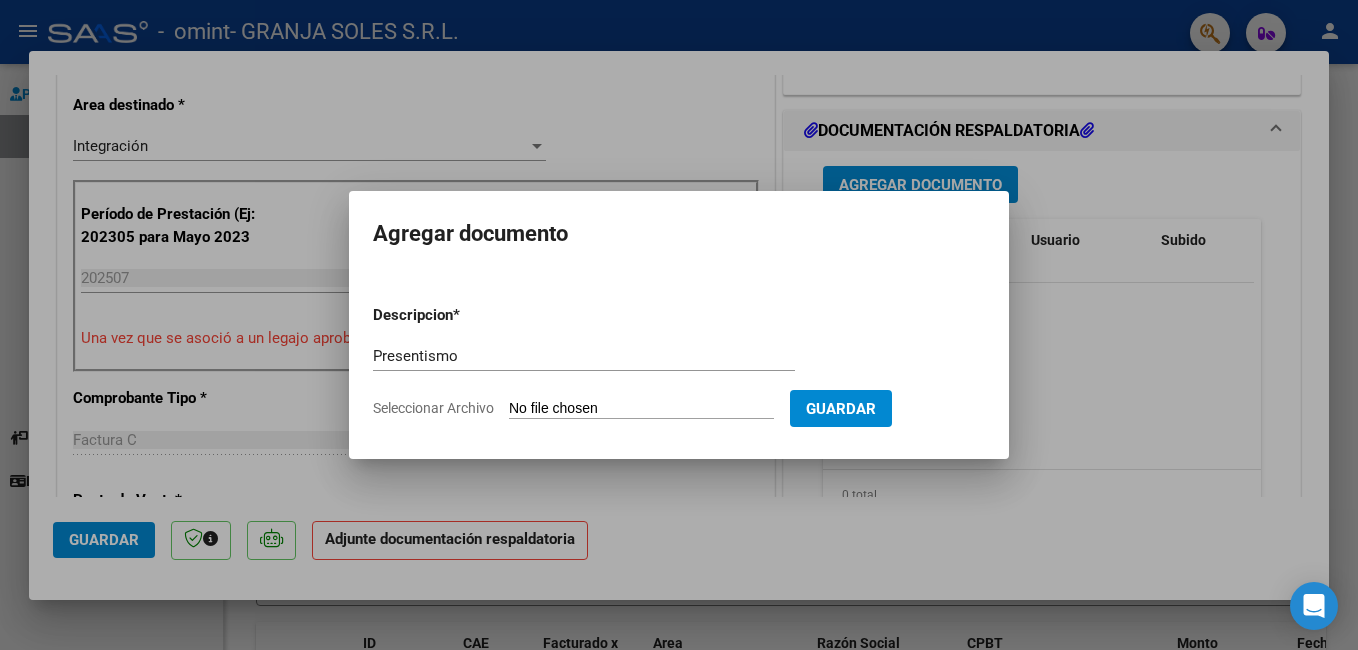 type on "C:\fakepath\[NAME].pdf" 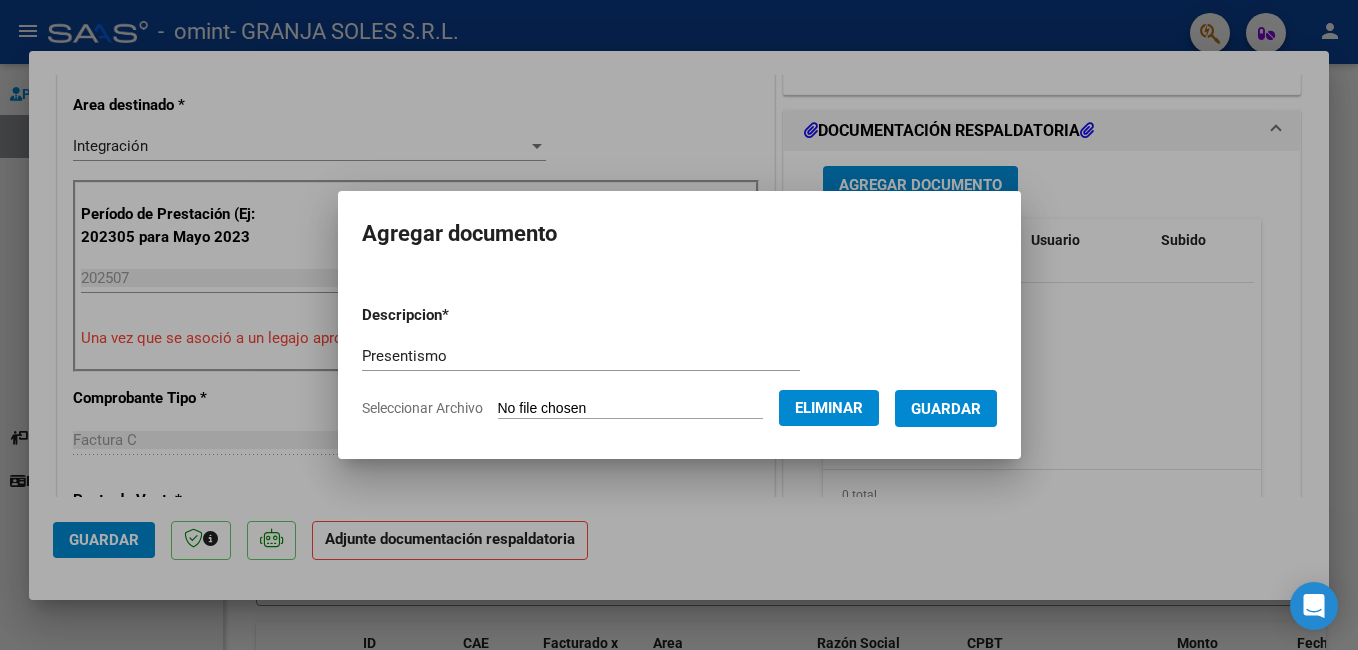 click on "Guardar" at bounding box center (946, 409) 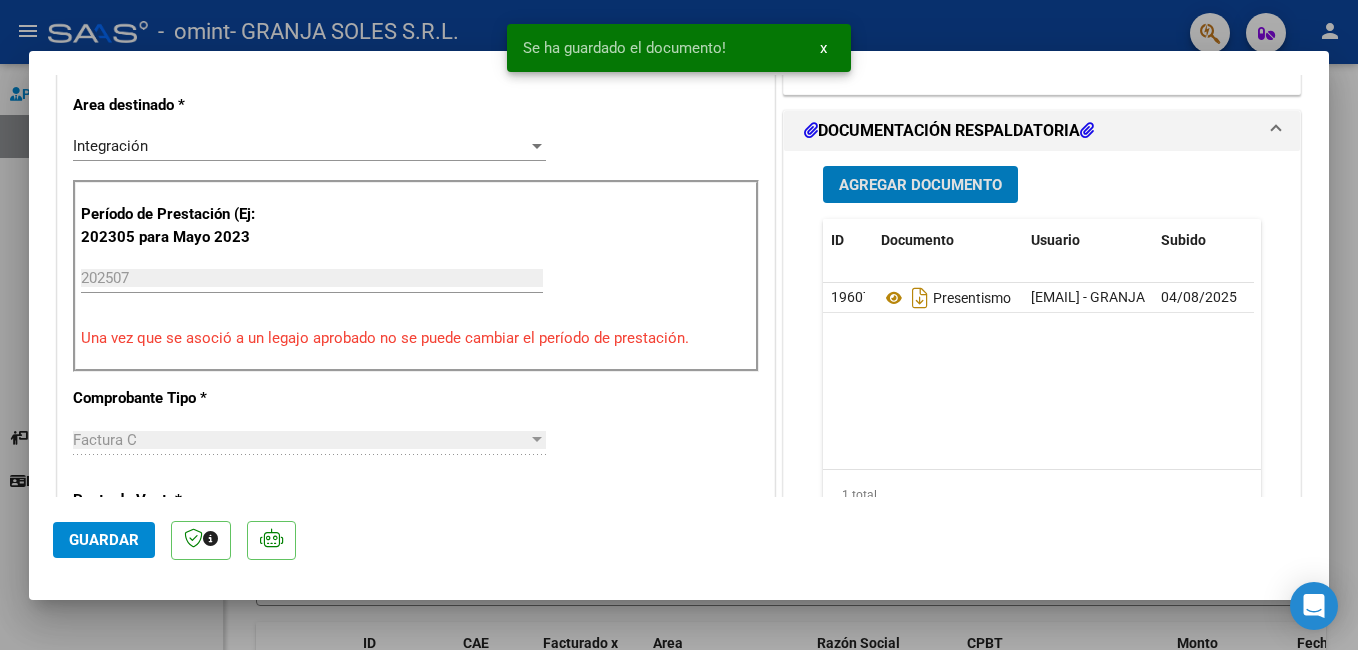 click on "Guardar" 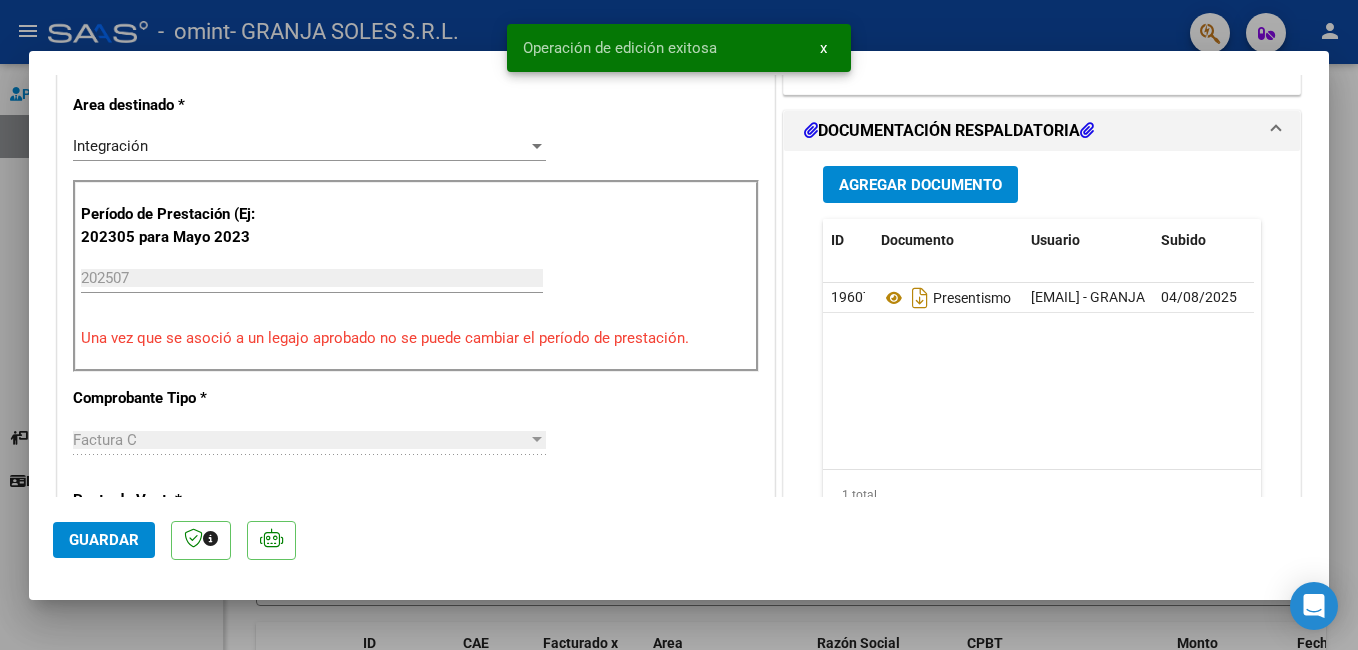 click at bounding box center [679, 325] 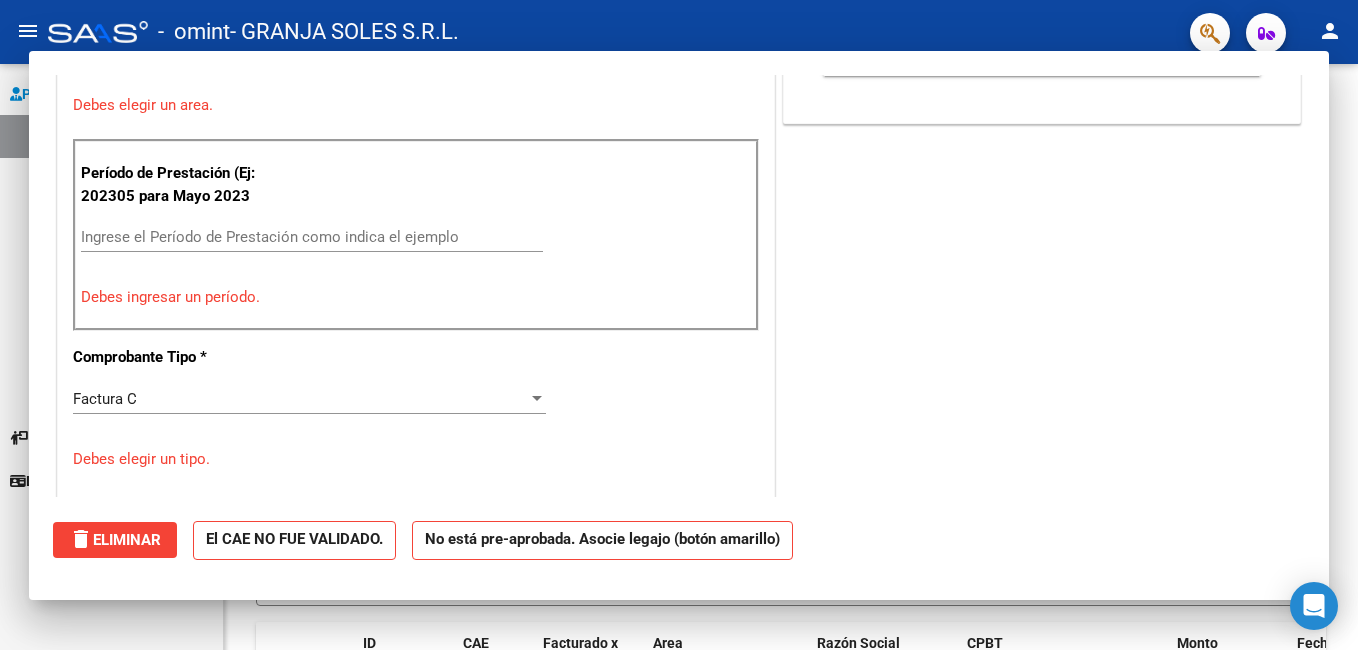 scroll, scrollTop: 0, scrollLeft: 0, axis: both 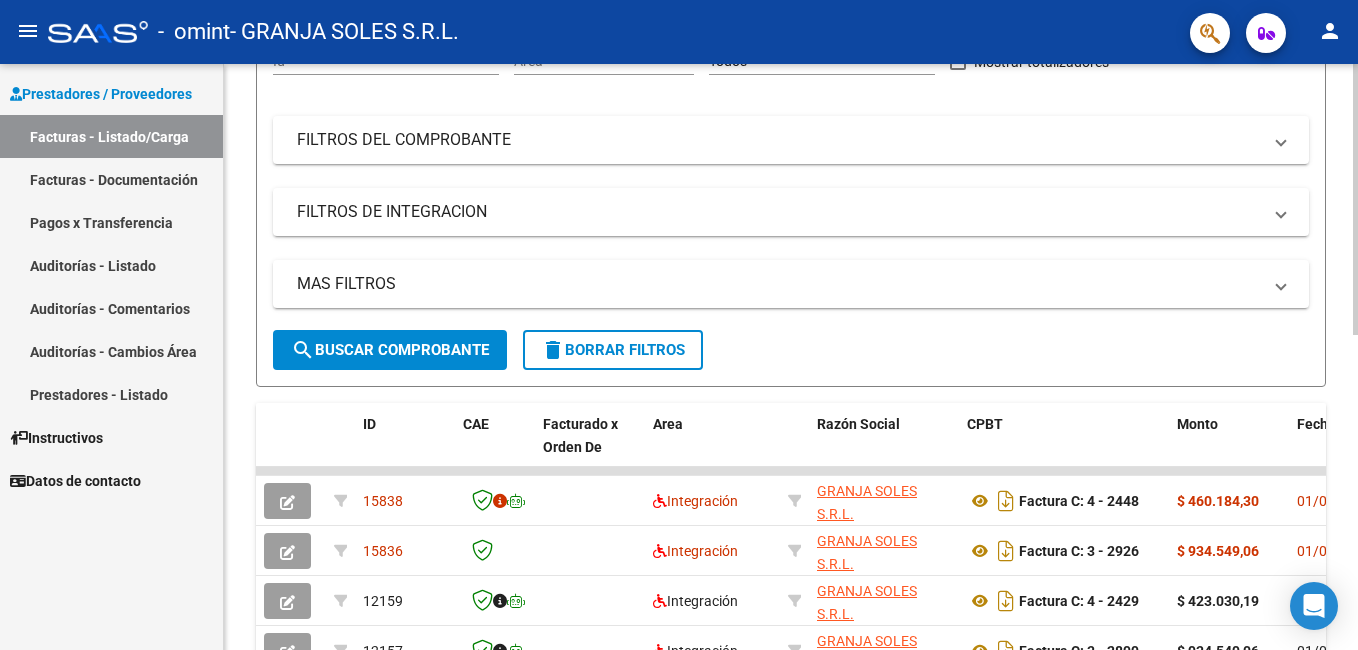 click on "menu -   omint   - GRANJA SOLES S.R.L. person    Prestadores / Proveedores Facturas - Listado/Carga Facturas - Documentación Pagos x Transferencia Auditorías - Listado Auditorías - Comentarios Auditorías - Cambios Área Prestadores - Listado    Instructivos    Datos de contacto  Video tutorial   PRESTADORES -> Listado de CPBTs Emitidos por Prestadores / Proveedores (alt+q)   Cargar Comprobante
cloud_download  CSV  cloud_download  EXCEL  cloud_download  Estandar   Descarga Masiva
Filtros Id Area Area Todos Confirmado   Mostrar totalizadores   FILTROS DEL COMPROBANTE  Comprobante Tipo Comprobante Tipo Start date – End date Fec. Comprobante Desde / Hasta Días Emisión Desde(cant. días) Días Emisión Hasta(cant. días) CUIT / Razón Social Pto. Venta Nro. Comprobante Código SSS CAE Válido CAE Válido Todos Cargado Módulo Hosp. Todos Tiene facturacion Apócrifa Hospital Refes  FILTROS DE INTEGRACION  Período De Prestación Campos del Archivo de Rendición Devuelto x SSS (dr_envio) –" at bounding box center (679, 325) 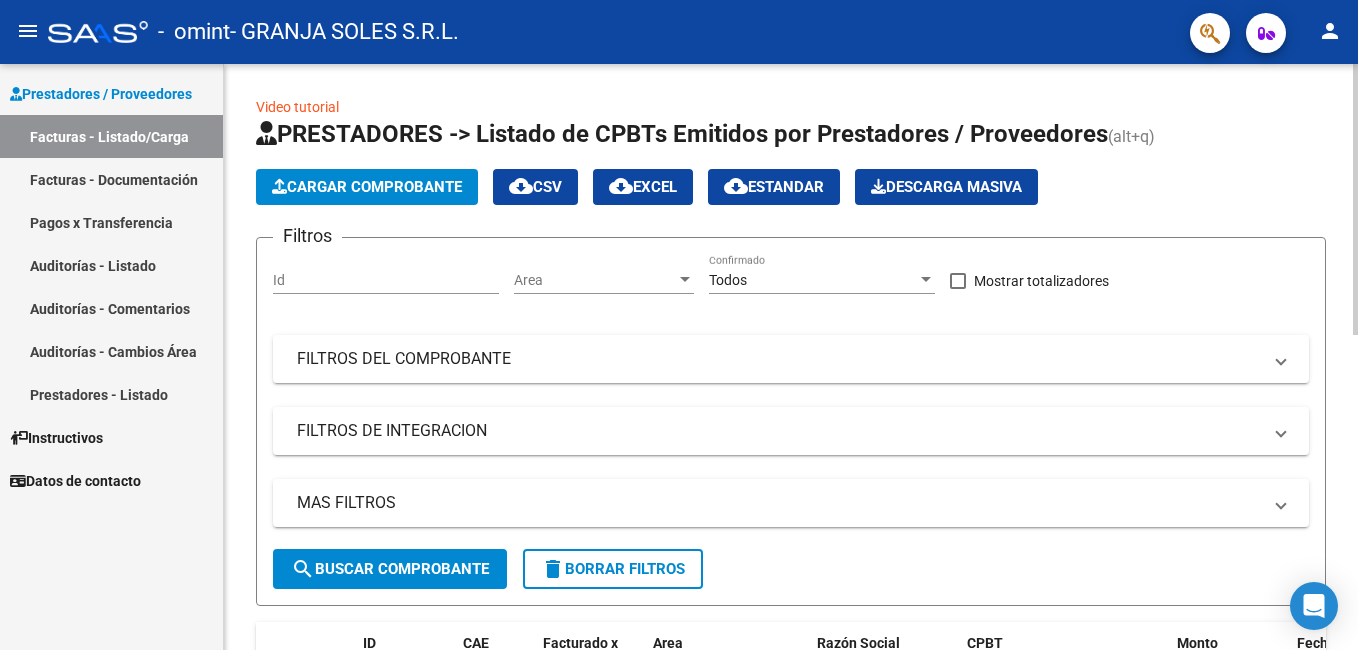click on "menu -   omint   - GRANJA SOLES S.R.L. person    Prestadores / Proveedores Facturas - Listado/Carga Facturas - Documentación Pagos x Transferencia Auditorías - Listado Auditorías - Comentarios Auditorías - Cambios Área Prestadores - Listado    Instructivos    Datos de contacto  Video tutorial   PRESTADORES -> Listado de CPBTs Emitidos por Prestadores / Proveedores (alt+q)   Cargar Comprobante
cloud_download  CSV  cloud_download  EXCEL  cloud_download  Estandar   Descarga Masiva
Filtros Id Area Area Todos Confirmado   Mostrar totalizadores   FILTROS DEL COMPROBANTE  Comprobante Tipo Comprobante Tipo Start date – End date Fec. Comprobante Desde / Hasta Días Emisión Desde(cant. días) Días Emisión Hasta(cant. días) CUIT / Razón Social Pto. Venta Nro. Comprobante Código SSS CAE Válido CAE Válido Todos Cargado Módulo Hosp. Todos Tiene facturacion Apócrifa Hospital Refes  FILTROS DE INTEGRACION  Período De Prestación Campos del Archivo de Rendición Devuelto x SSS (dr_envio) –" at bounding box center [679, 325] 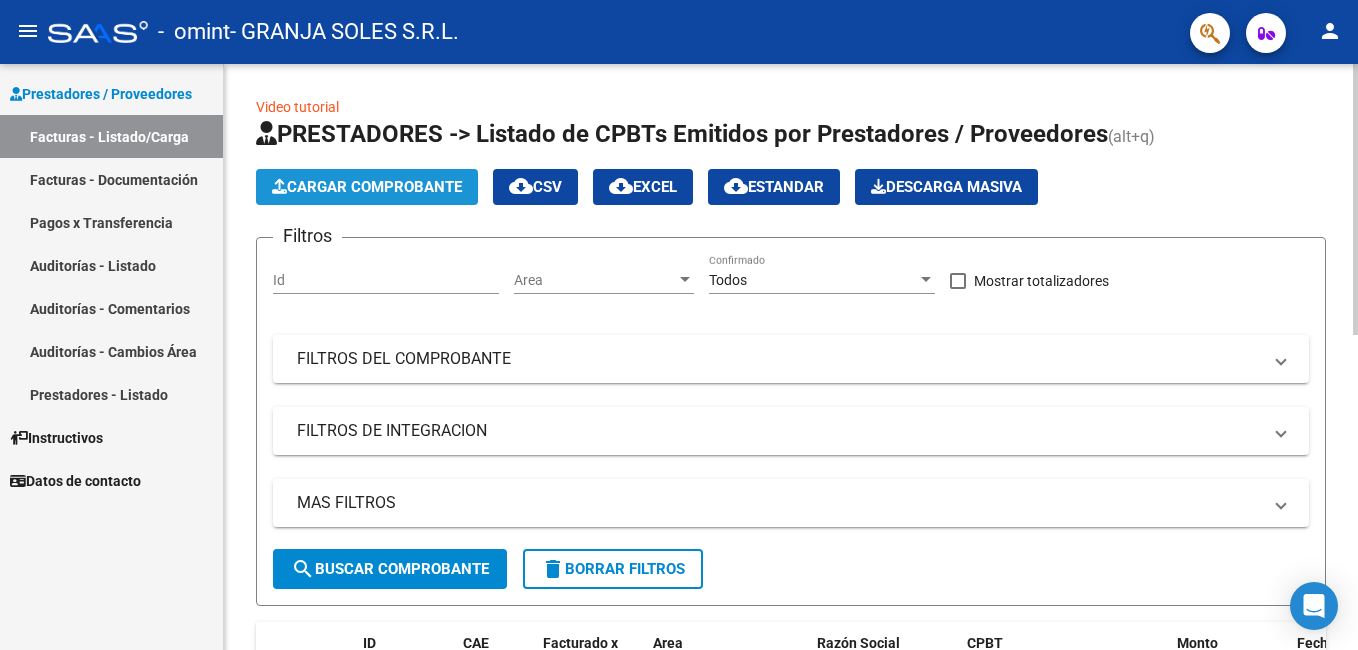click on "Cargar Comprobante" 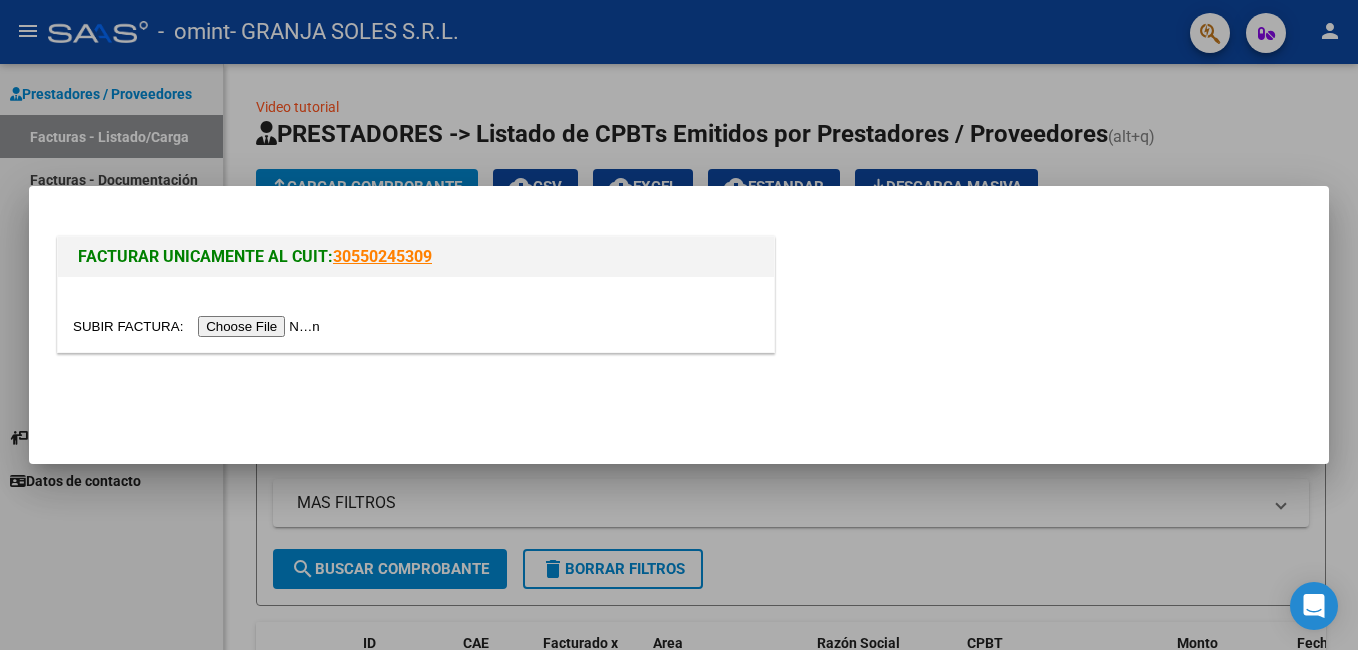 click at bounding box center (199, 326) 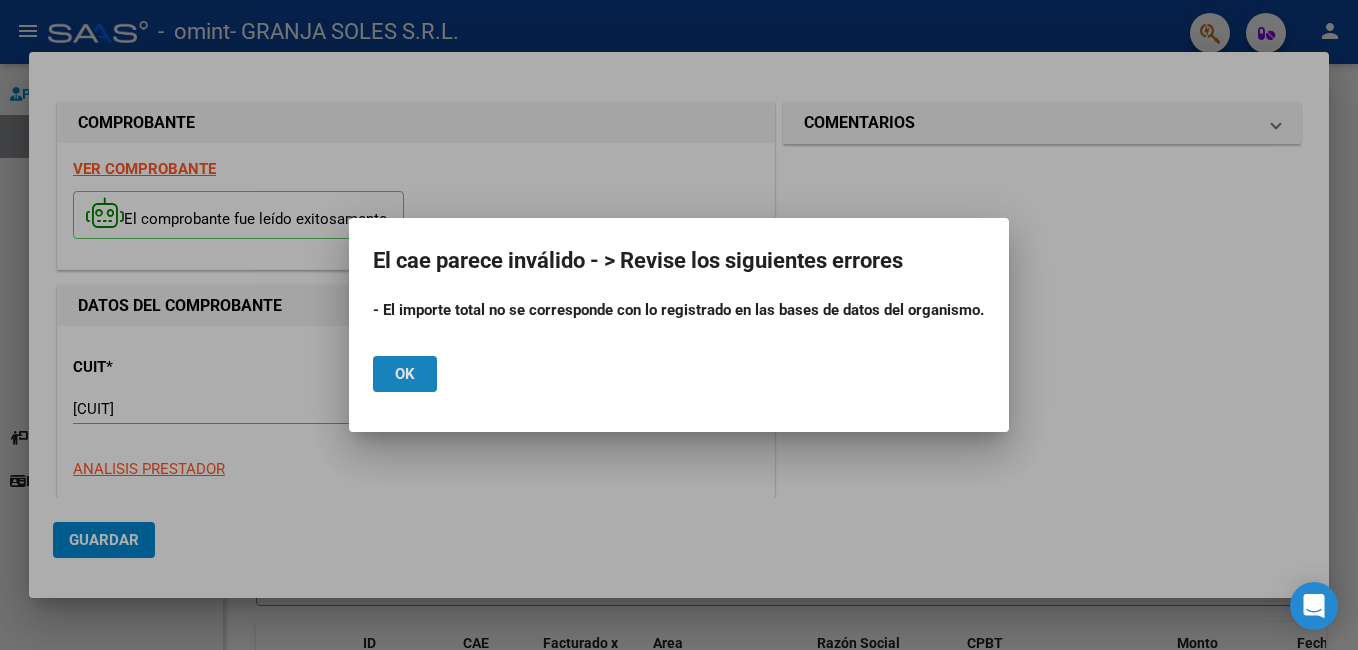 click on "Ok" 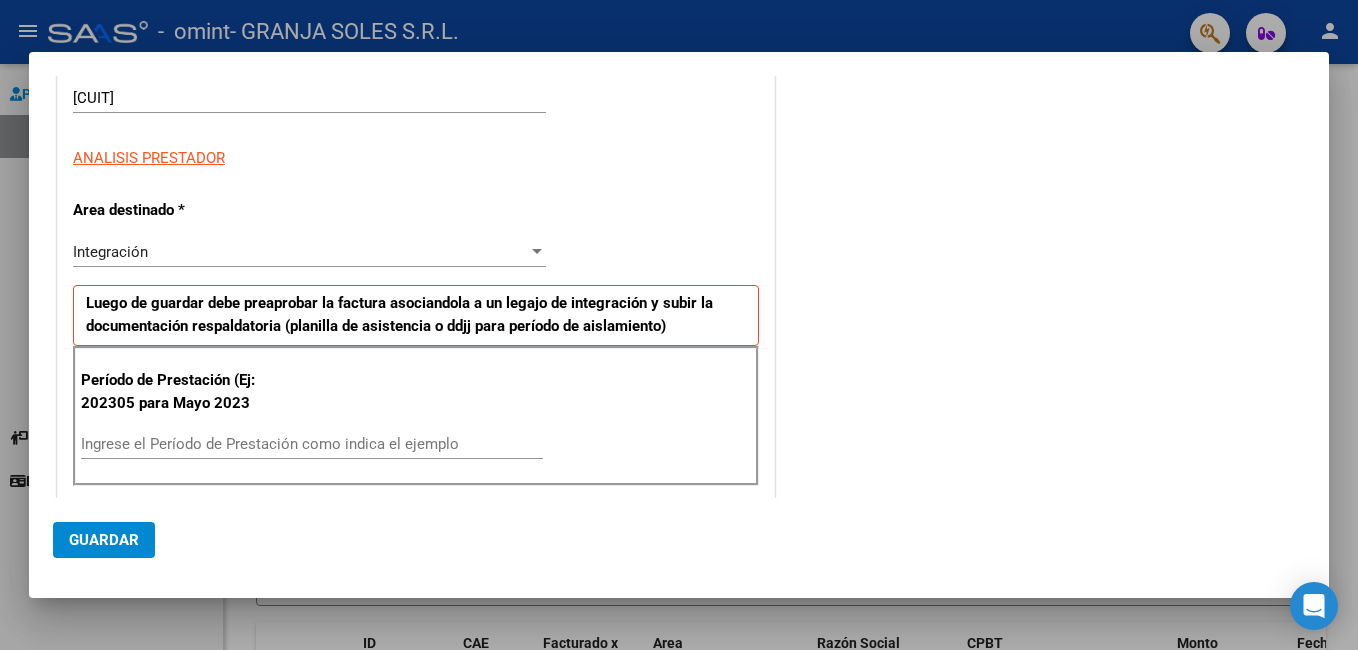 scroll, scrollTop: 375, scrollLeft: 0, axis: vertical 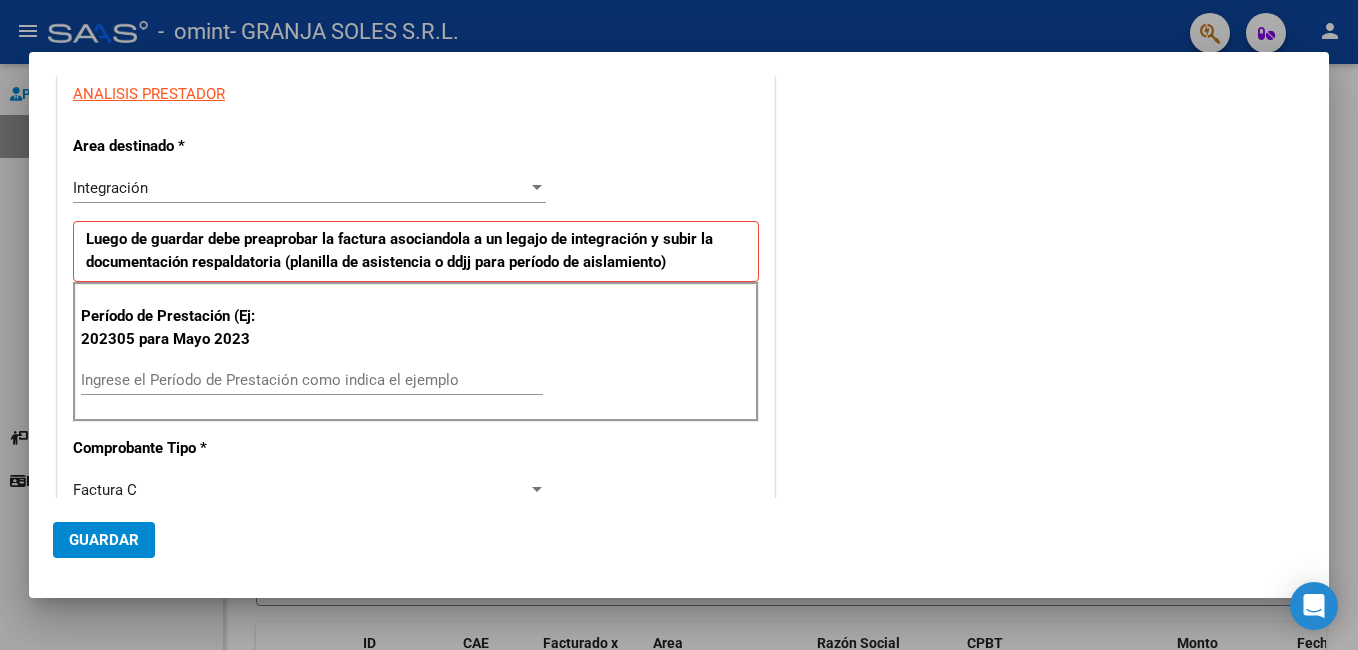 click on "Ingrese el Período de Prestación como indica el ejemplo" at bounding box center (312, 380) 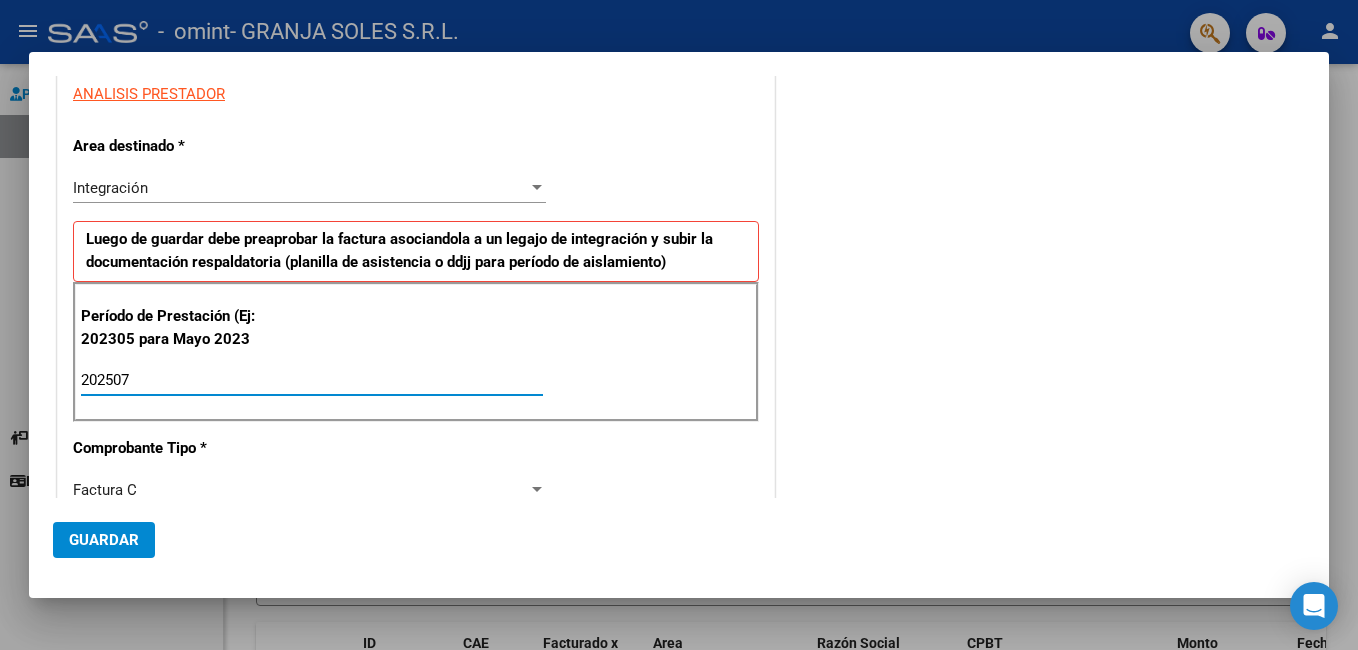 type on "202507" 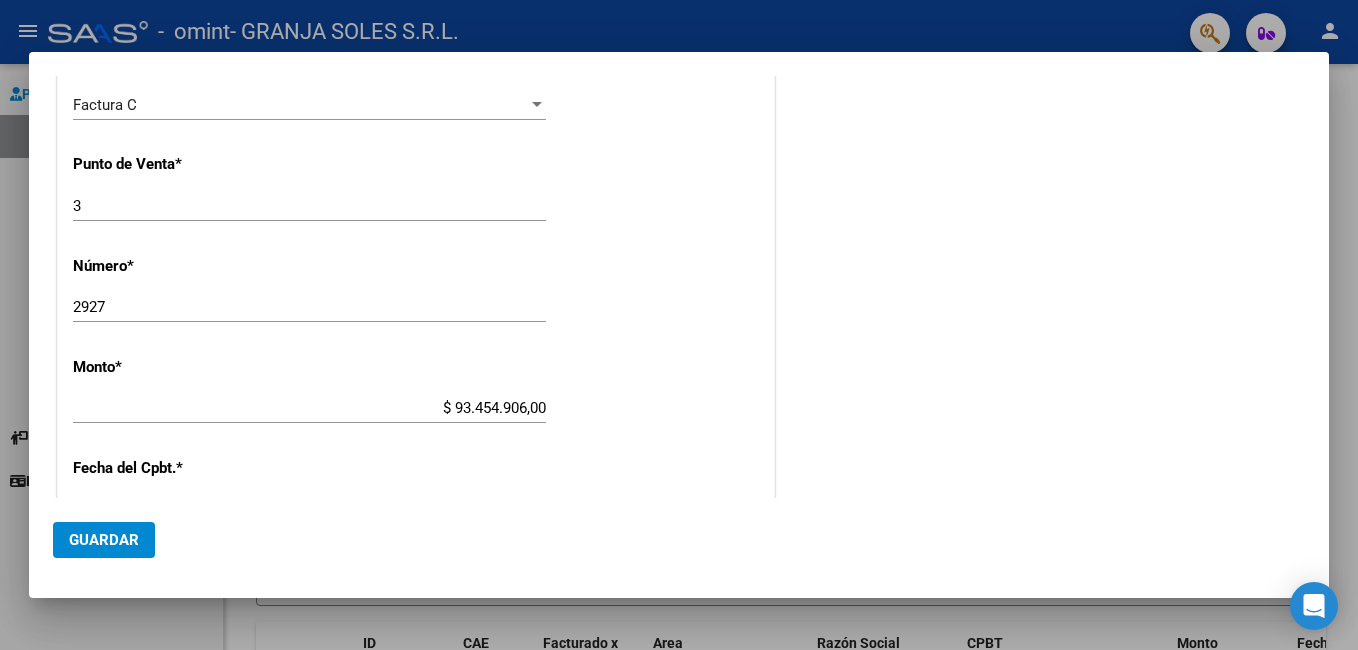 scroll, scrollTop: 769, scrollLeft: 0, axis: vertical 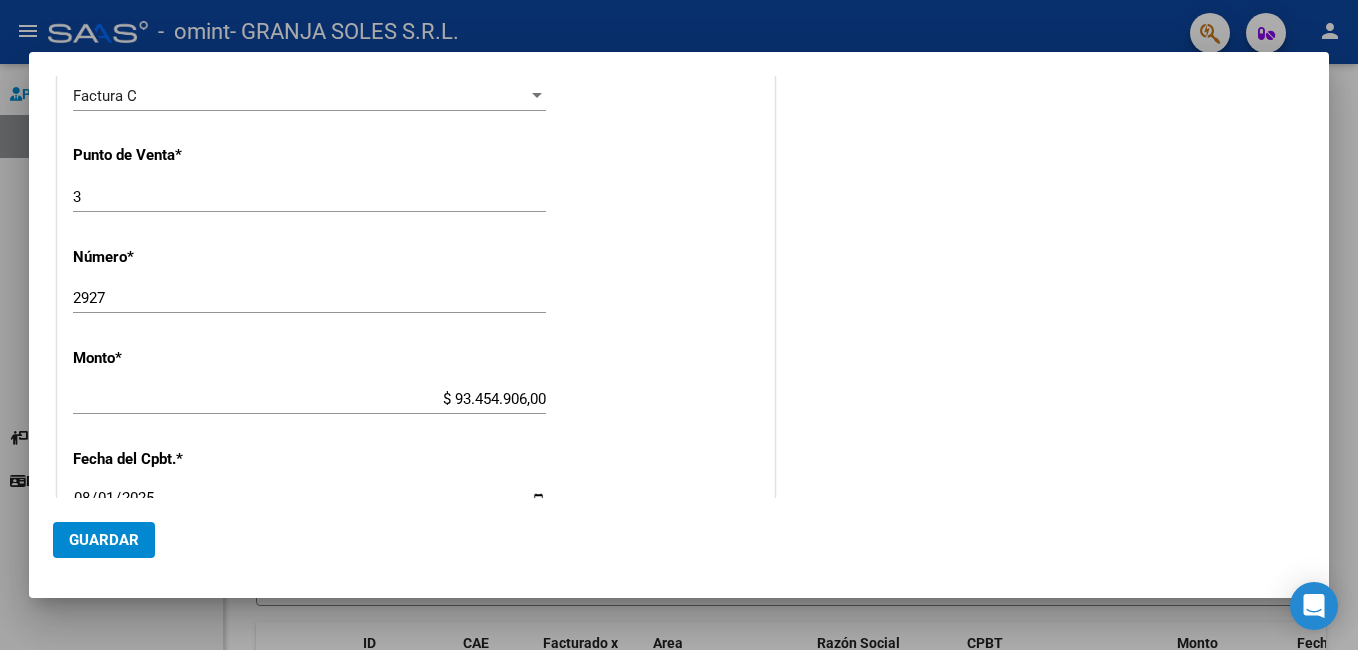 click on "Monto  *   $ 93.454.906,00 Ingresar el monto" 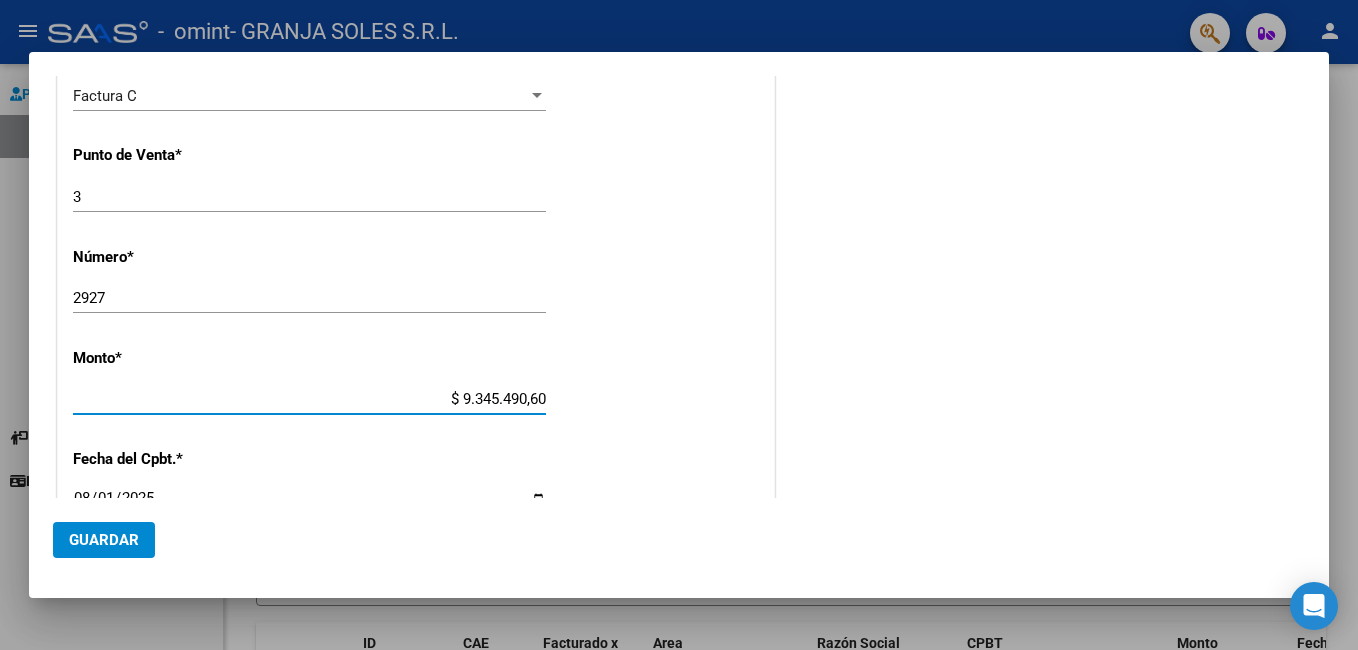 type on "$ 934.549,06" 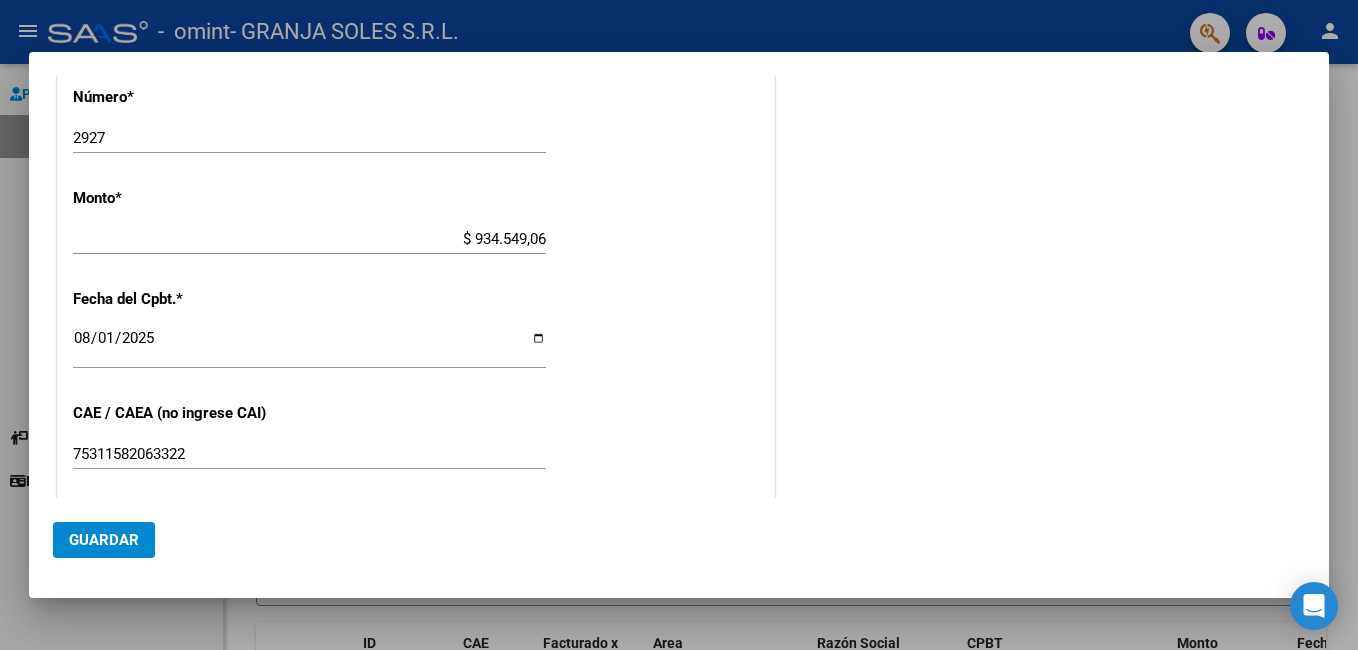 scroll, scrollTop: 989, scrollLeft: 0, axis: vertical 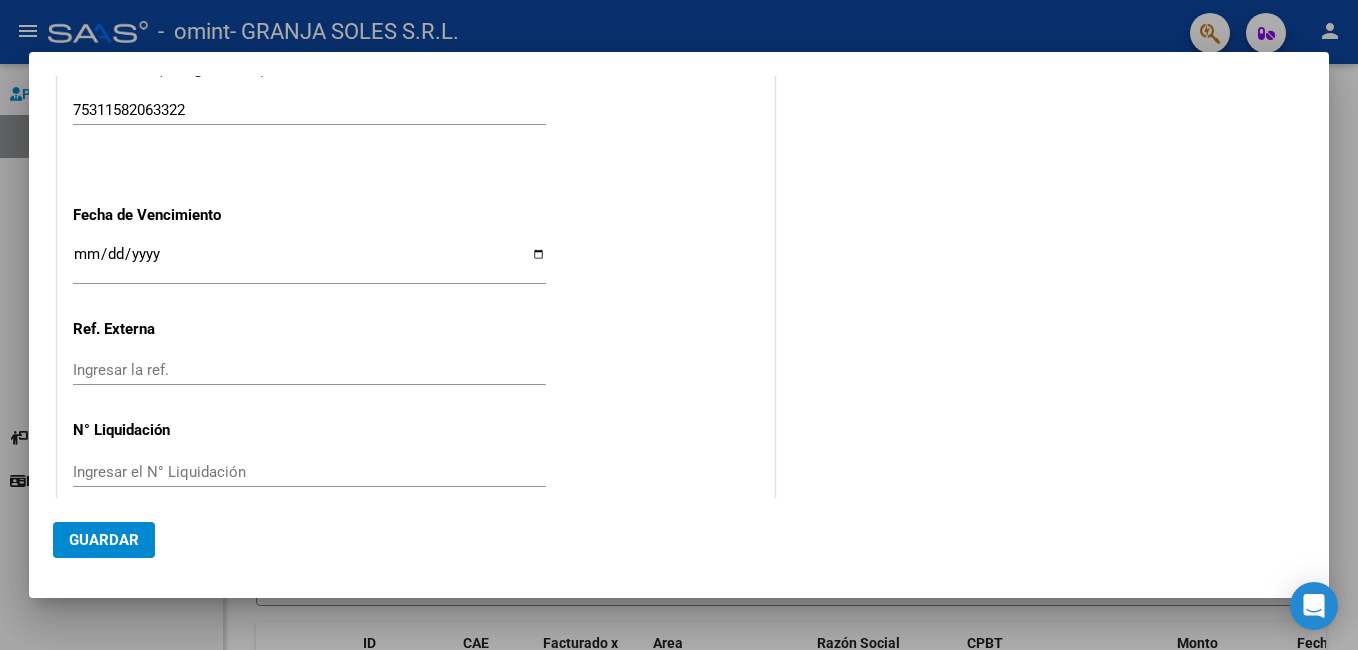 click on "Ingresar la fecha" at bounding box center (309, 262) 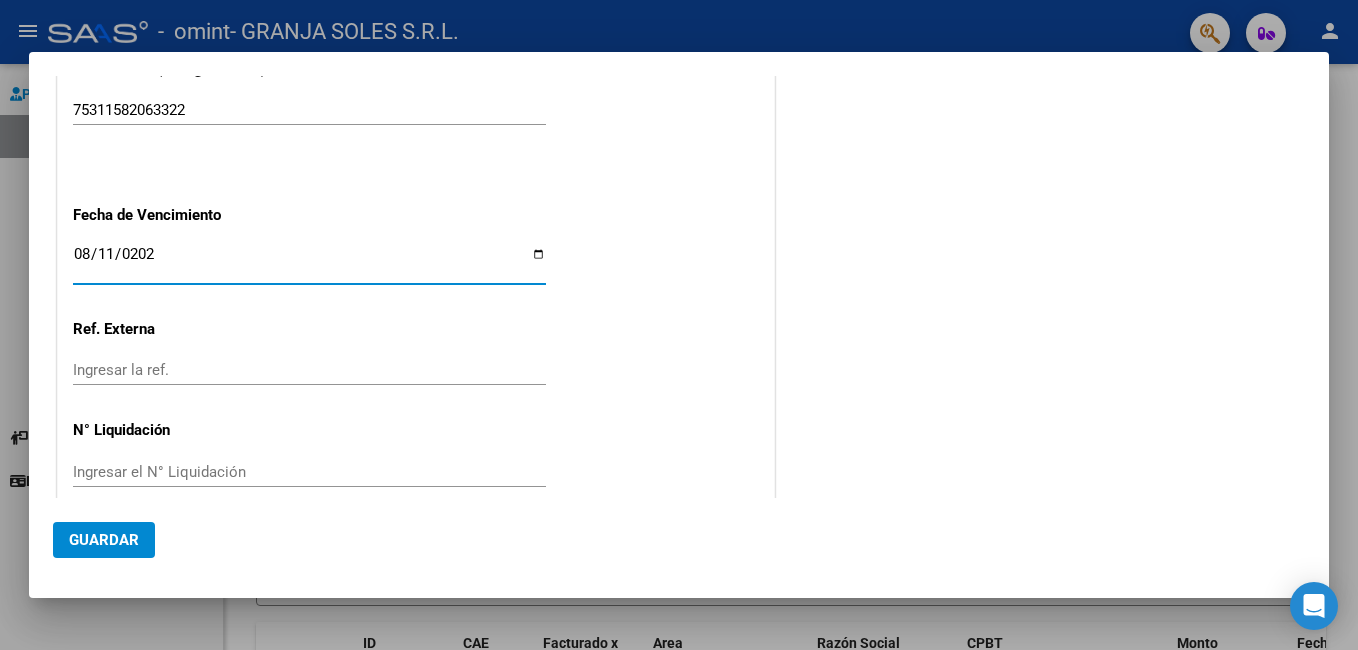 type on "2025-08-11" 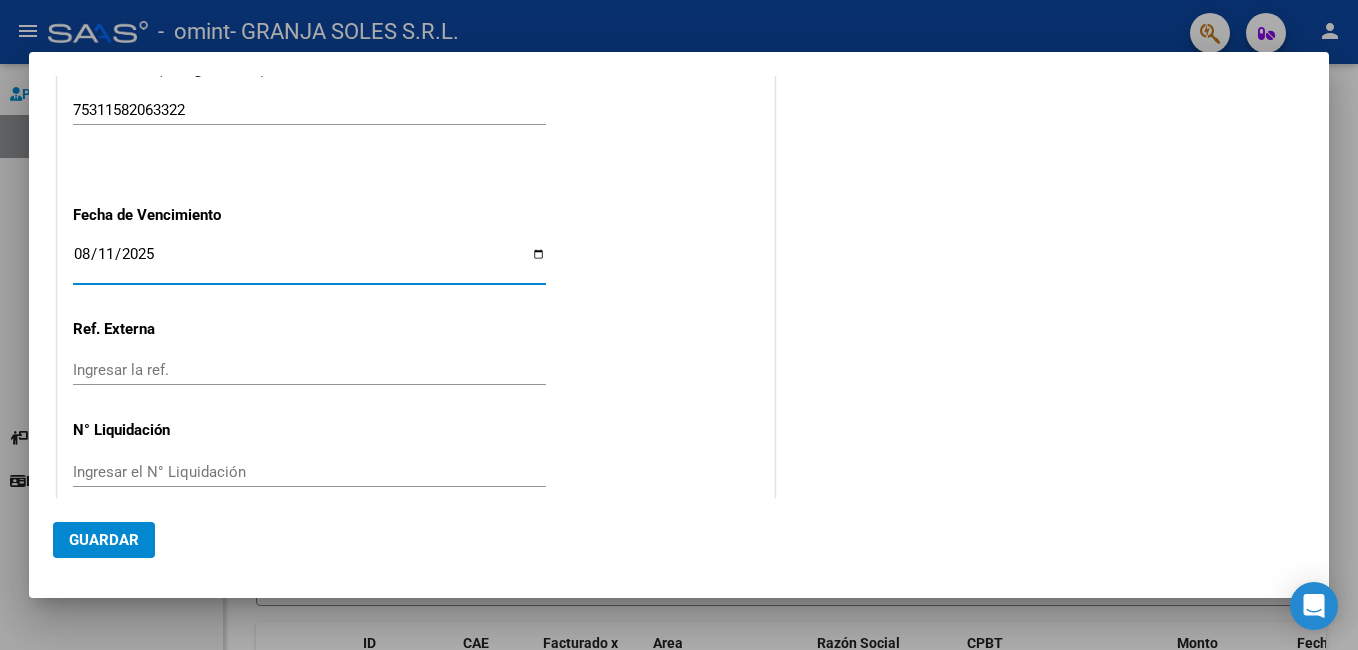 click on "Guardar" 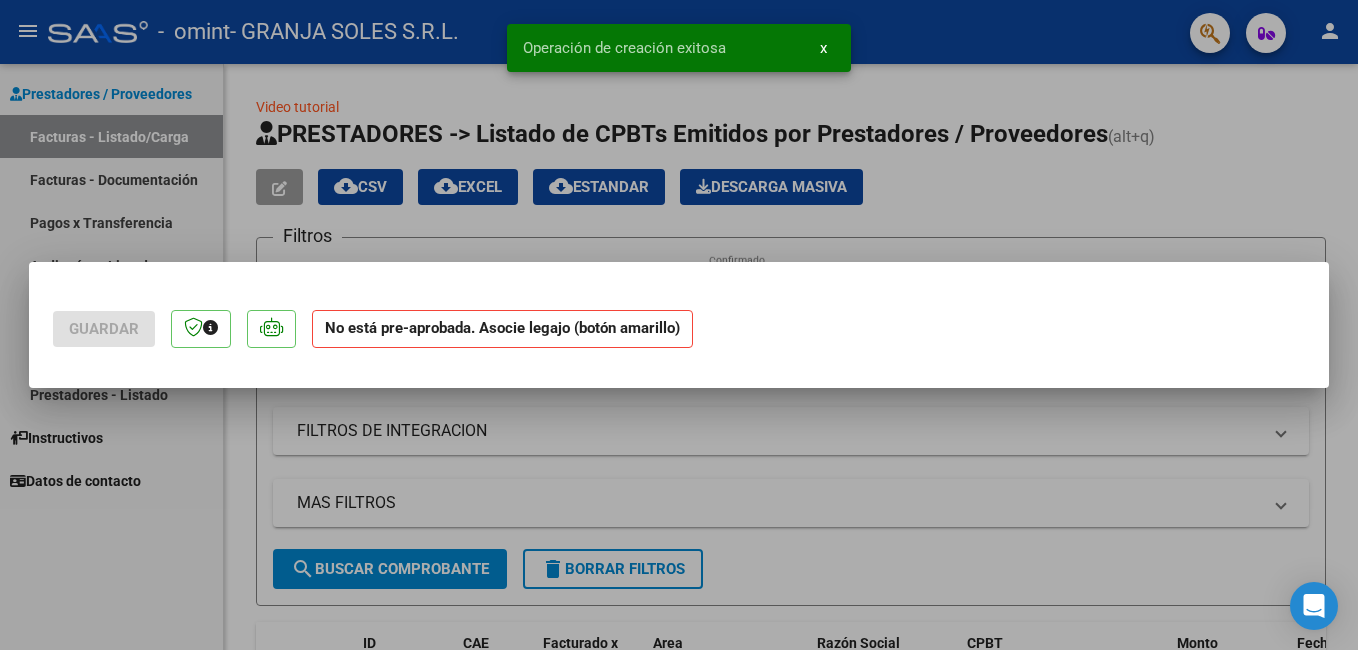 scroll, scrollTop: 0, scrollLeft: 0, axis: both 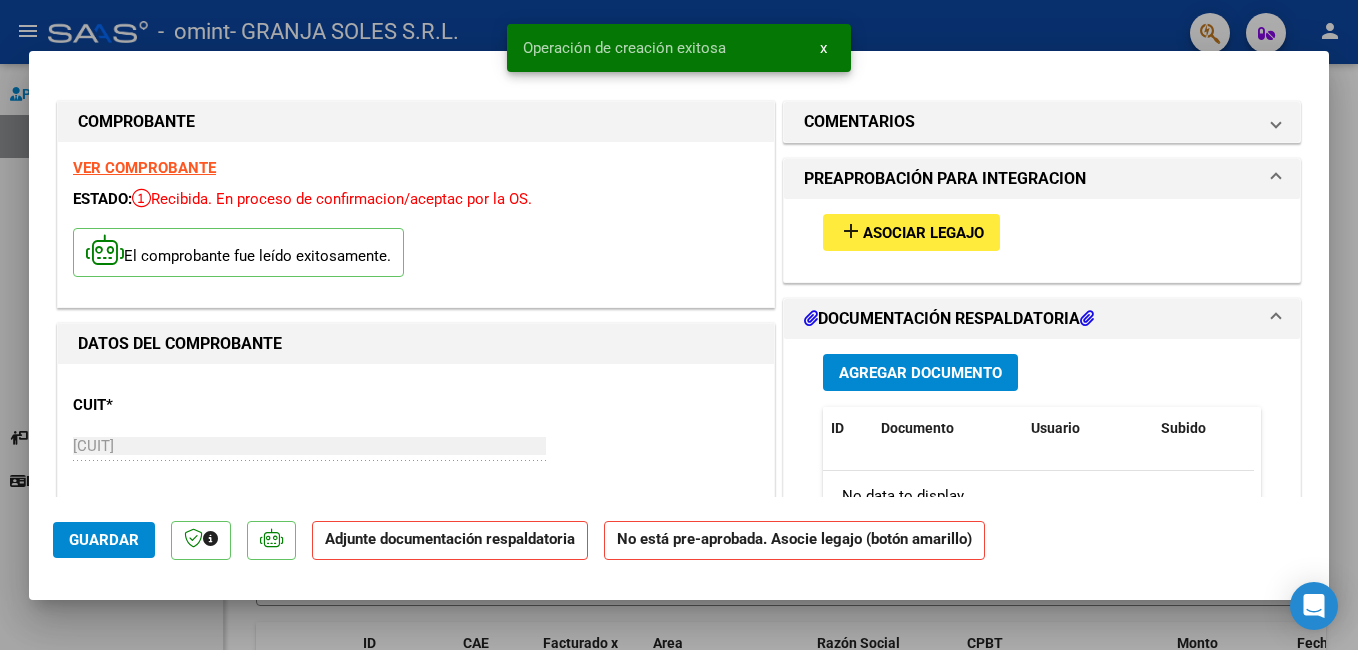 click on "add Asociar Legajo" at bounding box center [1042, 232] 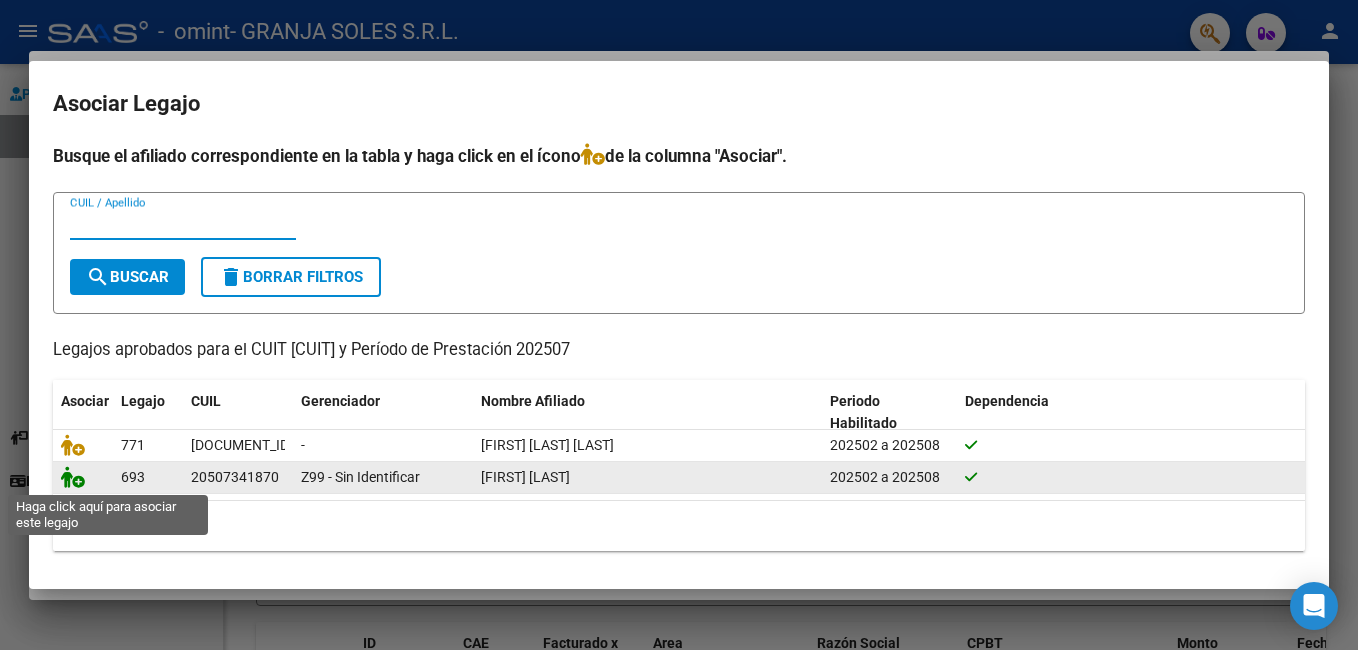 click 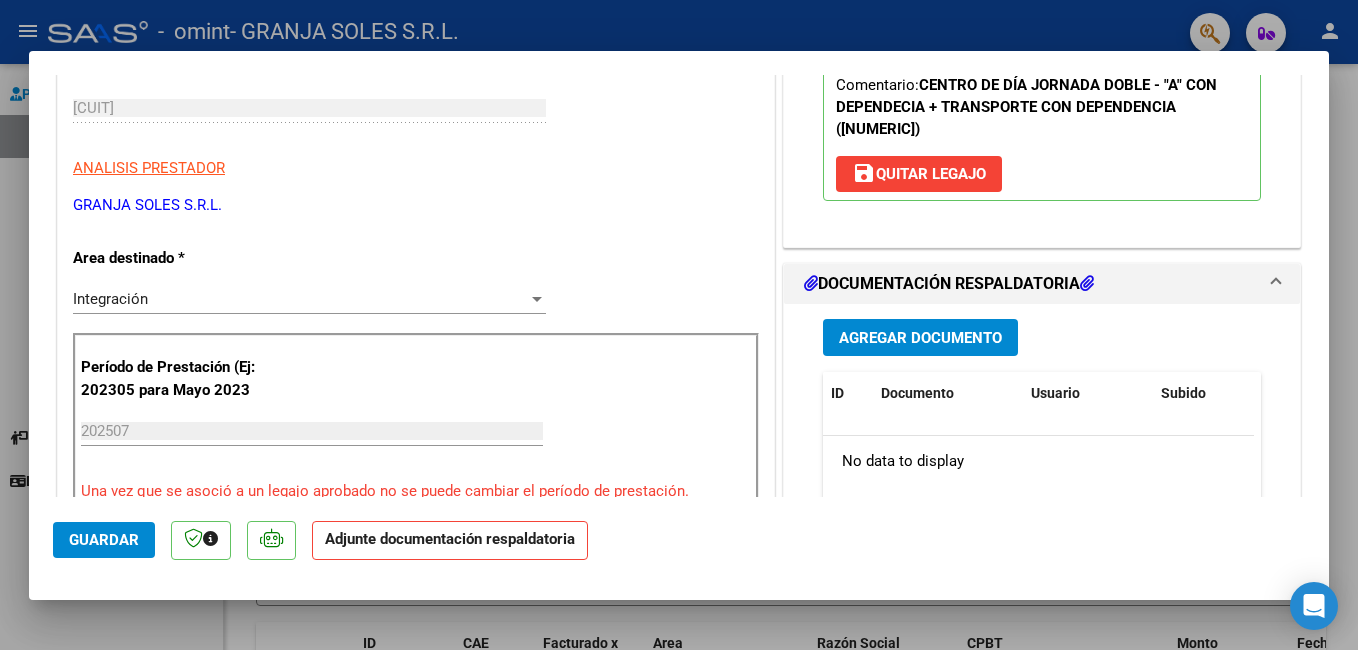 scroll, scrollTop: 429, scrollLeft: 0, axis: vertical 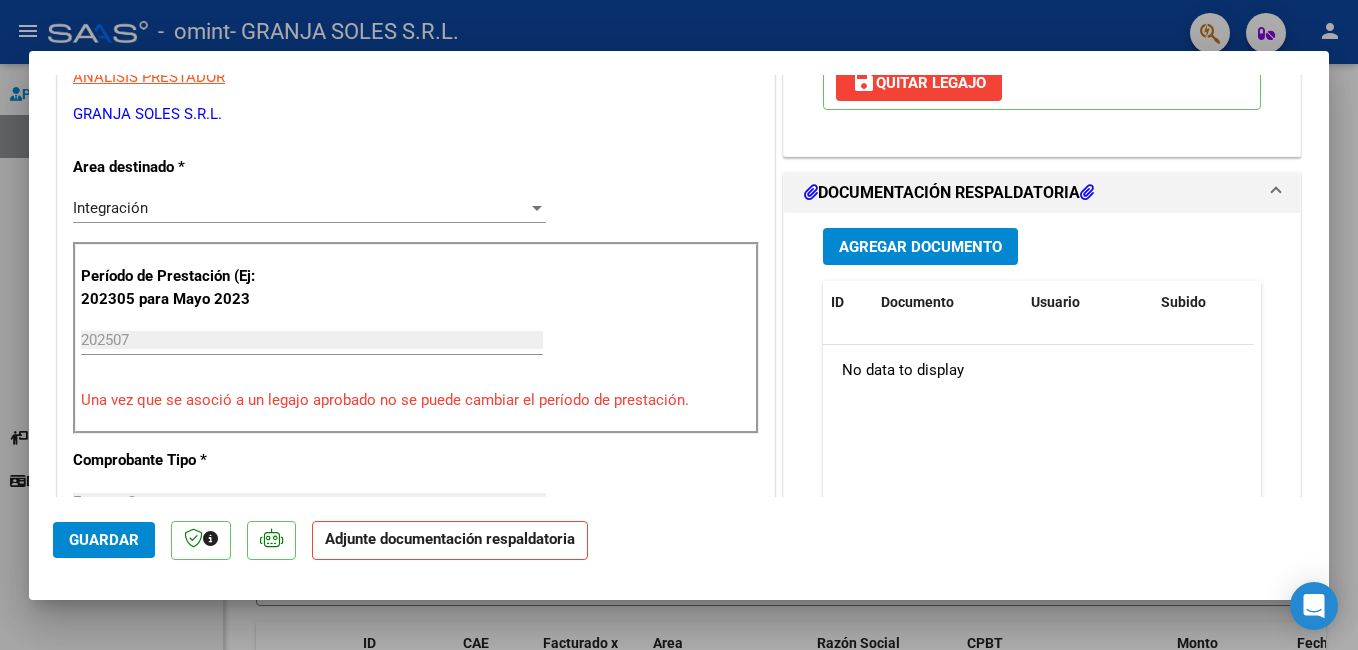 click on "Agregar Documento" at bounding box center (920, 247) 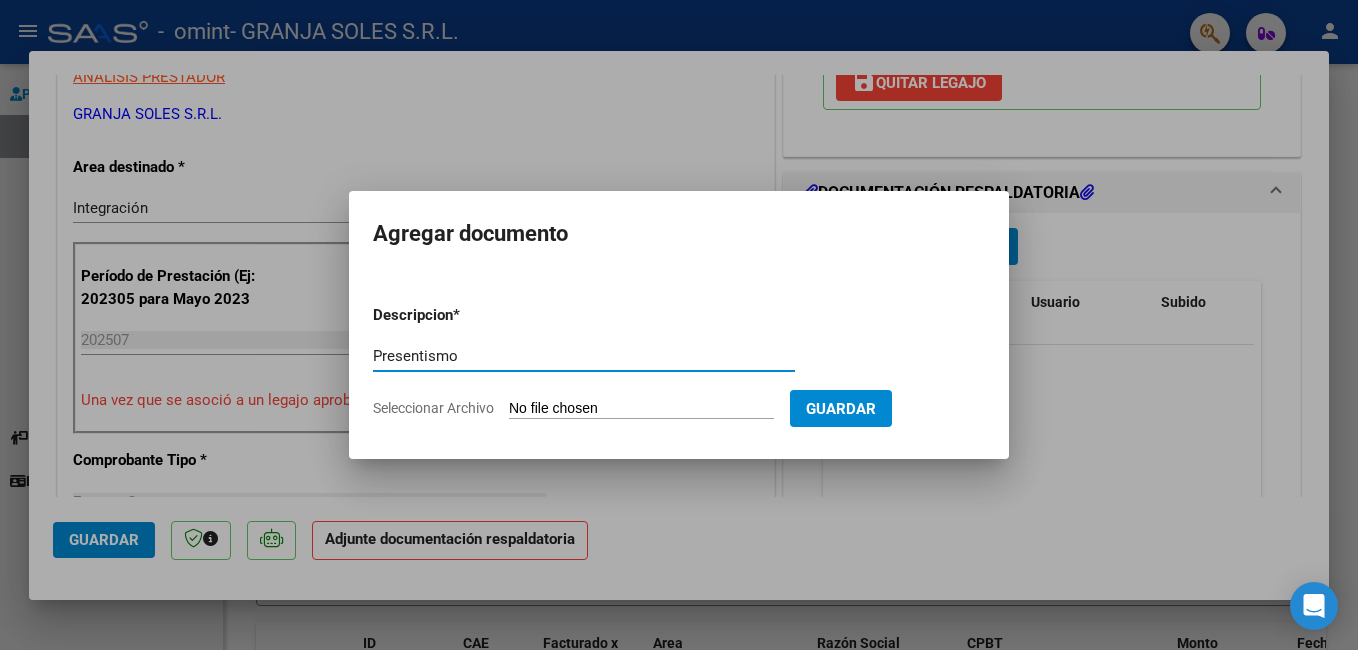 type on "Presentismo" 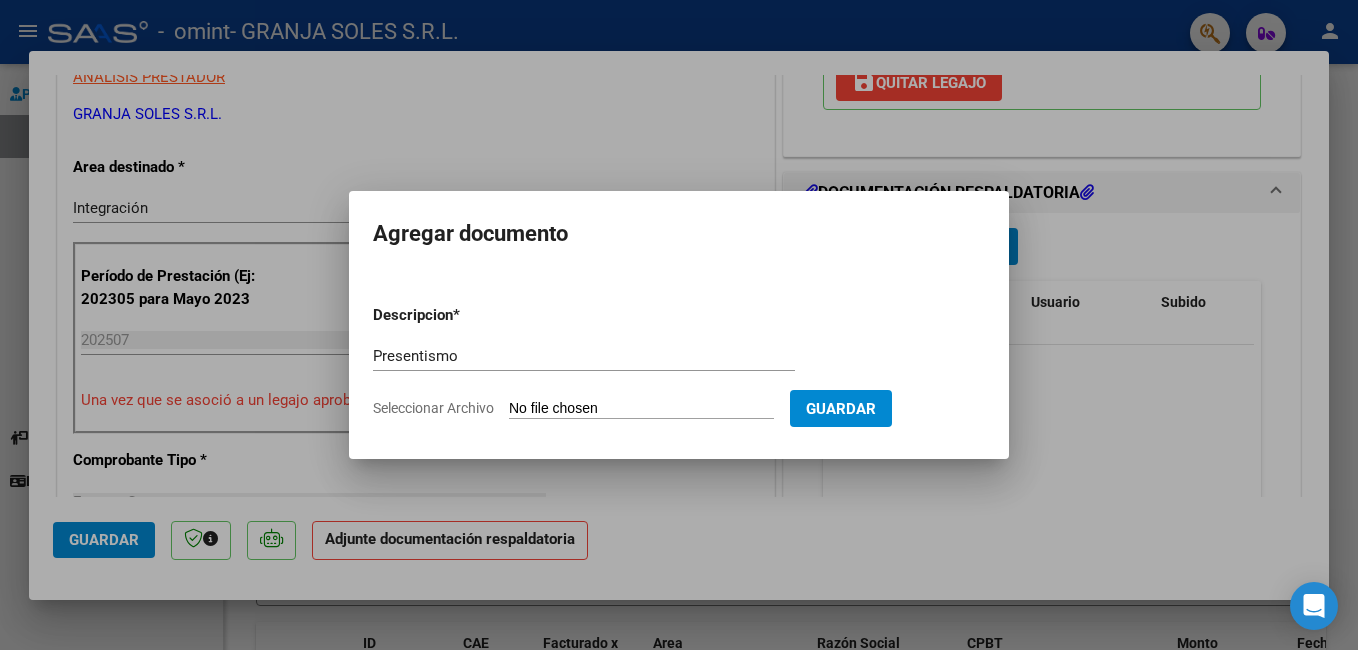 type on "C:\fakepath\[FILENAME].pdf" 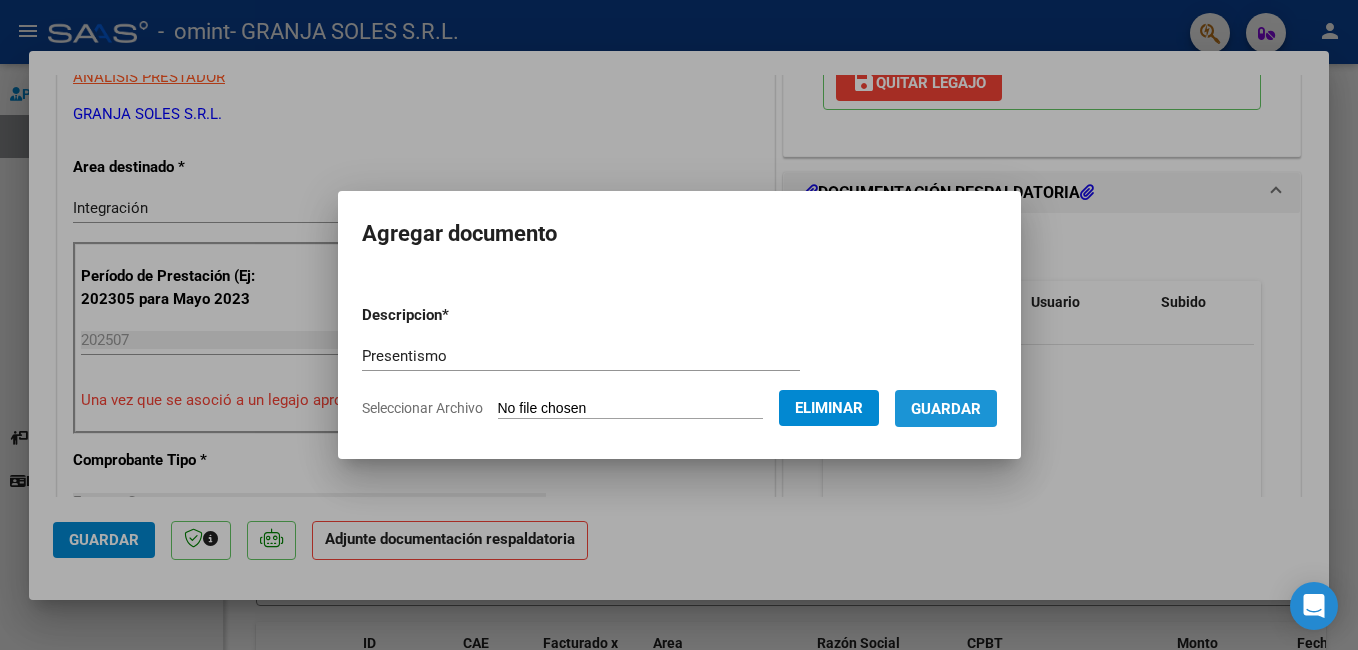 click on "Guardar" at bounding box center [946, 409] 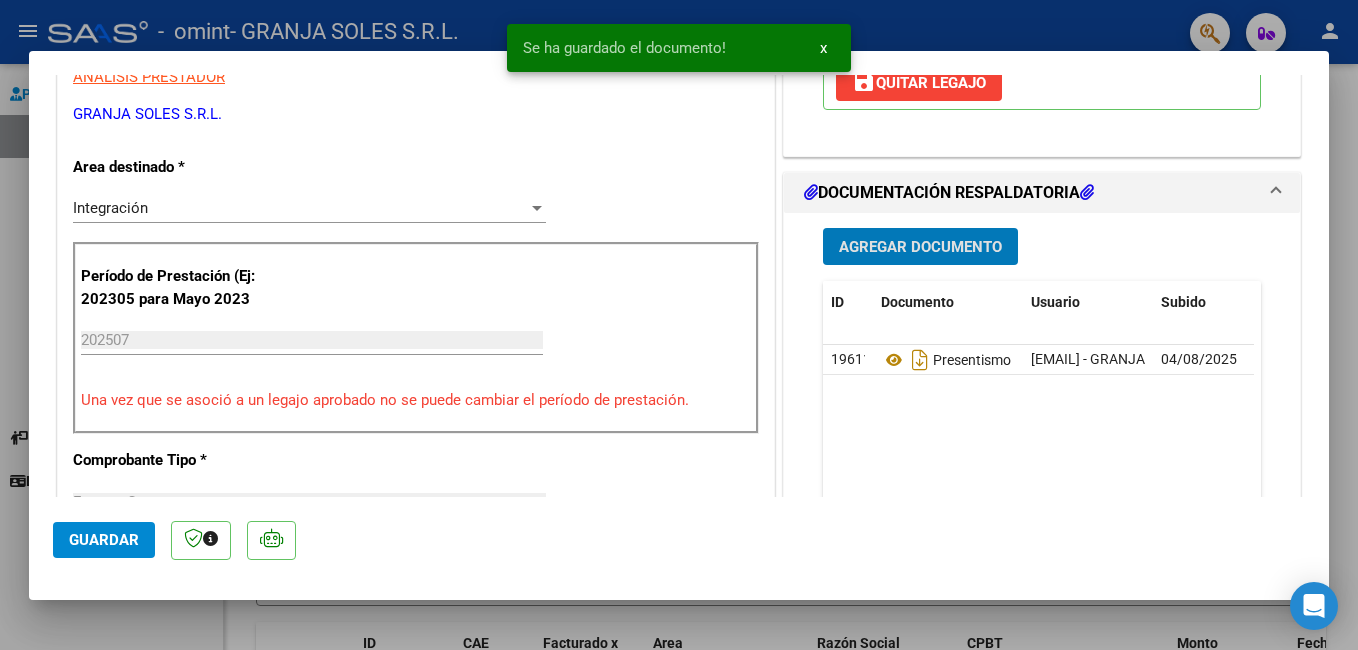 click on "Guardar" 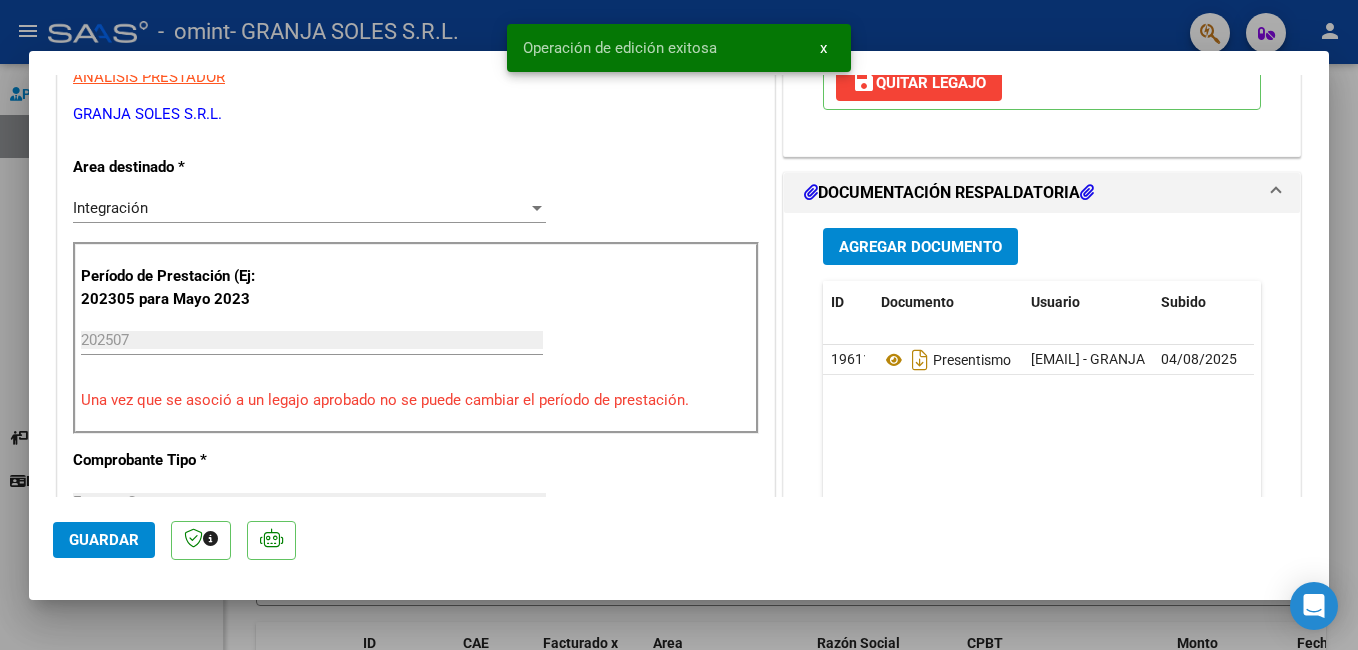 click at bounding box center [679, 325] 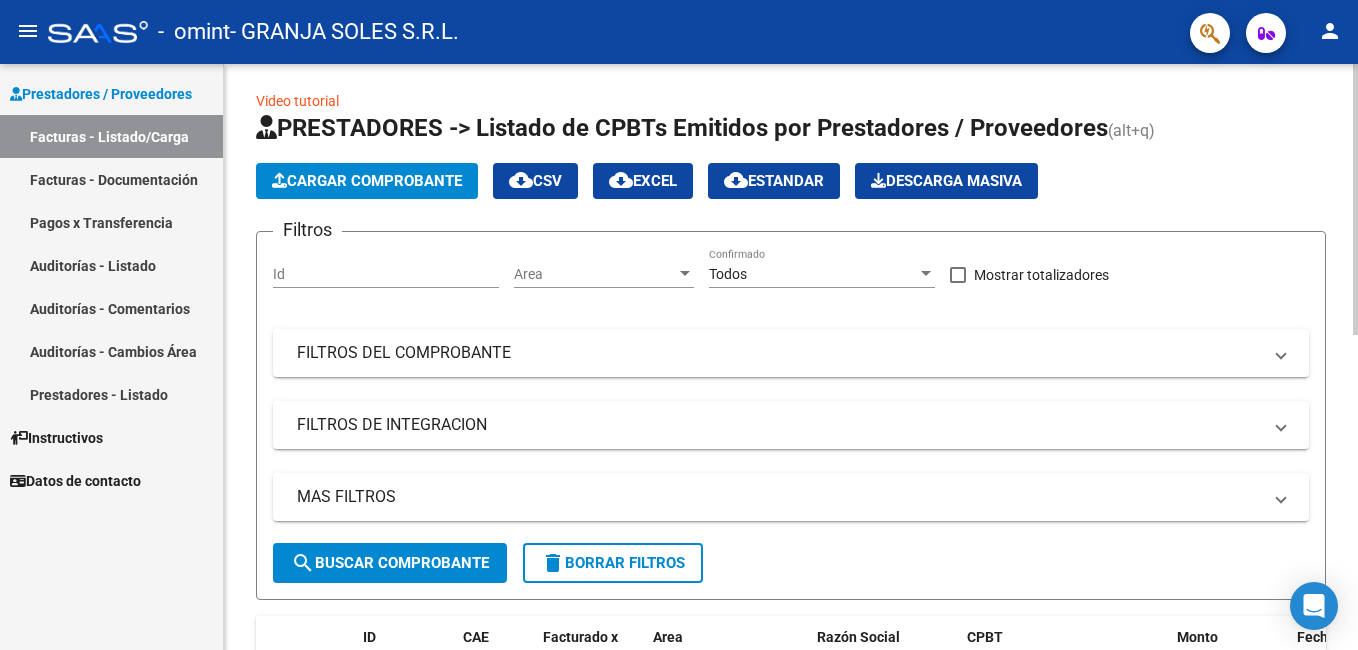 scroll, scrollTop: 0, scrollLeft: 0, axis: both 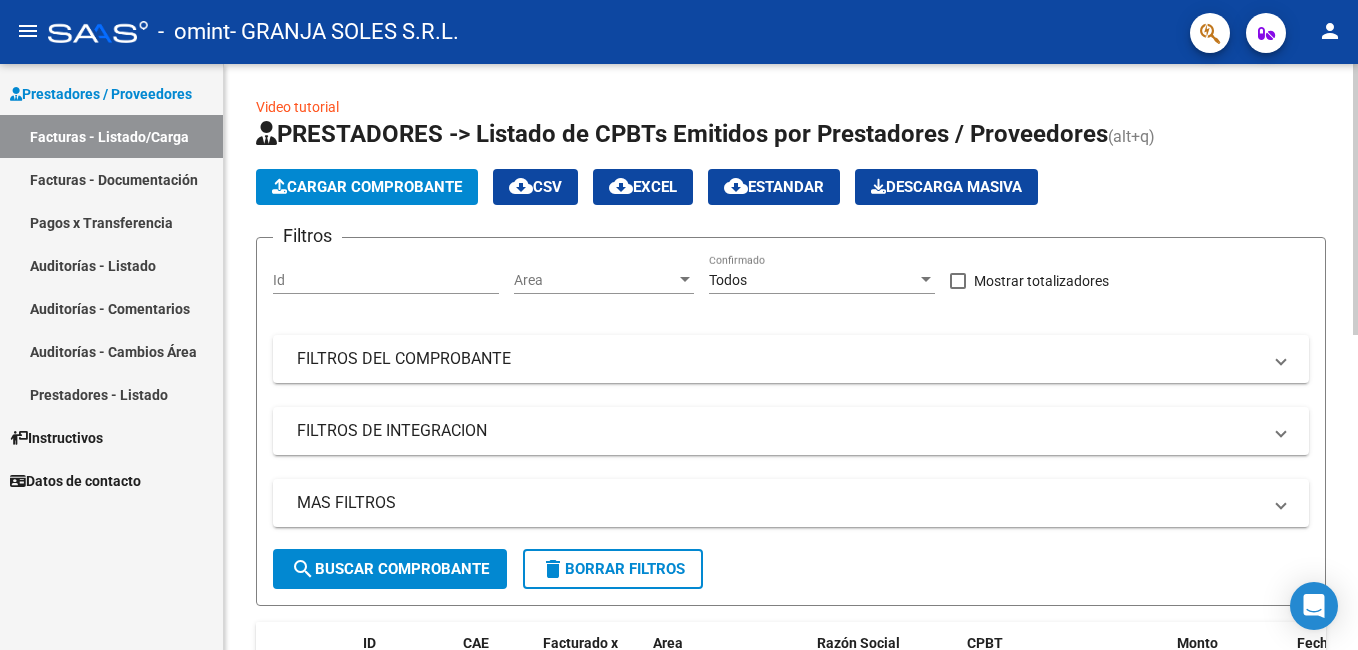click on "menu -   omint   - GRANJA SOLES S.R.L. person    Prestadores / Proveedores Facturas - Listado/Carga Facturas - Documentación Pagos x Transferencia Auditorías - Listado Auditorías - Comentarios Auditorías - Cambios Área Prestadores - Listado    Instructivos    Datos de contacto  Video tutorial   PRESTADORES -> Listado de CPBTs Emitidos por Prestadores / Proveedores (alt+q)   Cargar Comprobante
cloud_download  CSV  cloud_download  EXCEL  cloud_download  Estandar   Descarga Masiva
Filtros Id Area Area Todos Confirmado   Mostrar totalizadores   FILTROS DEL COMPROBANTE  Comprobante Tipo Comprobante Tipo Start date – End date Fec. Comprobante Desde / Hasta Días Emisión Desde(cant. días) Días Emisión Hasta(cant. días) CUIT / Razón Social Pto. Venta Nro. Comprobante Código SSS CAE Válido CAE Válido Todos Cargado Módulo Hosp. Todos Tiene facturacion Apócrifa Hospital Refes  FILTROS DE INTEGRACION  Período De Prestación Campos del Archivo de Rendición Devuelto x SSS (dr_envio) –" at bounding box center (679, 325) 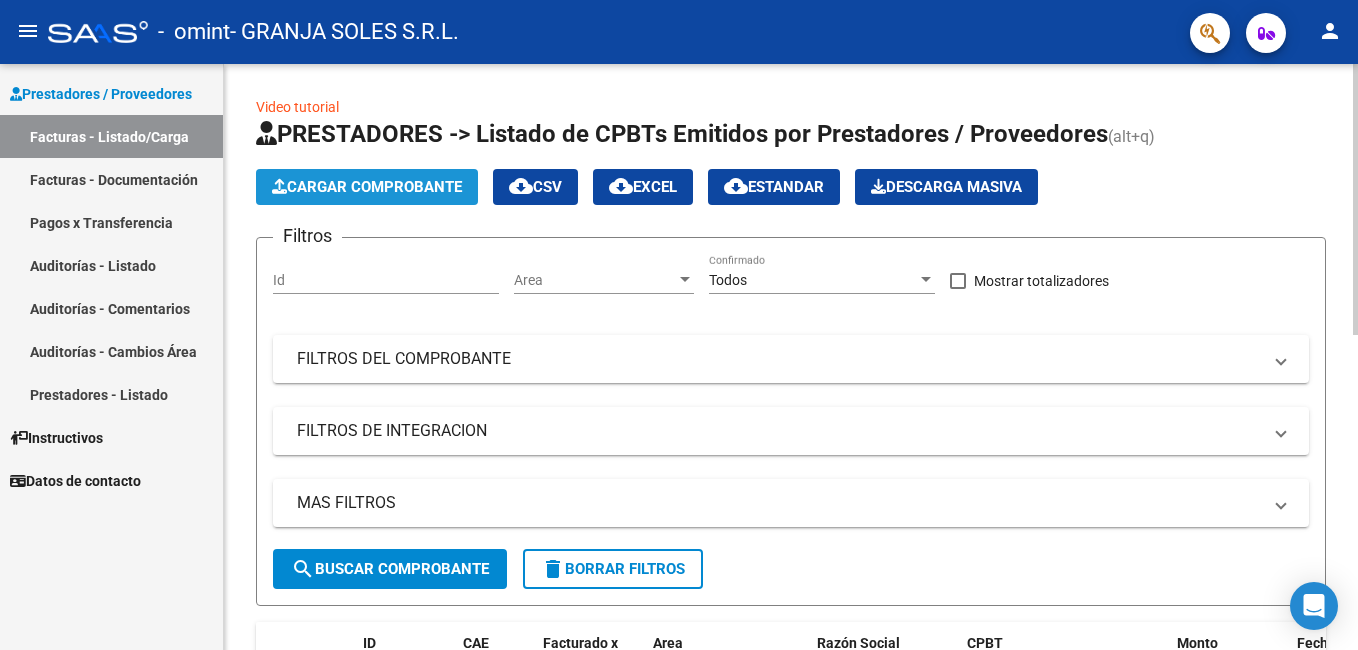 click on "Cargar Comprobante" 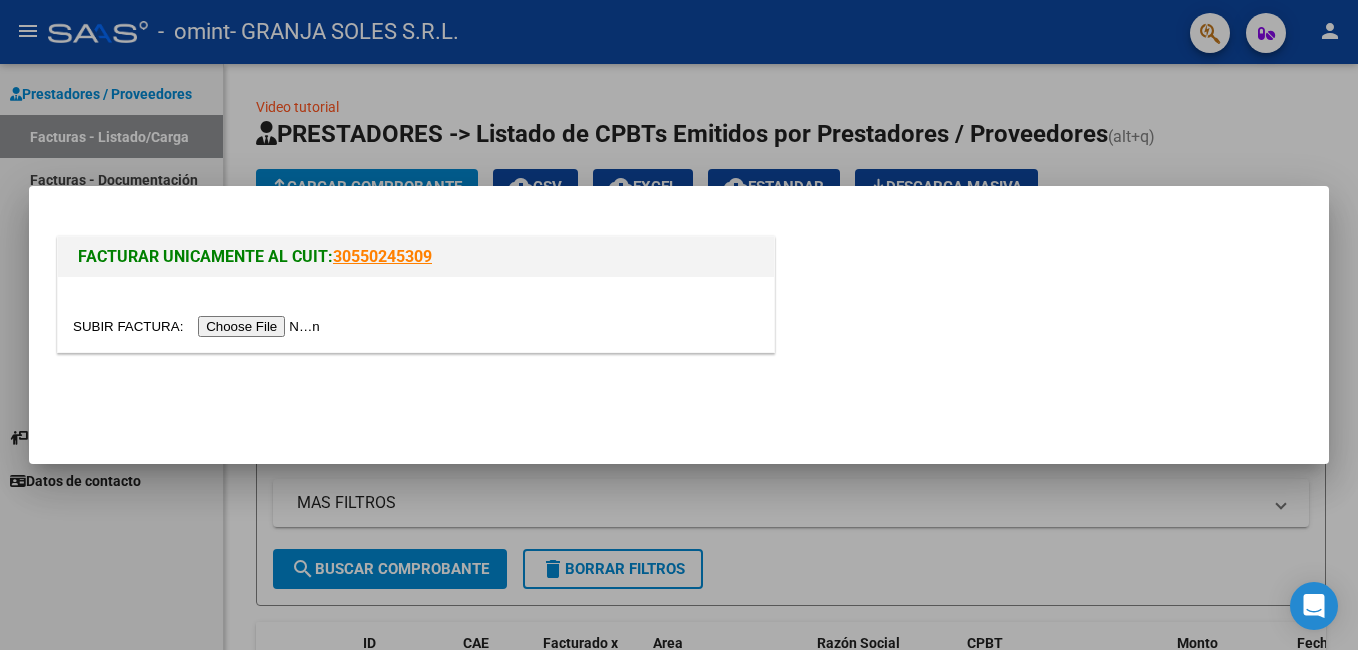 click at bounding box center (199, 326) 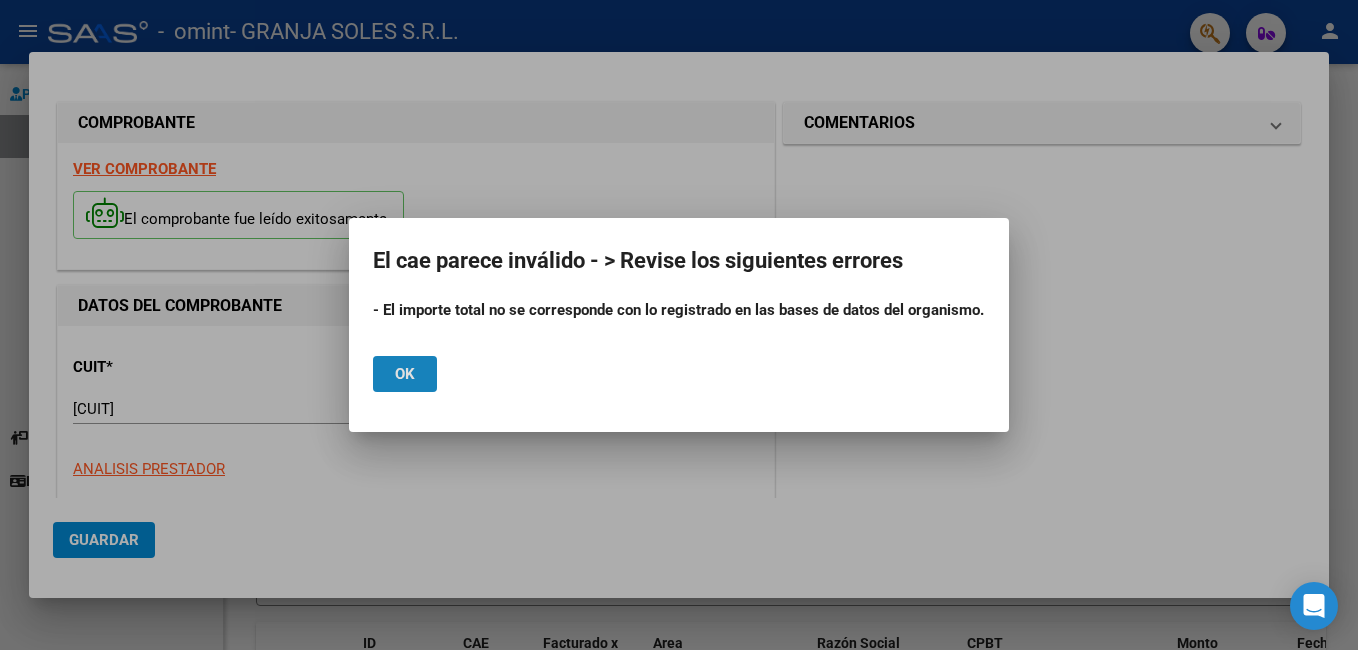 click on "Ok" 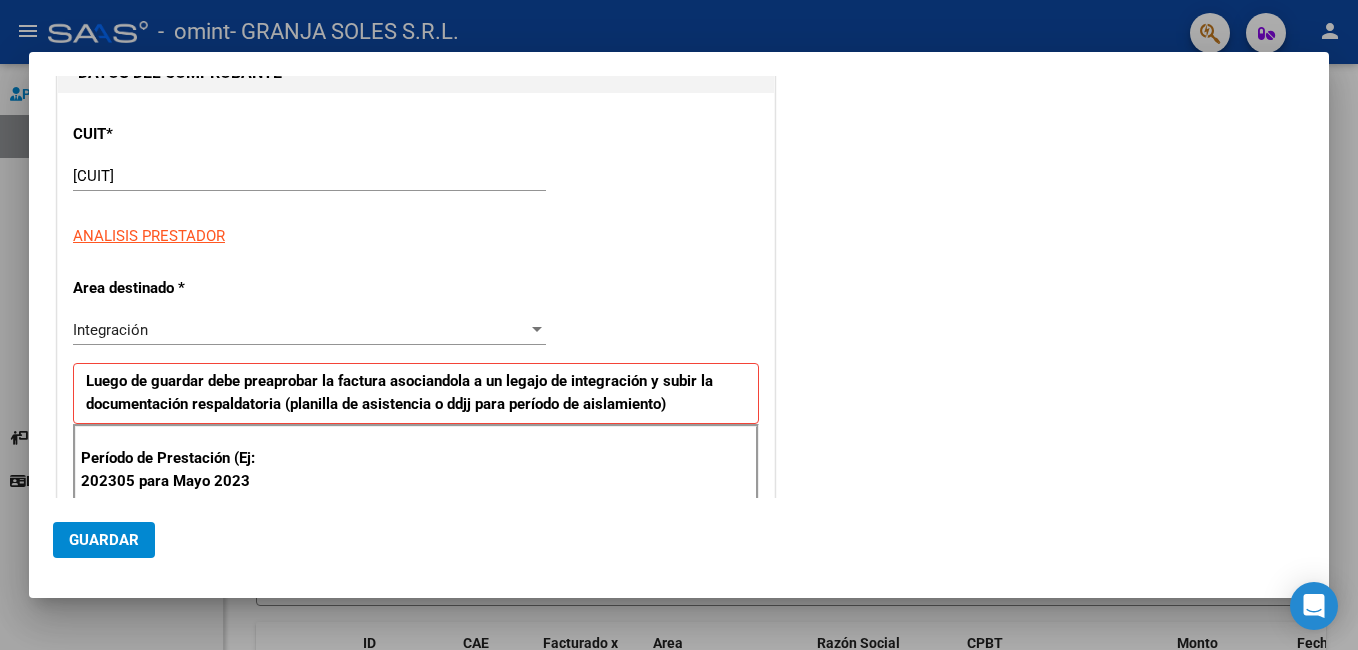 scroll, scrollTop: 531, scrollLeft: 0, axis: vertical 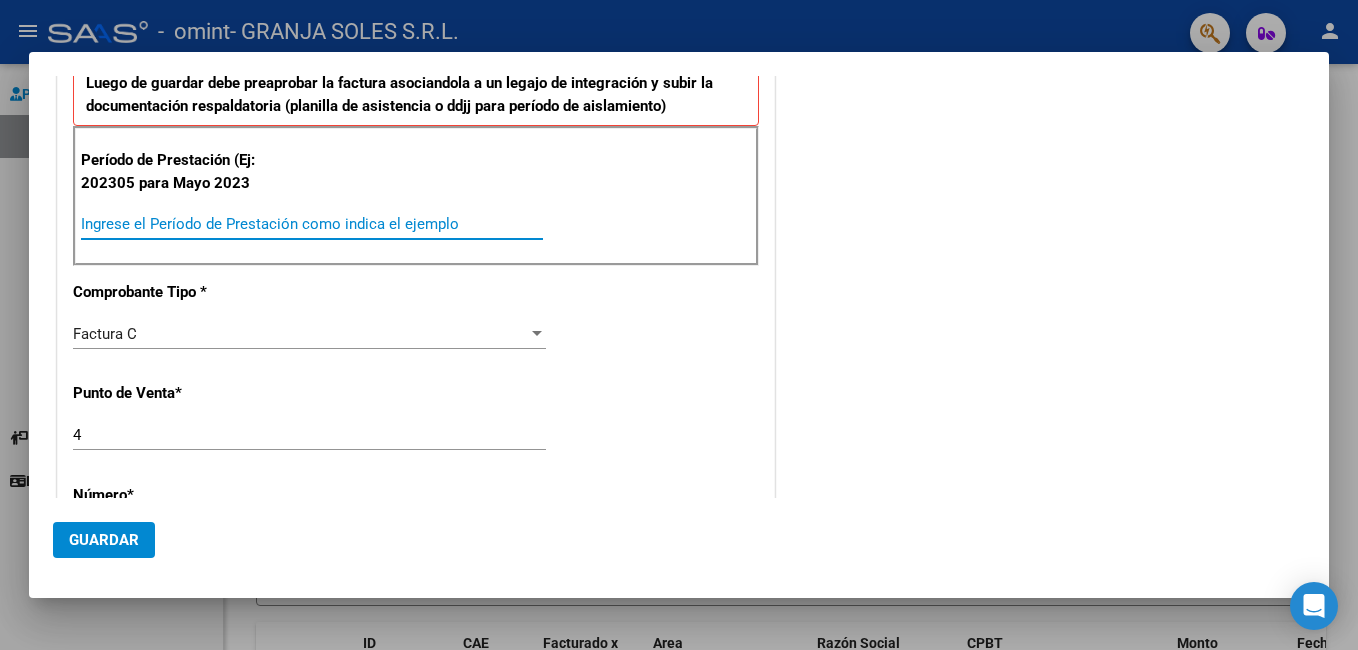 click on "Ingrese el Período de Prestación como indica el ejemplo" at bounding box center (312, 224) 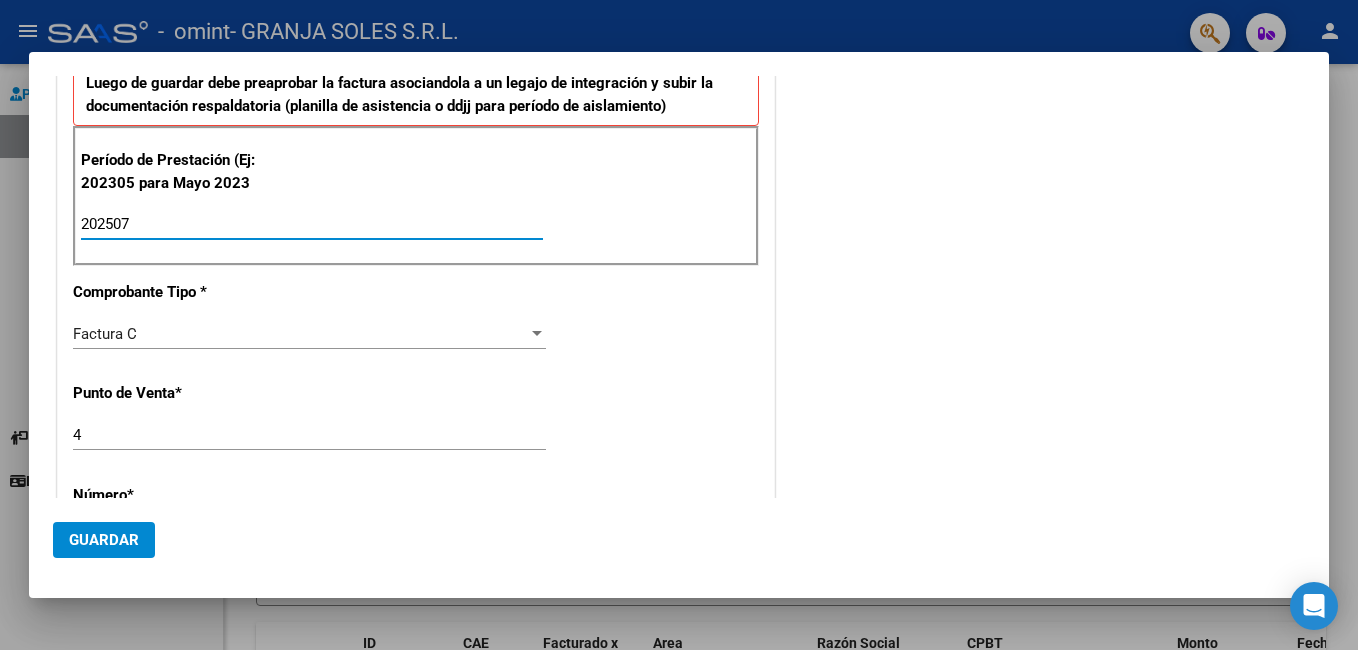 type on "202507" 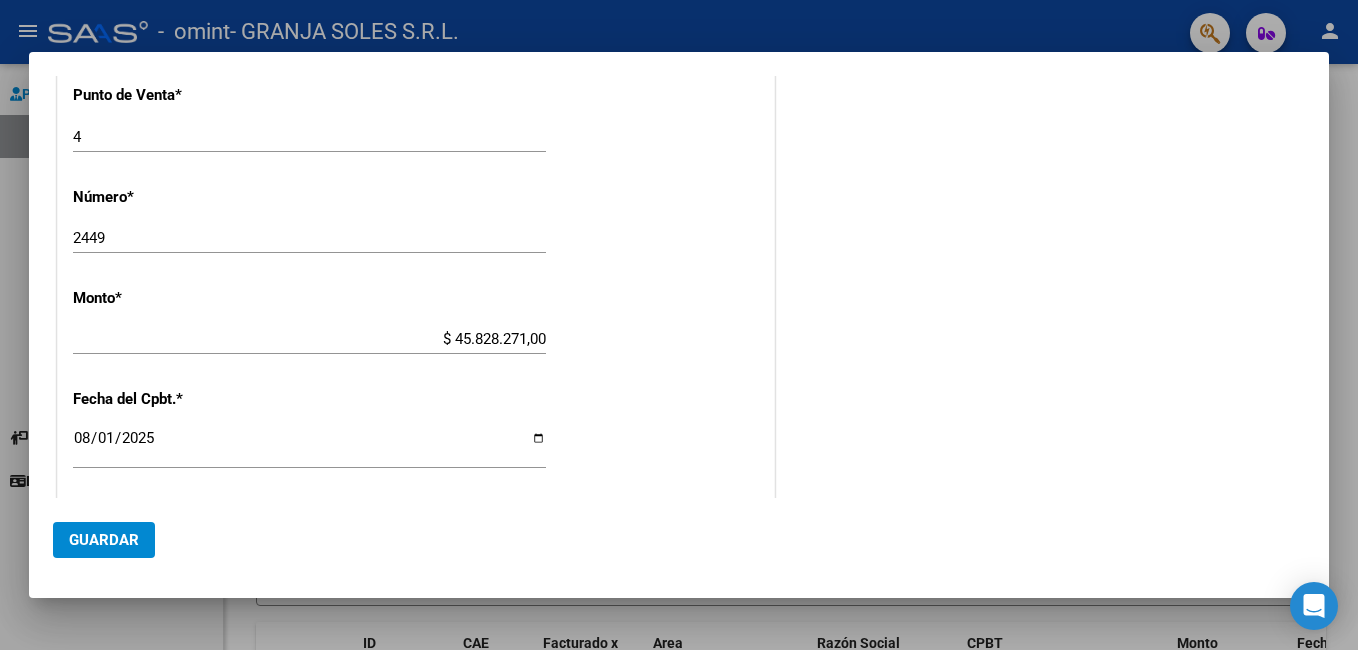 scroll, scrollTop: 833, scrollLeft: 0, axis: vertical 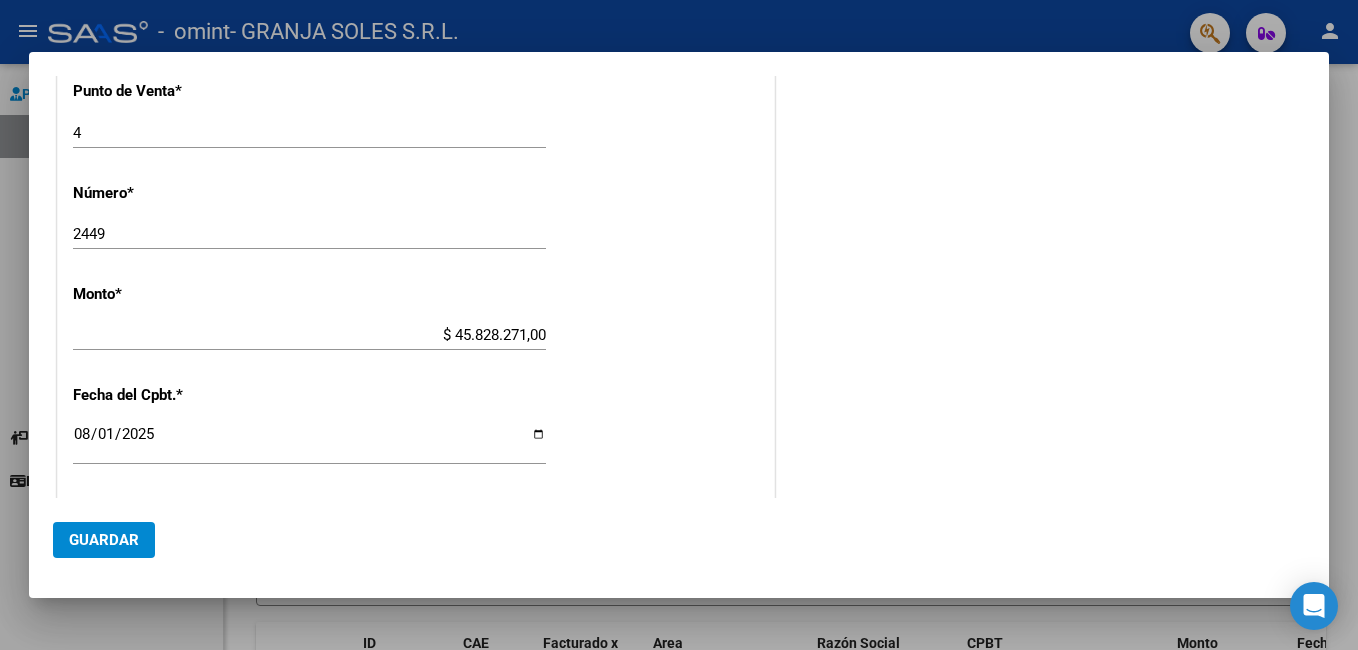 click on "Monto  *   $ 45.828.271,00 Ingresar el monto" 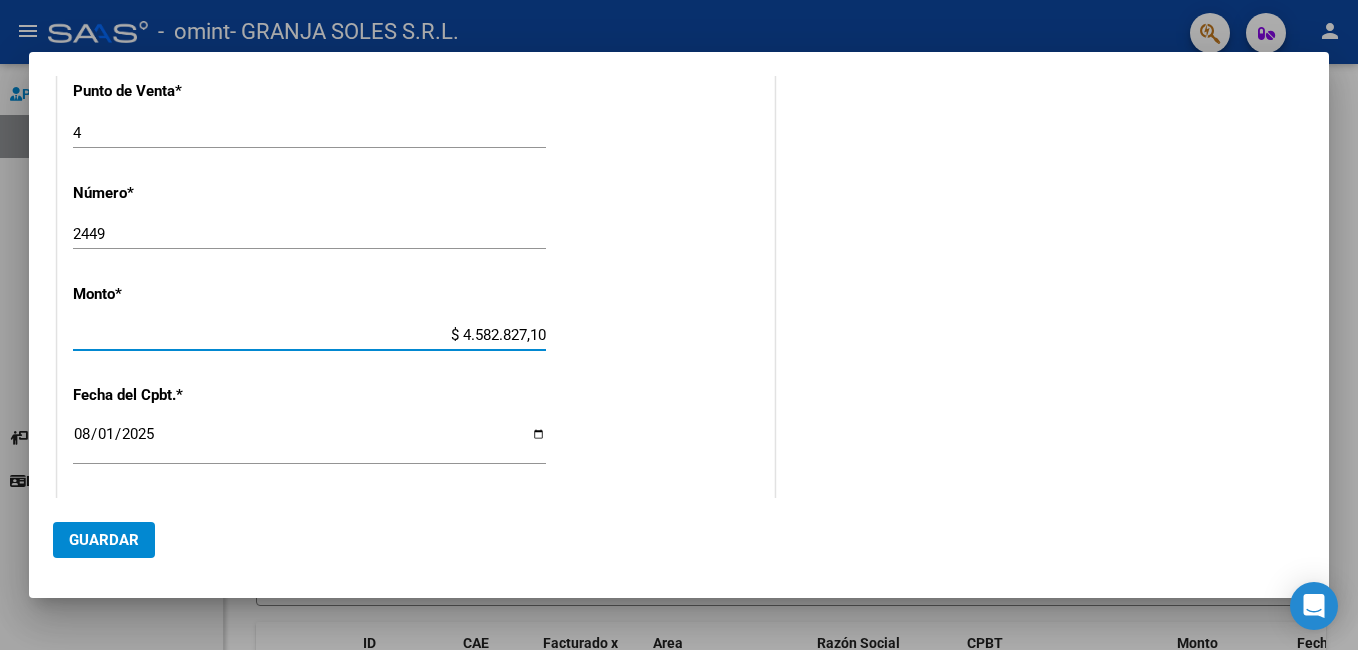 type on "$ 458.282,71" 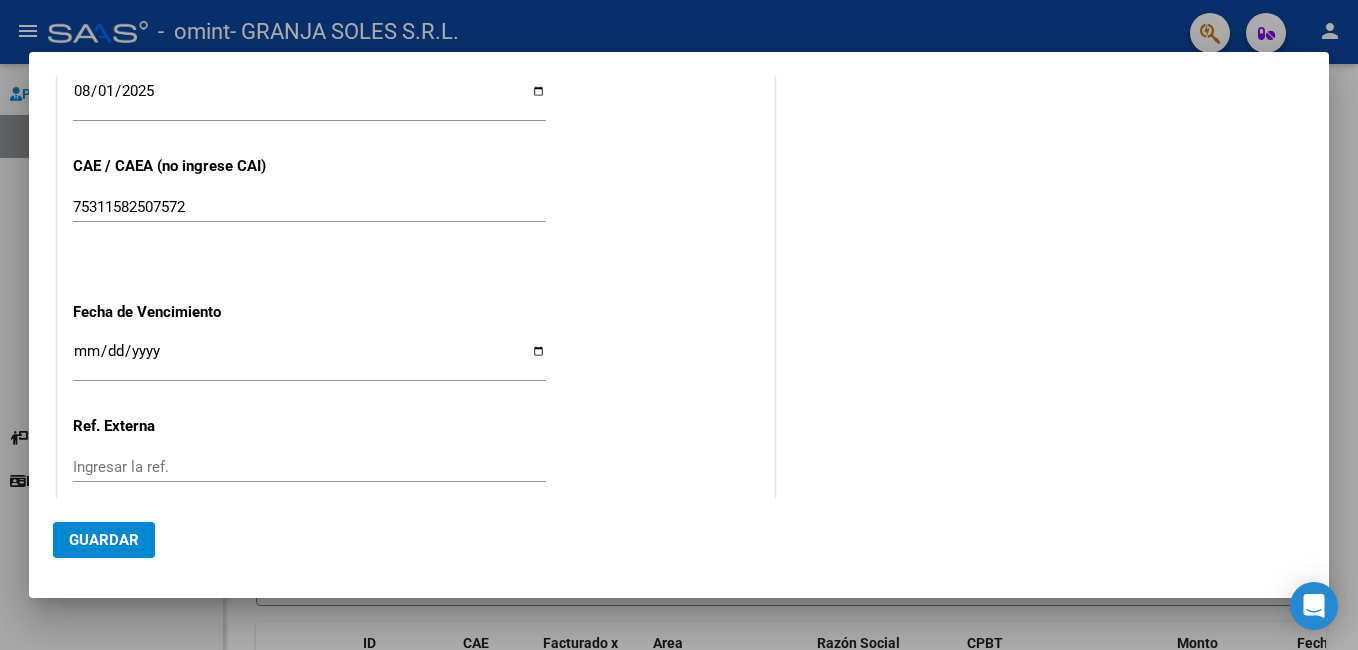 scroll, scrollTop: 1190, scrollLeft: 0, axis: vertical 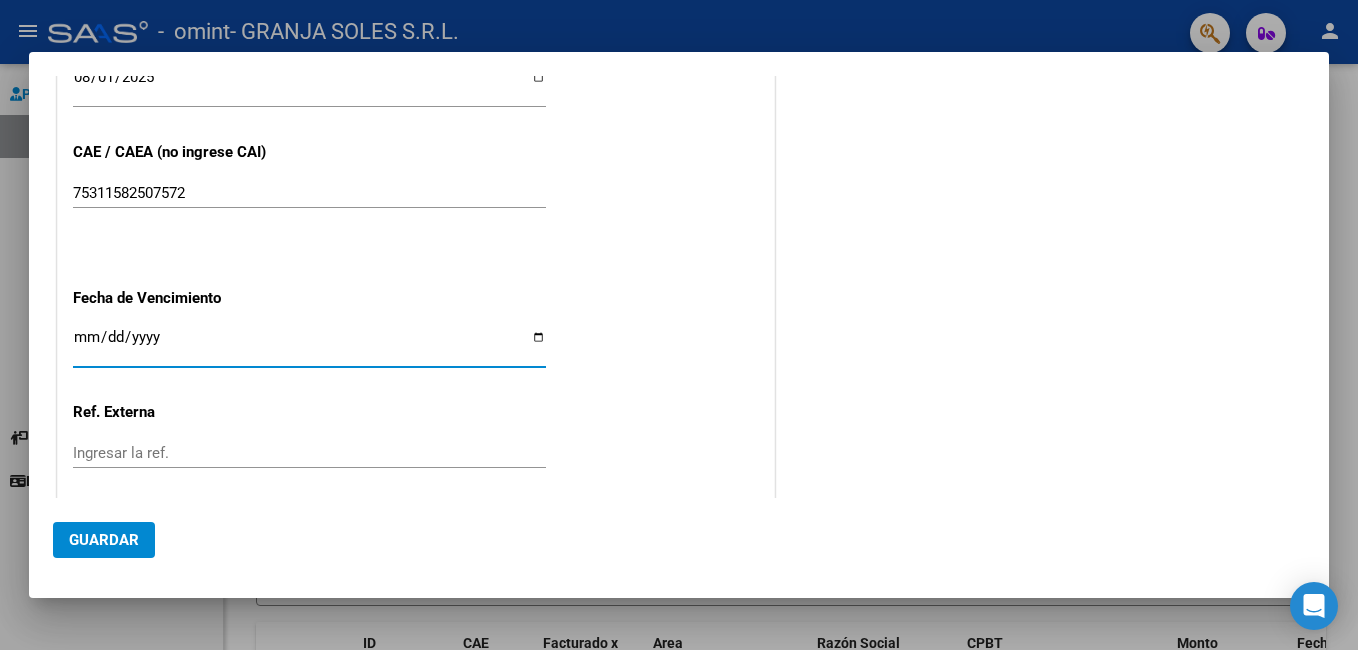 click on "Ingresar la fecha" at bounding box center [309, 345] 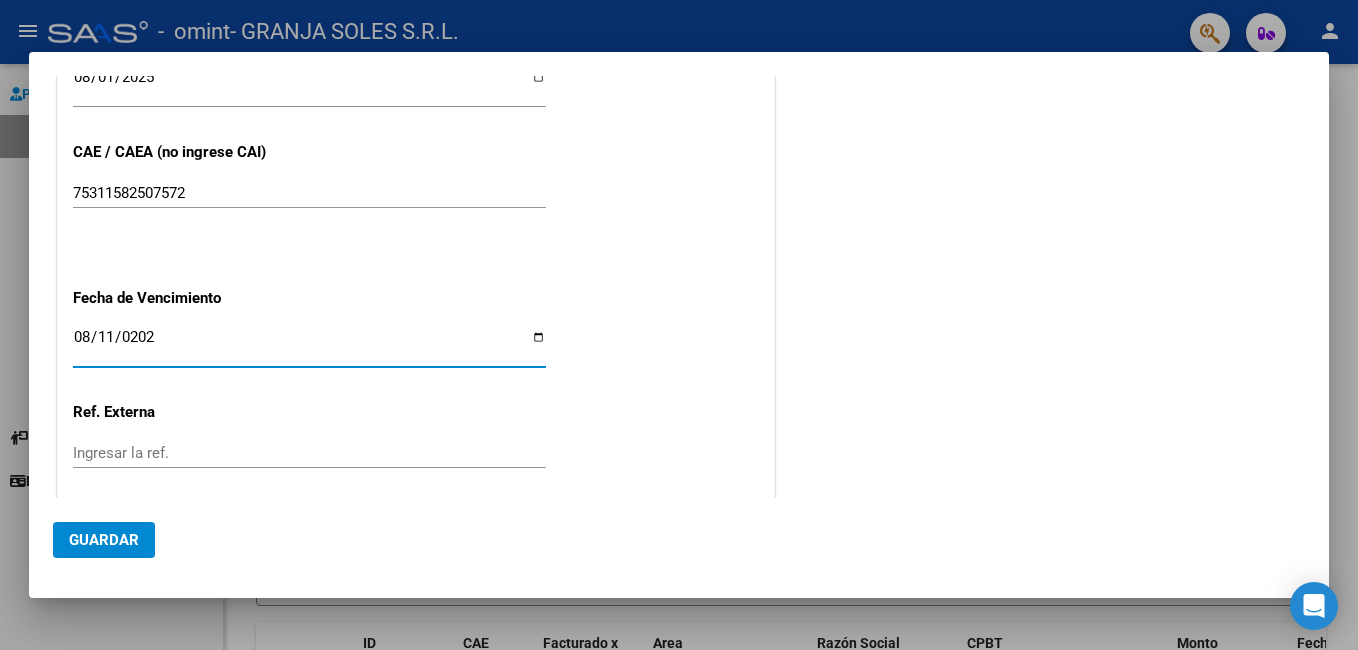 type on "2025-08-11" 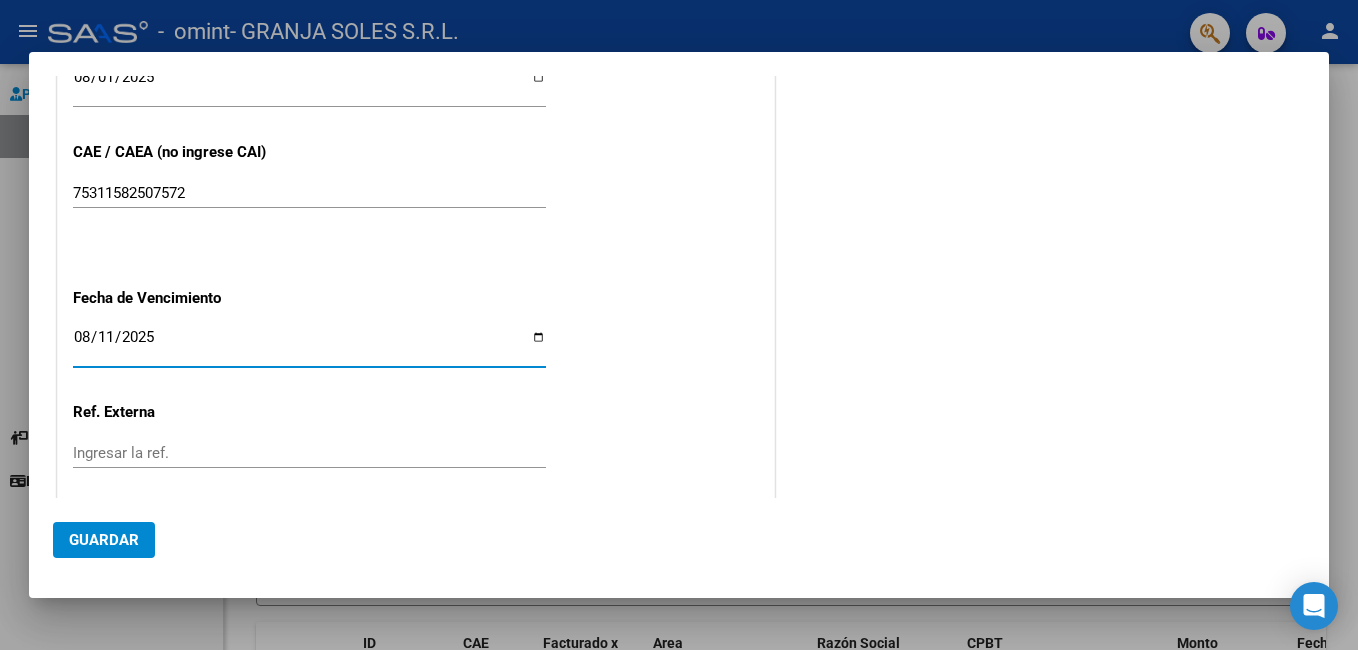 click on "Guardar" 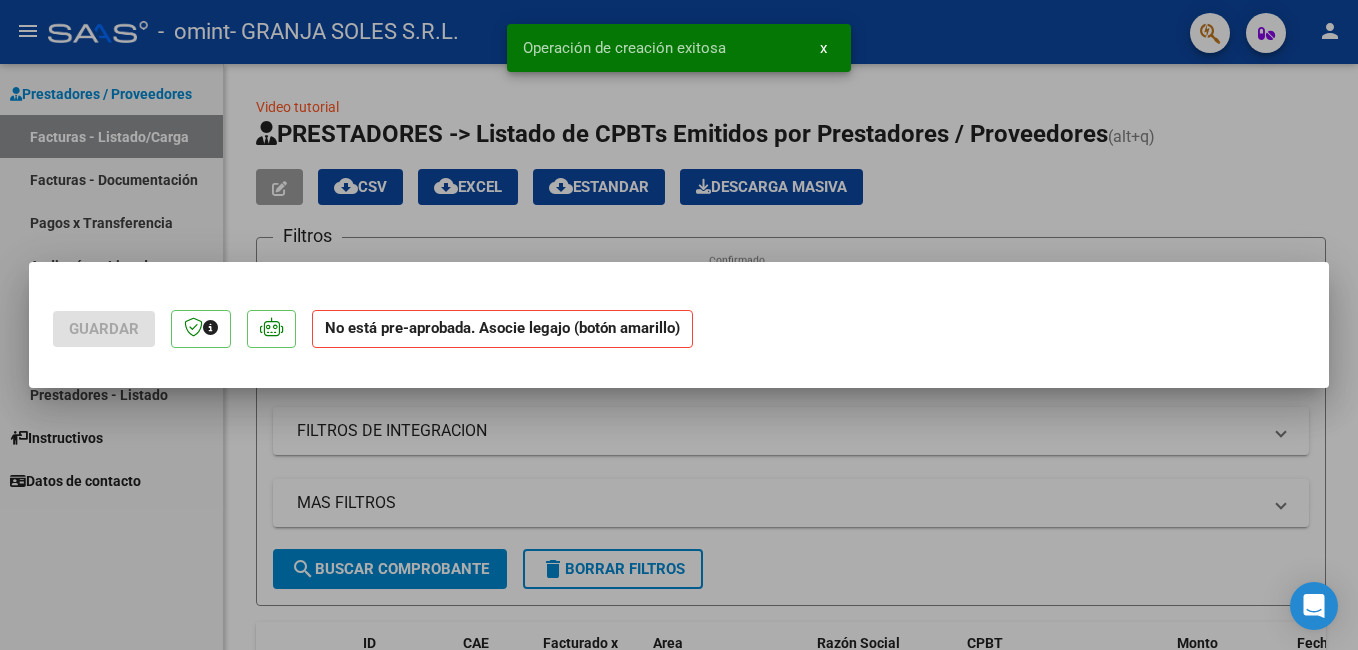scroll, scrollTop: 0, scrollLeft: 0, axis: both 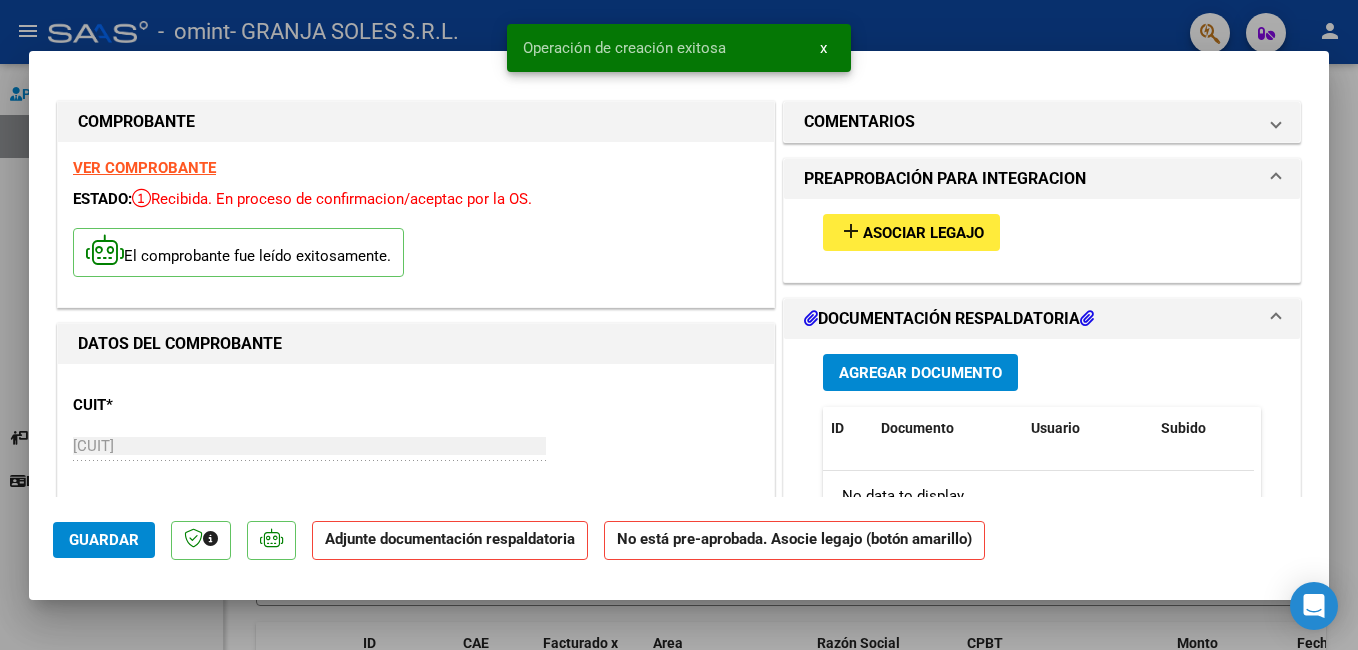 click on "Asociar Legajo" at bounding box center [923, 233] 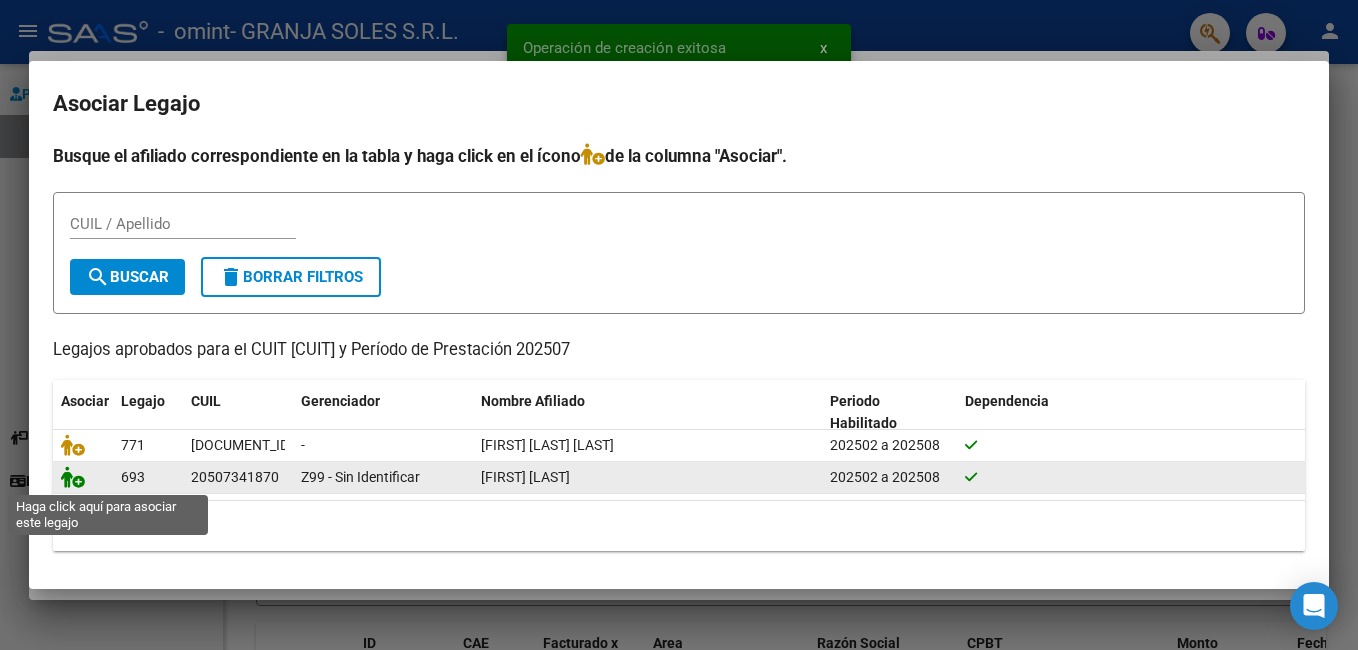 click 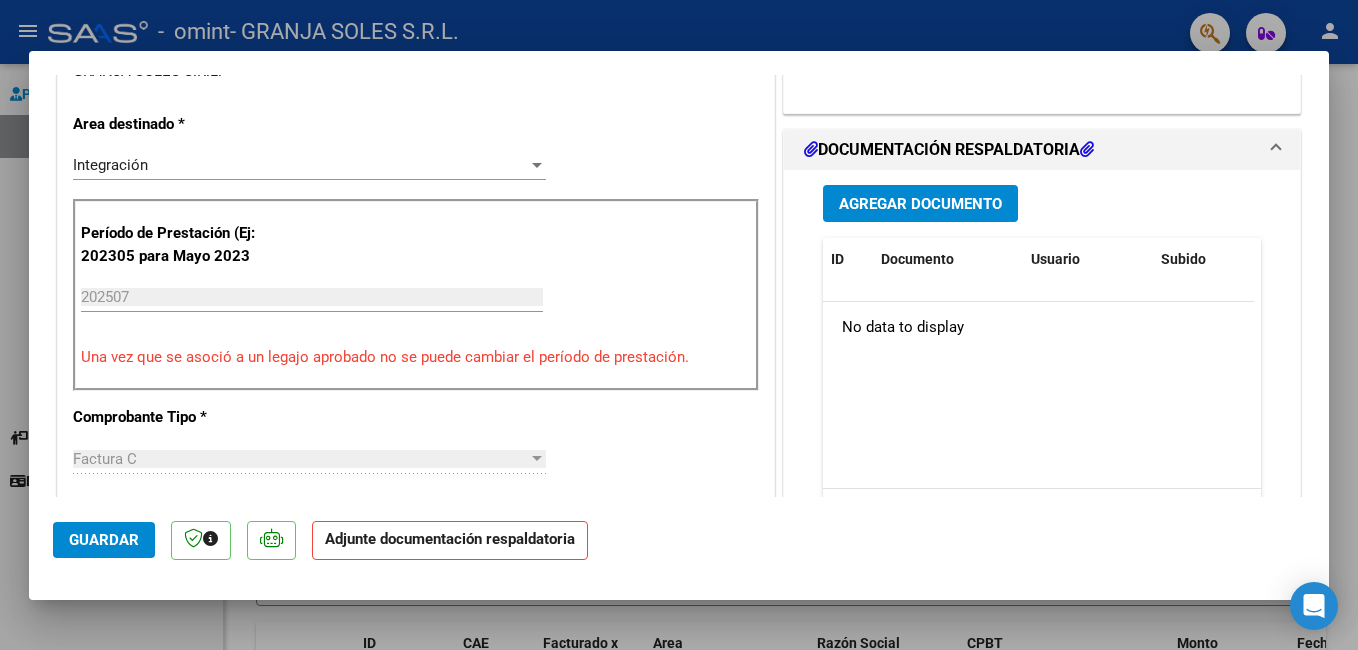 scroll, scrollTop: 486, scrollLeft: 0, axis: vertical 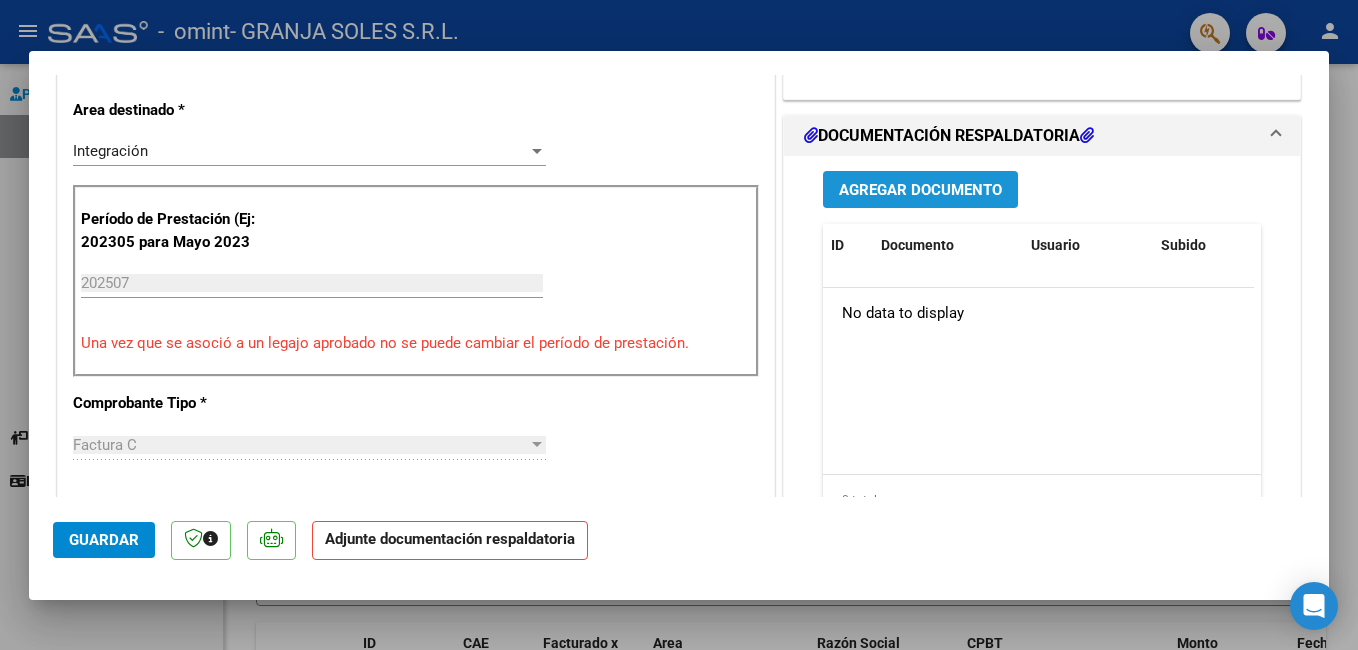 click on "Agregar Documento" at bounding box center (920, 190) 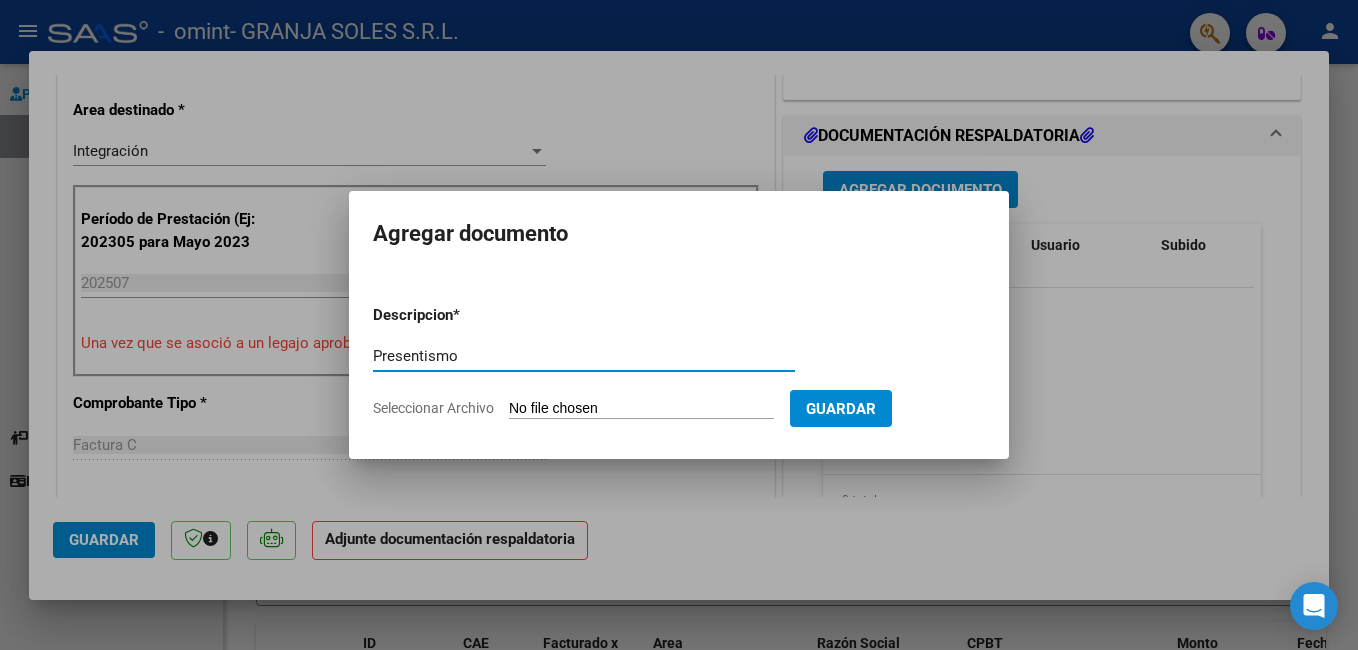 type on "Presentismo" 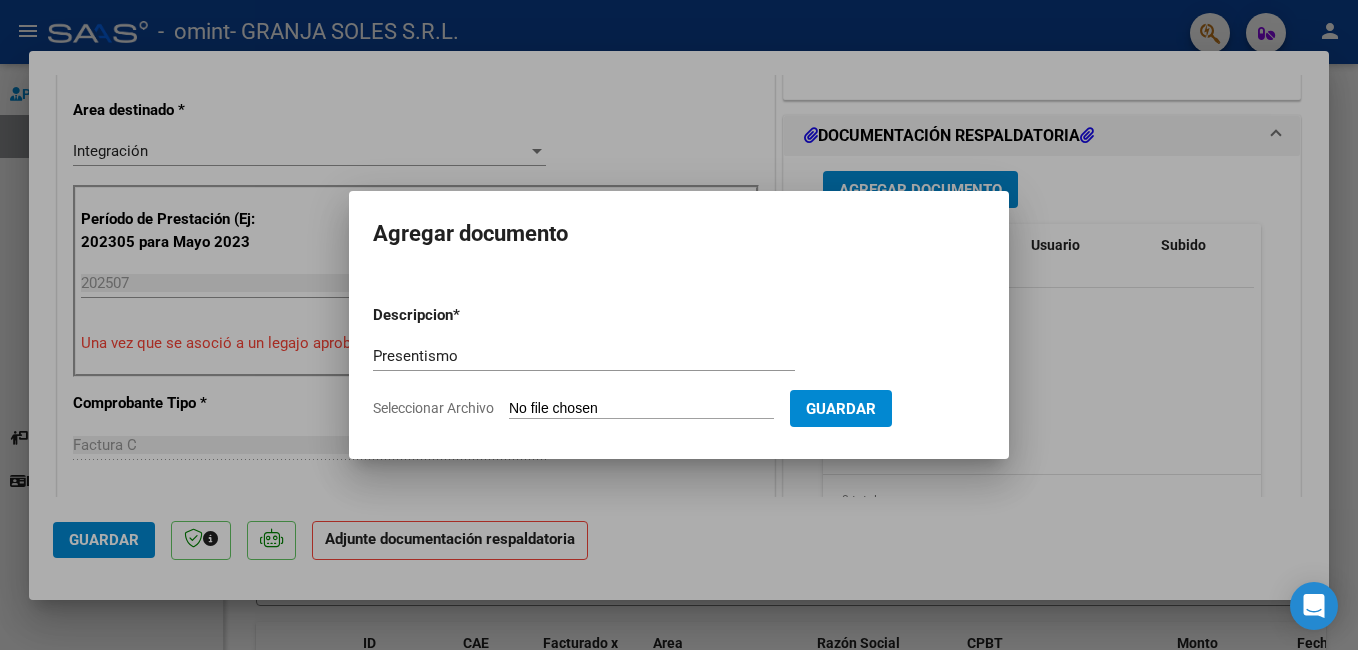 click on "Seleccionar Archivo" at bounding box center [641, 409] 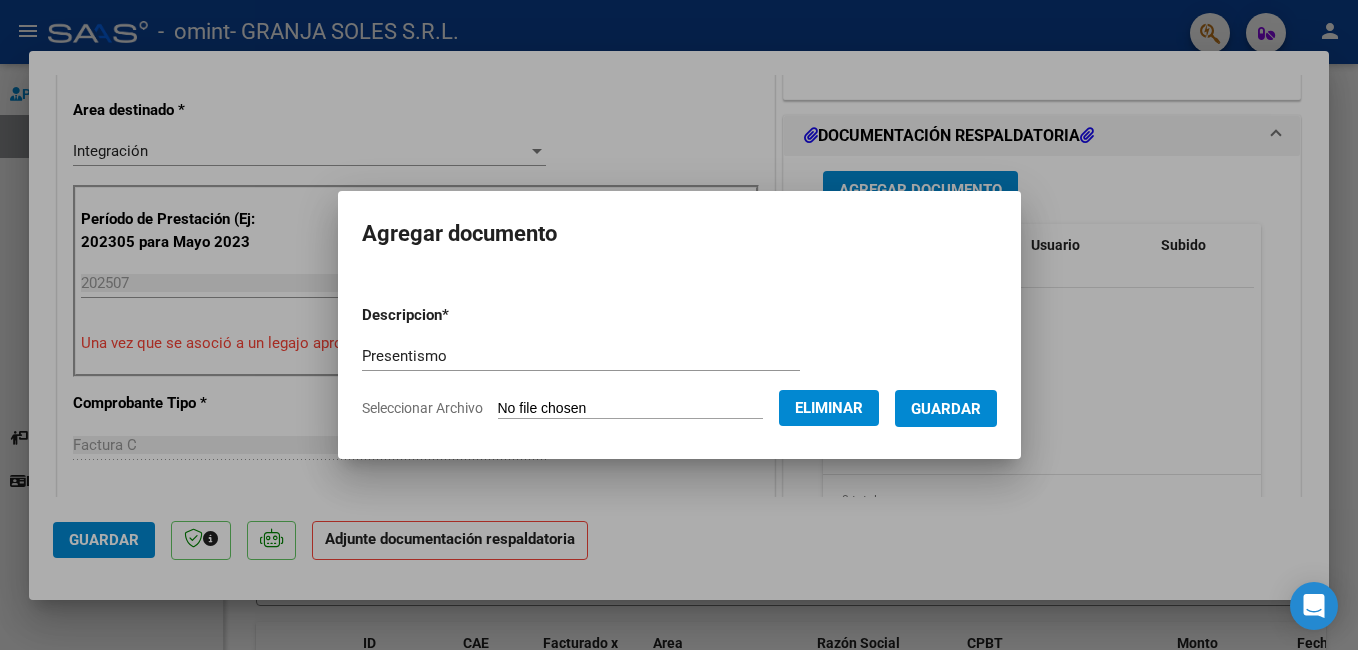 click on "Guardar" at bounding box center (946, 408) 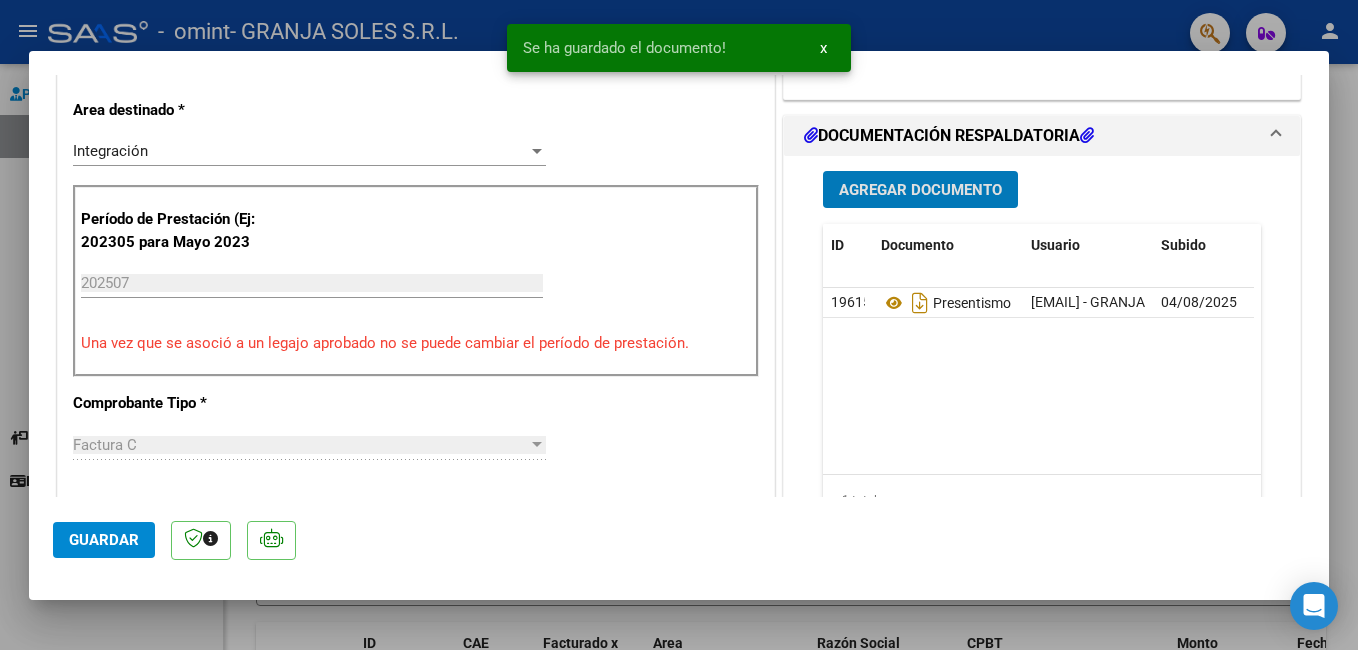 click on "Guardar" 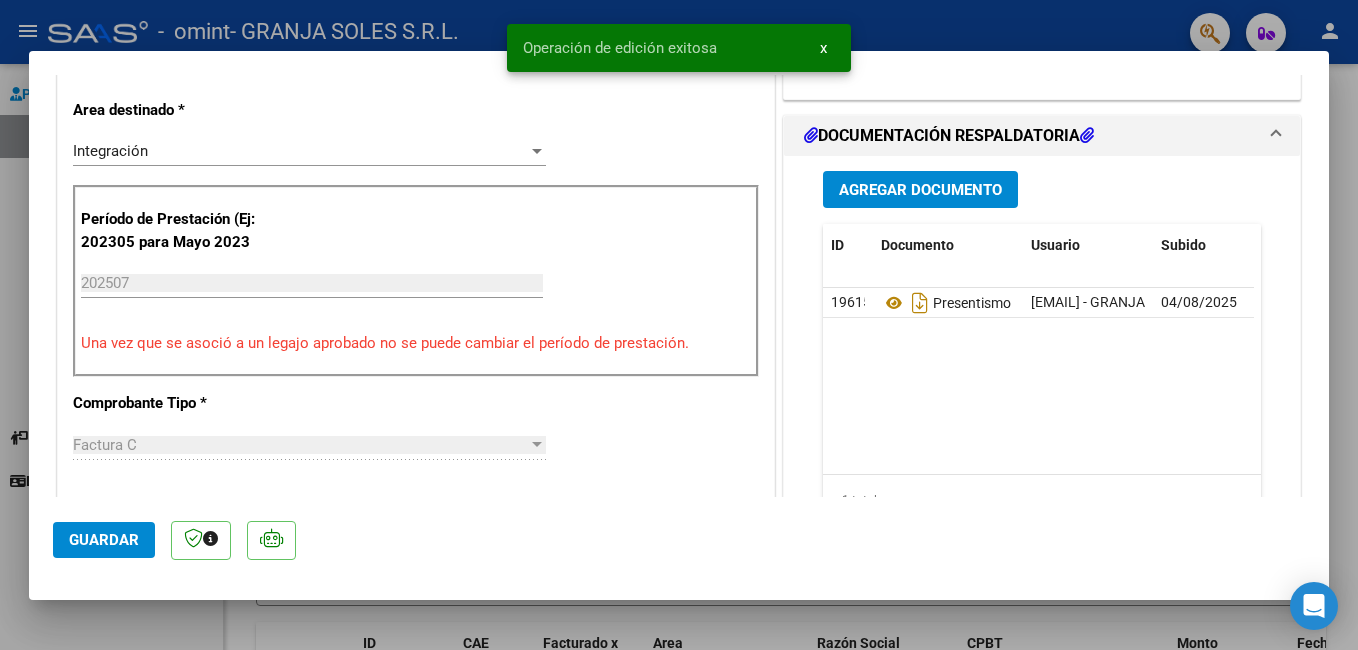 click at bounding box center [679, 325] 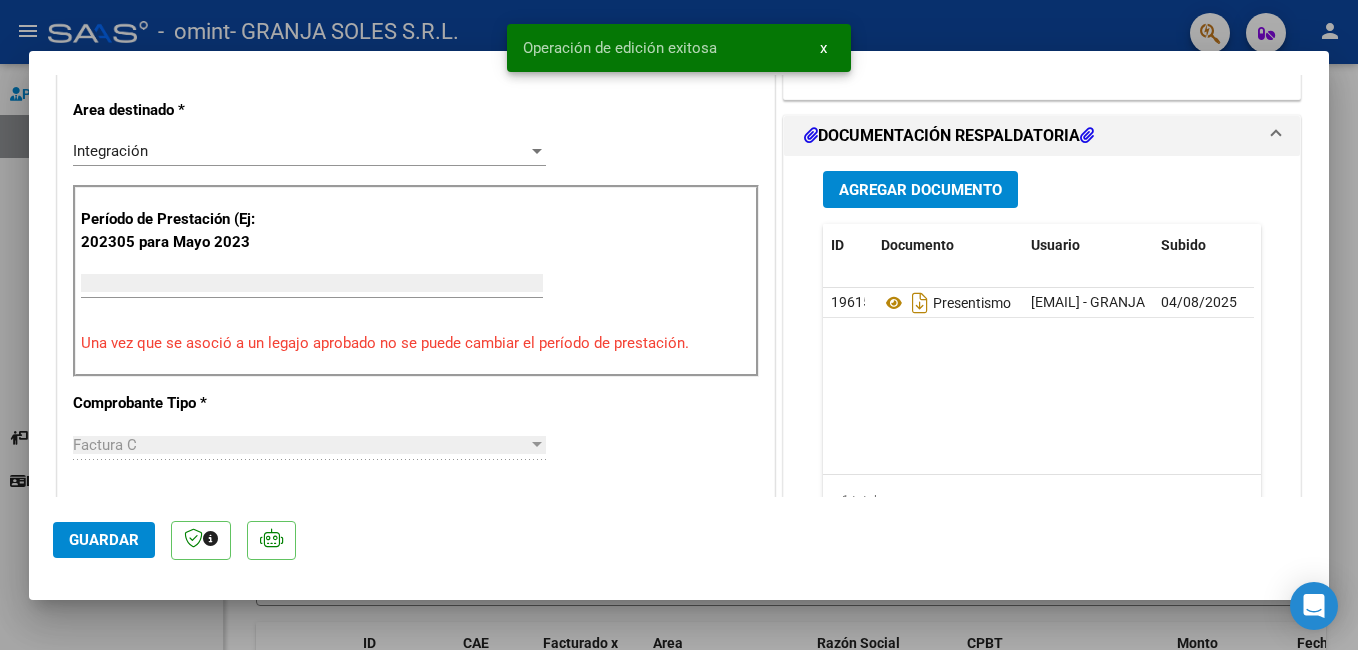 scroll, scrollTop: 0, scrollLeft: 0, axis: both 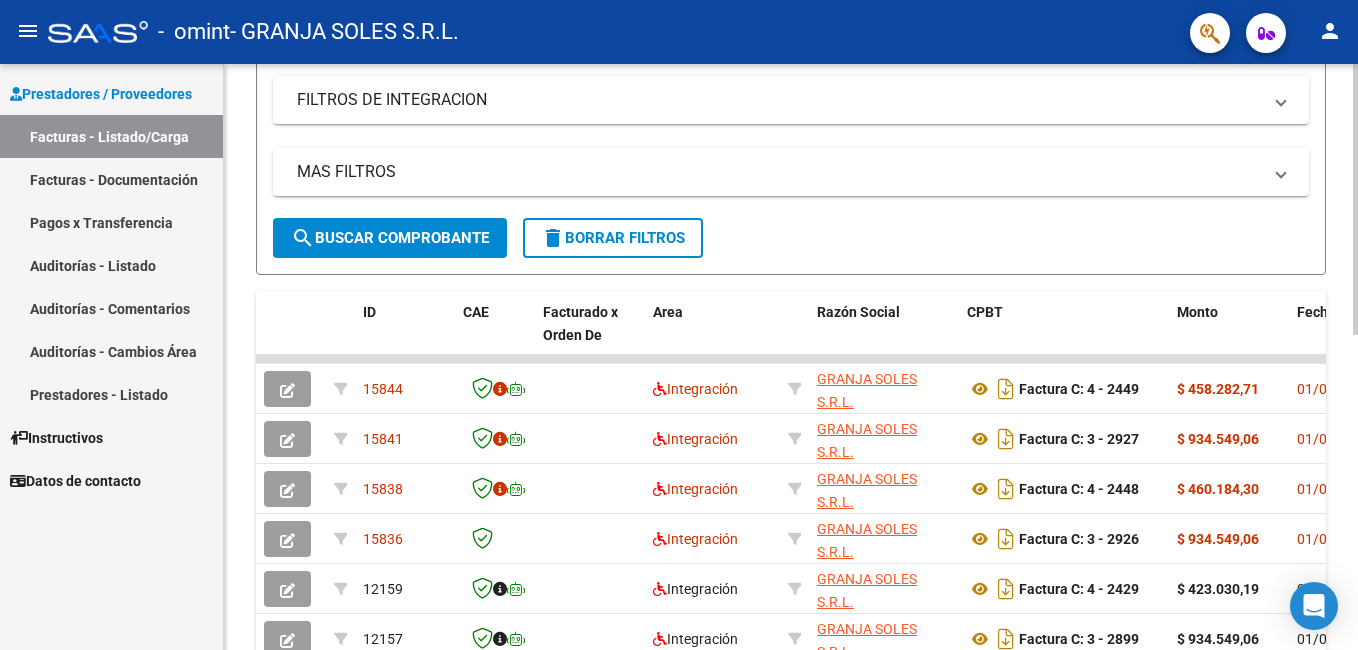click 